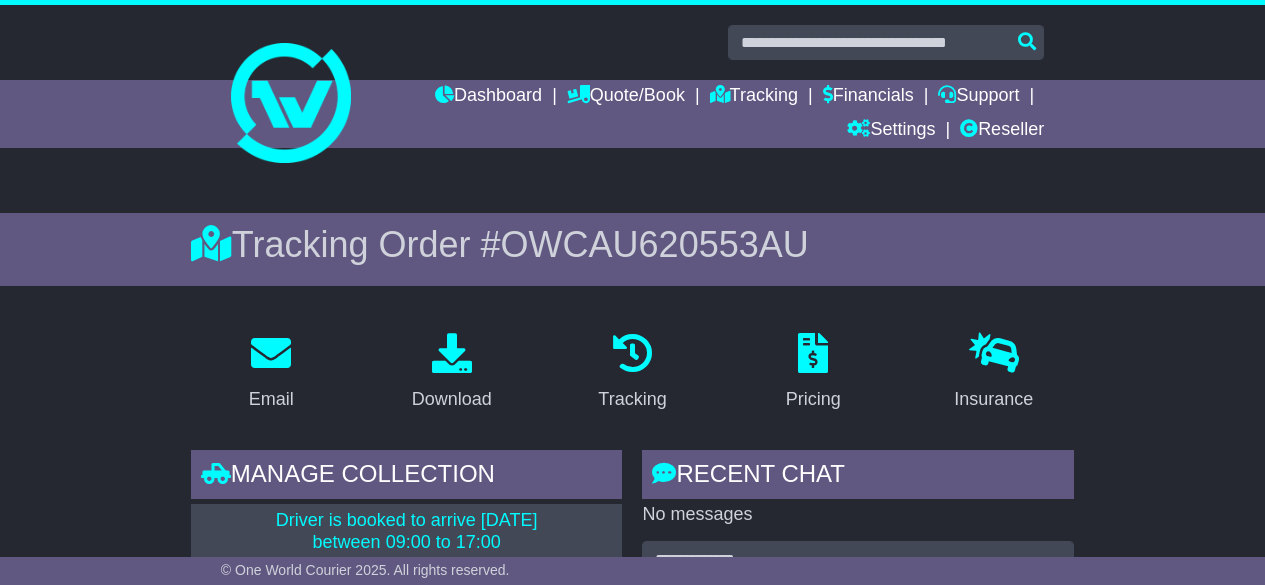 scroll, scrollTop: 200, scrollLeft: 0, axis: vertical 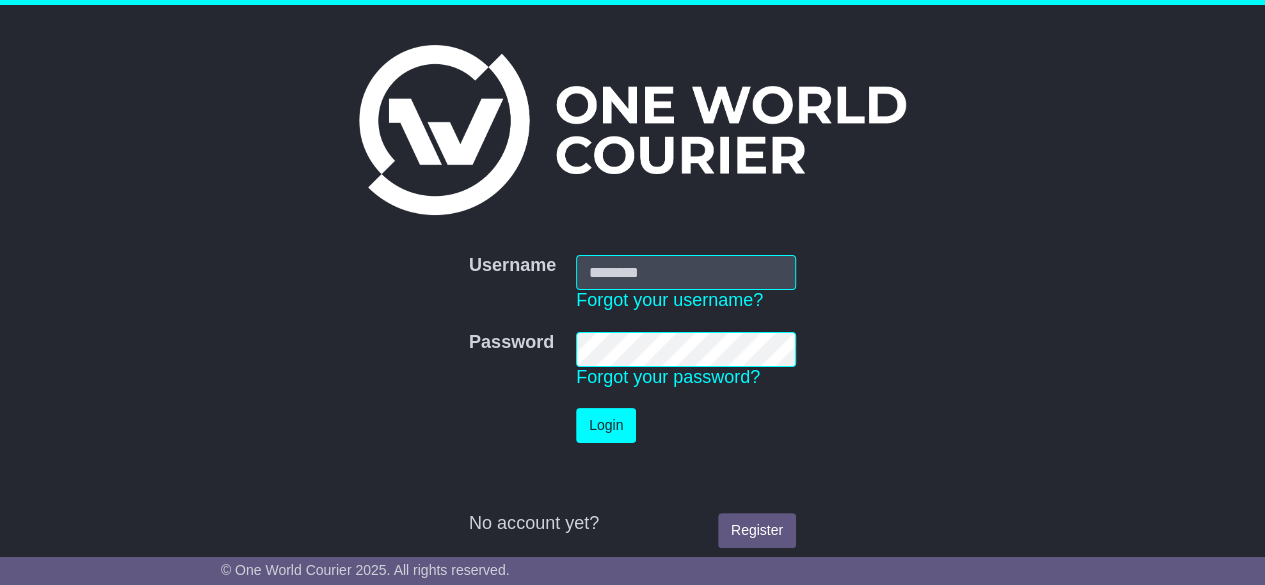 type on "**********" 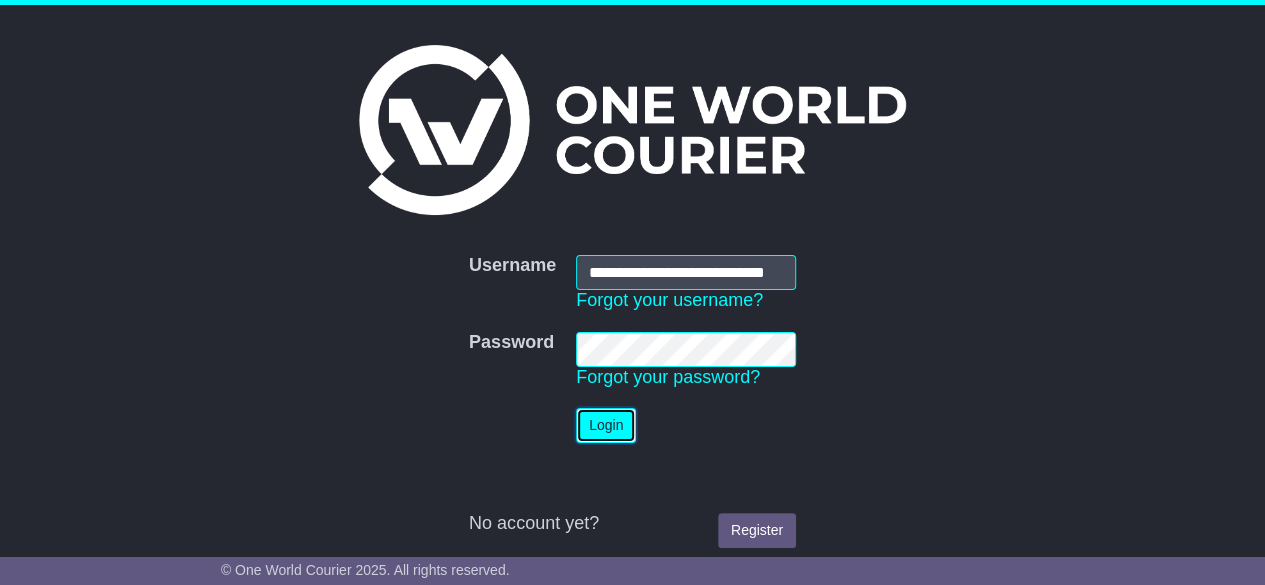click on "Login" at bounding box center [606, 425] 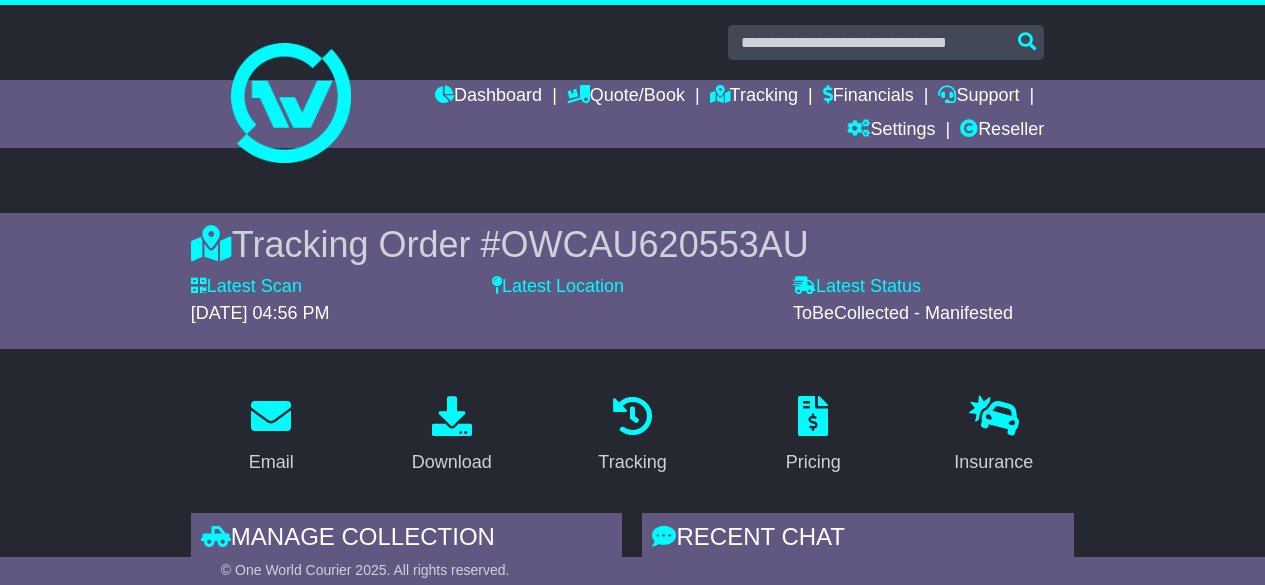 scroll, scrollTop: 0, scrollLeft: 0, axis: both 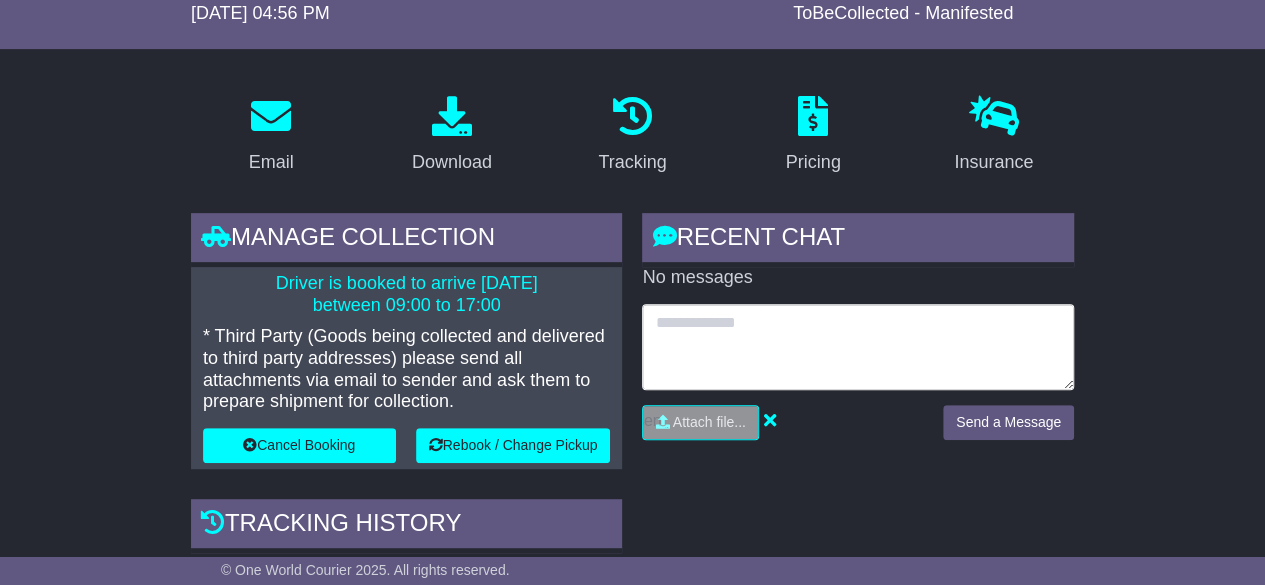 click at bounding box center [858, 347] 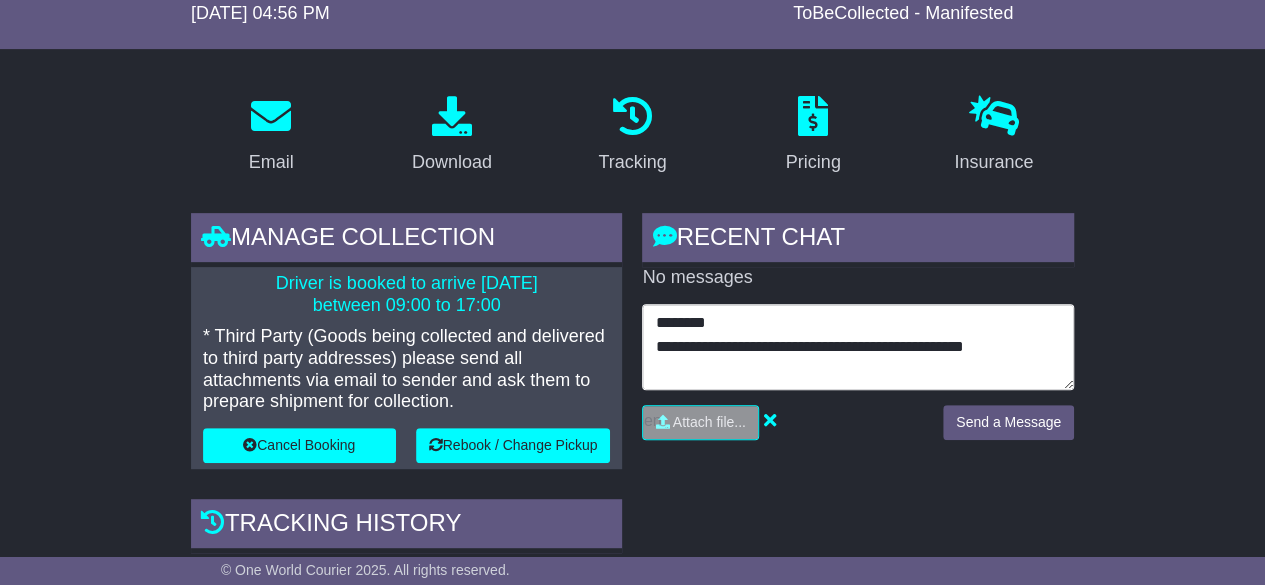 type on "**********" 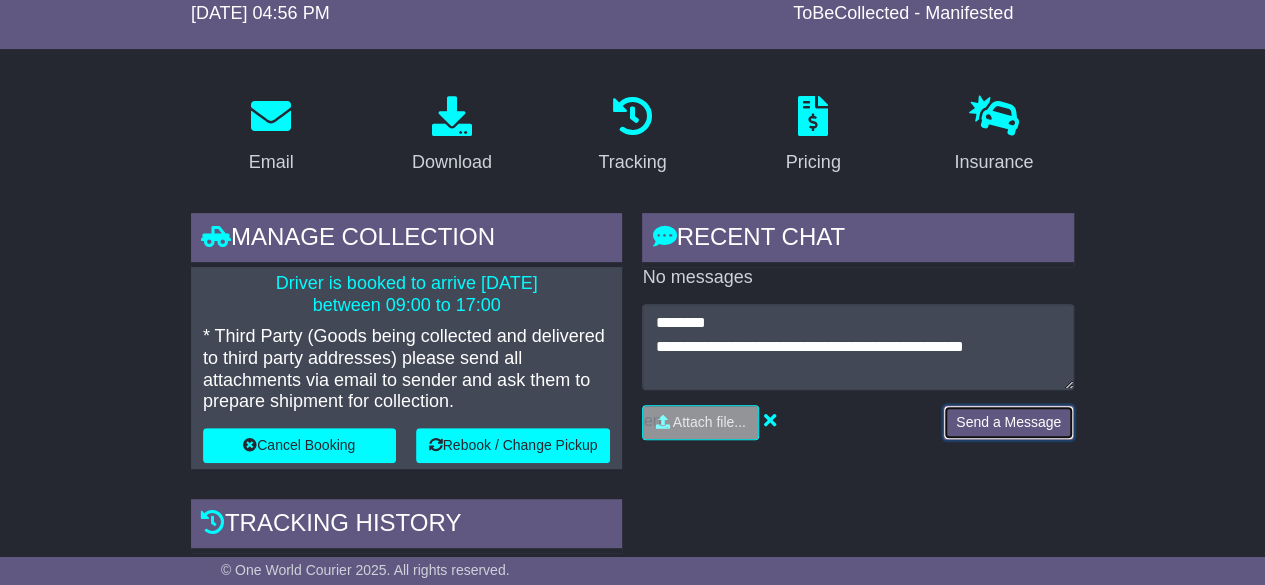 click on "Send a Message" at bounding box center (1008, 422) 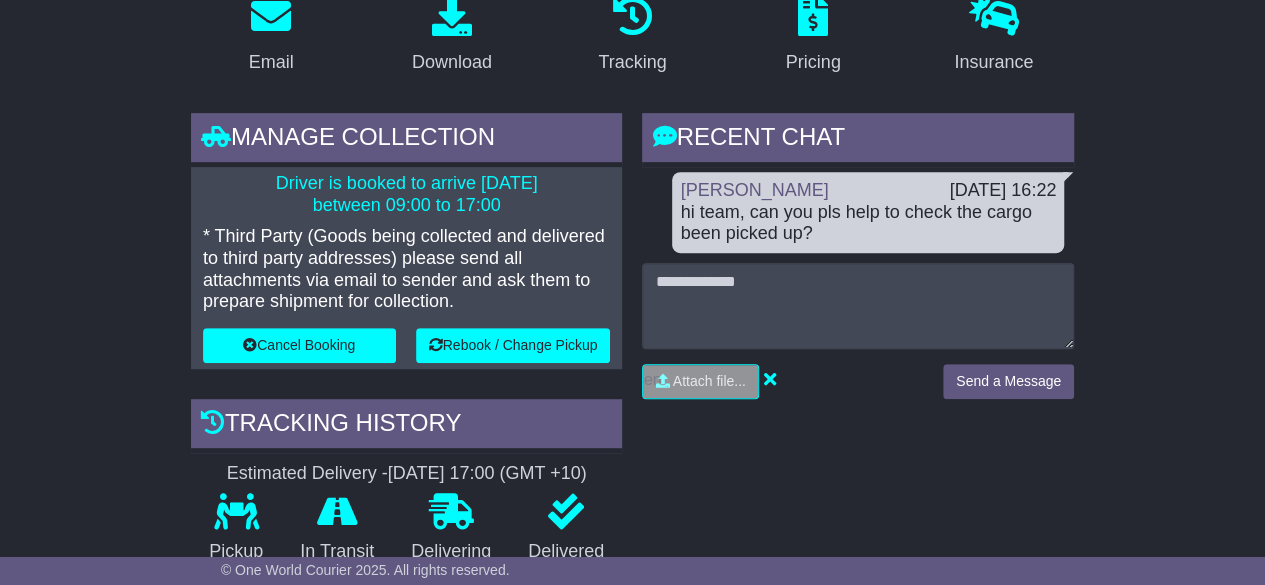 scroll, scrollTop: 0, scrollLeft: 0, axis: both 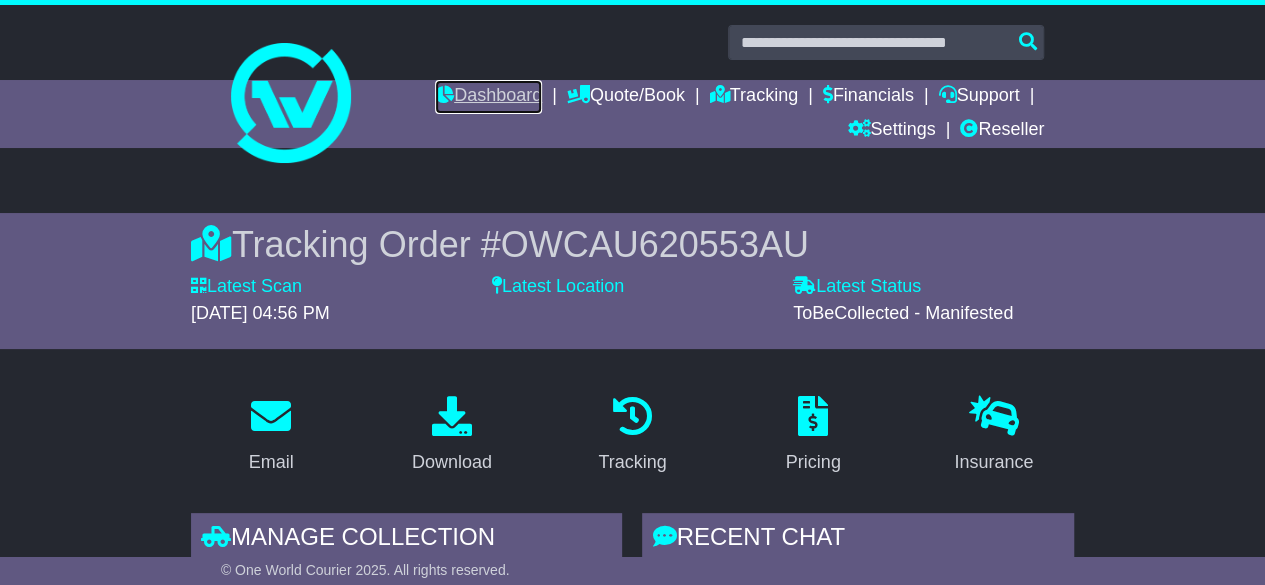 click on "Dashboard" at bounding box center (488, 97) 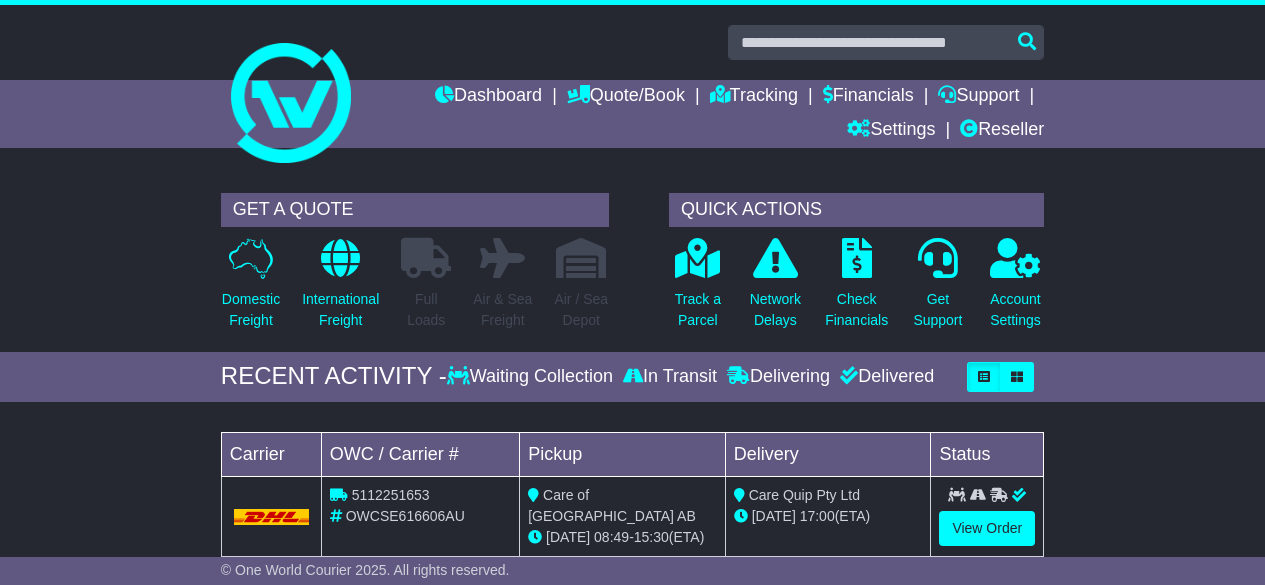 scroll, scrollTop: 0, scrollLeft: 0, axis: both 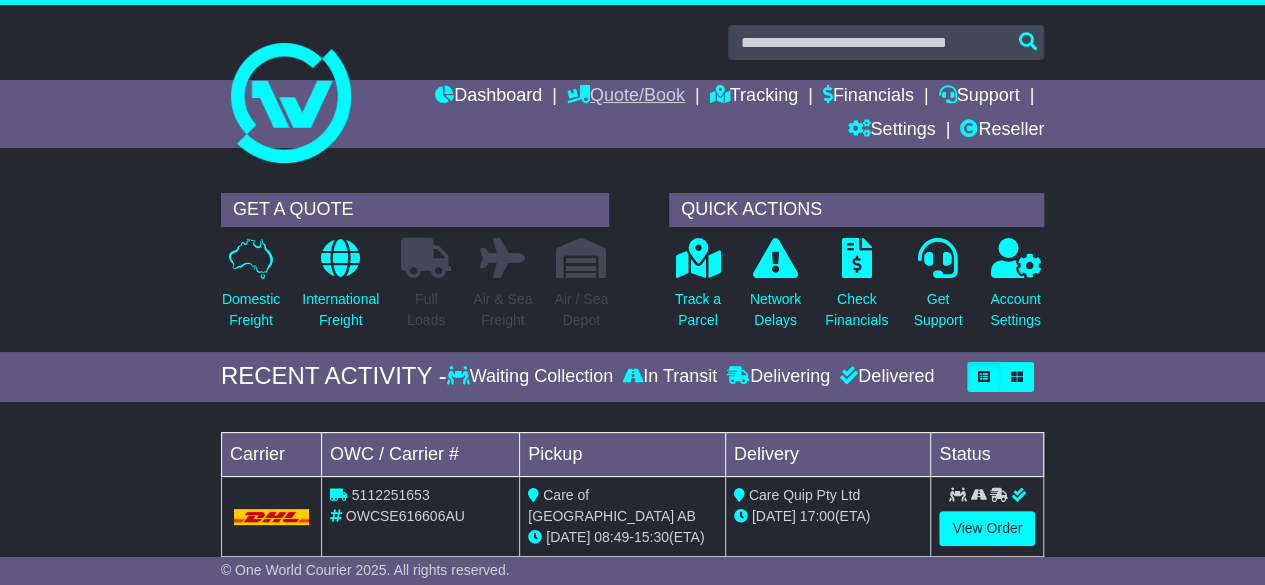 click on "Quote/Book" at bounding box center [626, 97] 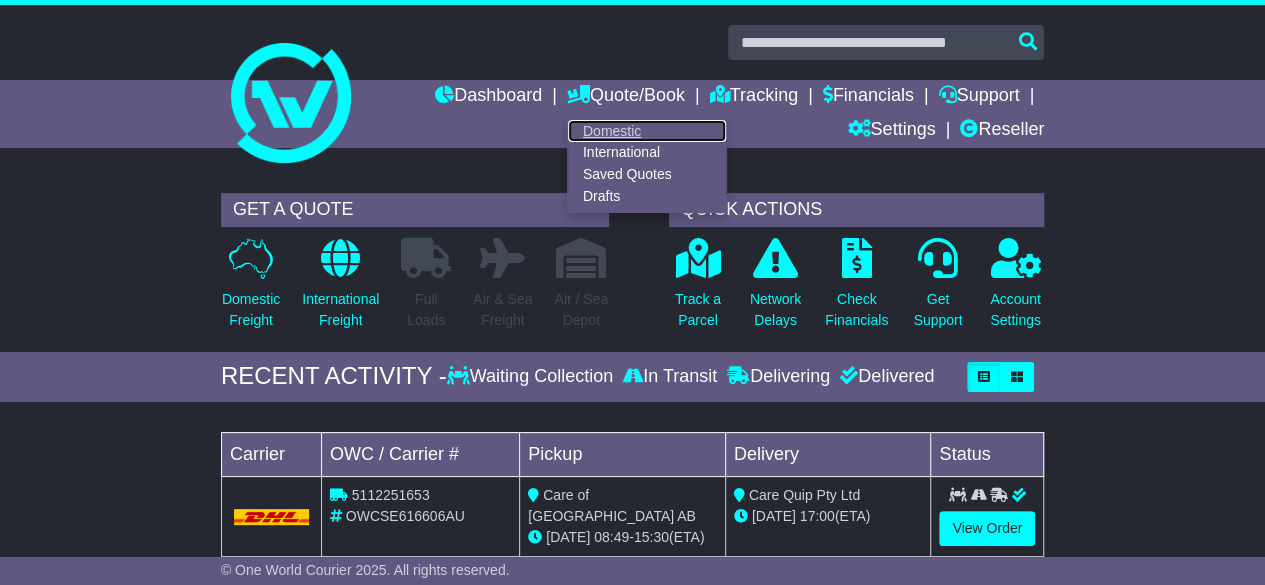 click on "Domestic" at bounding box center [647, 131] 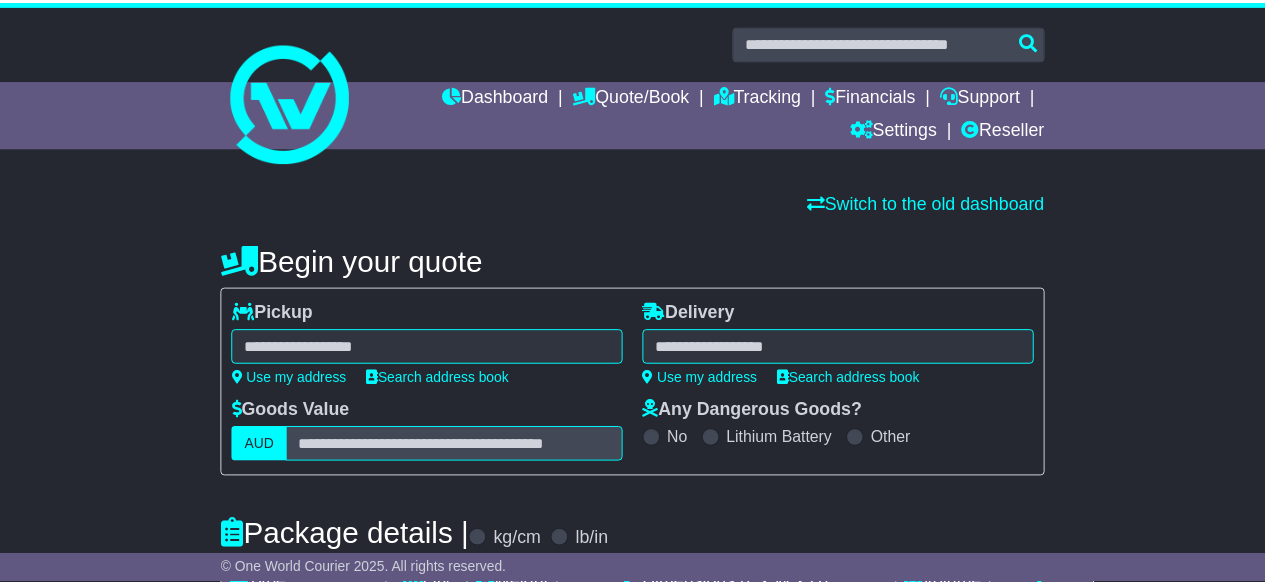 scroll, scrollTop: 0, scrollLeft: 0, axis: both 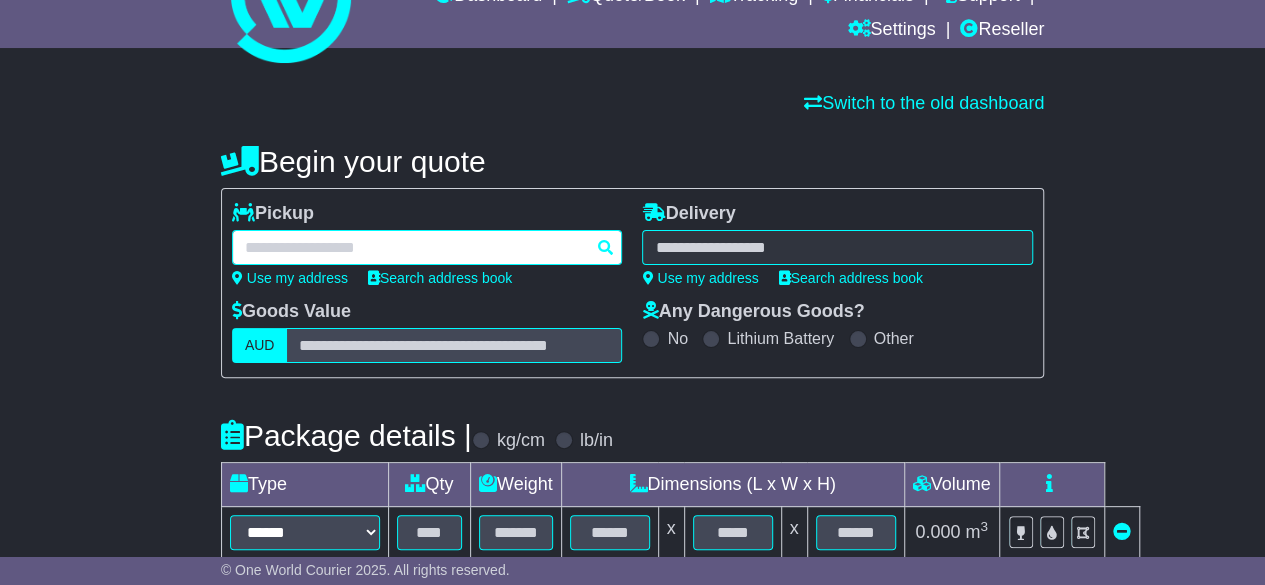 click at bounding box center [427, 247] 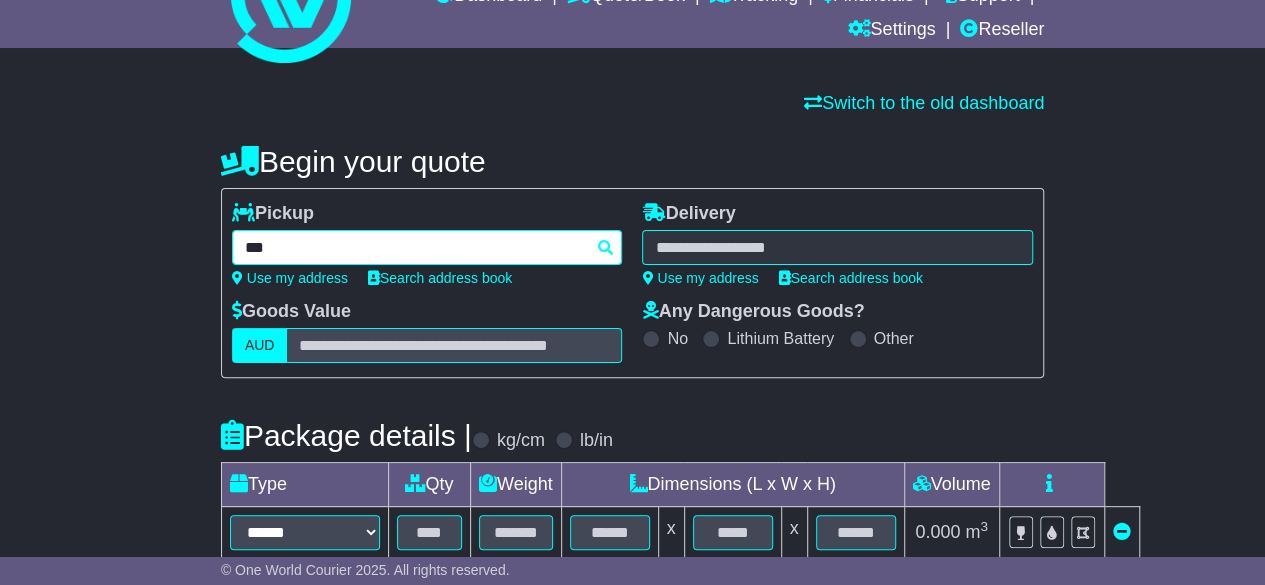 type on "****" 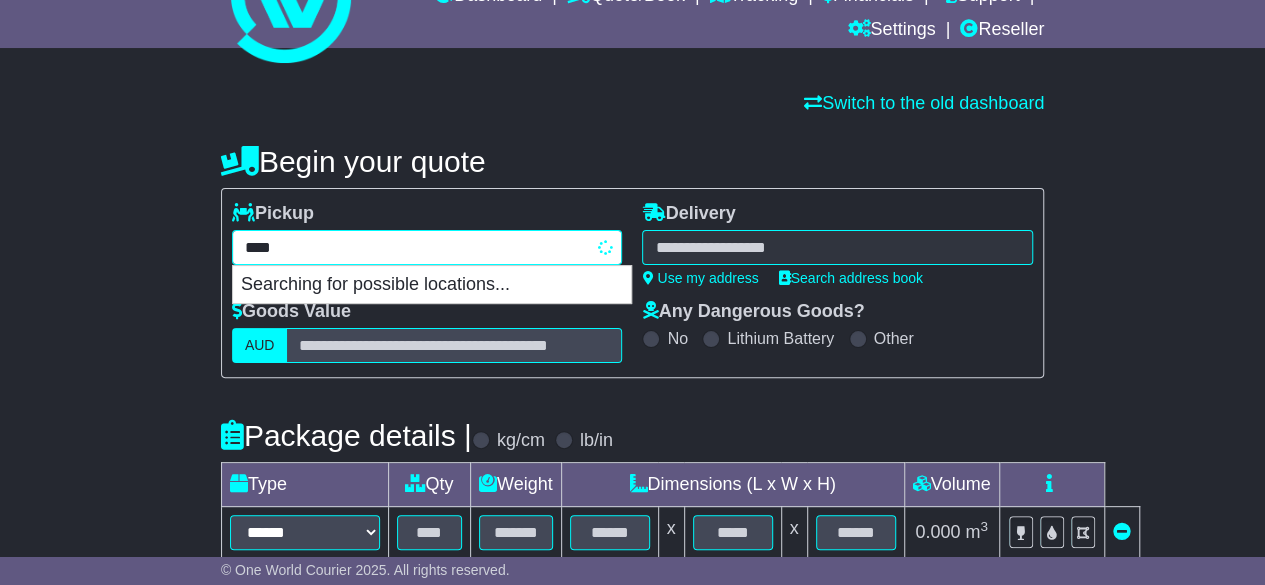 type on "******" 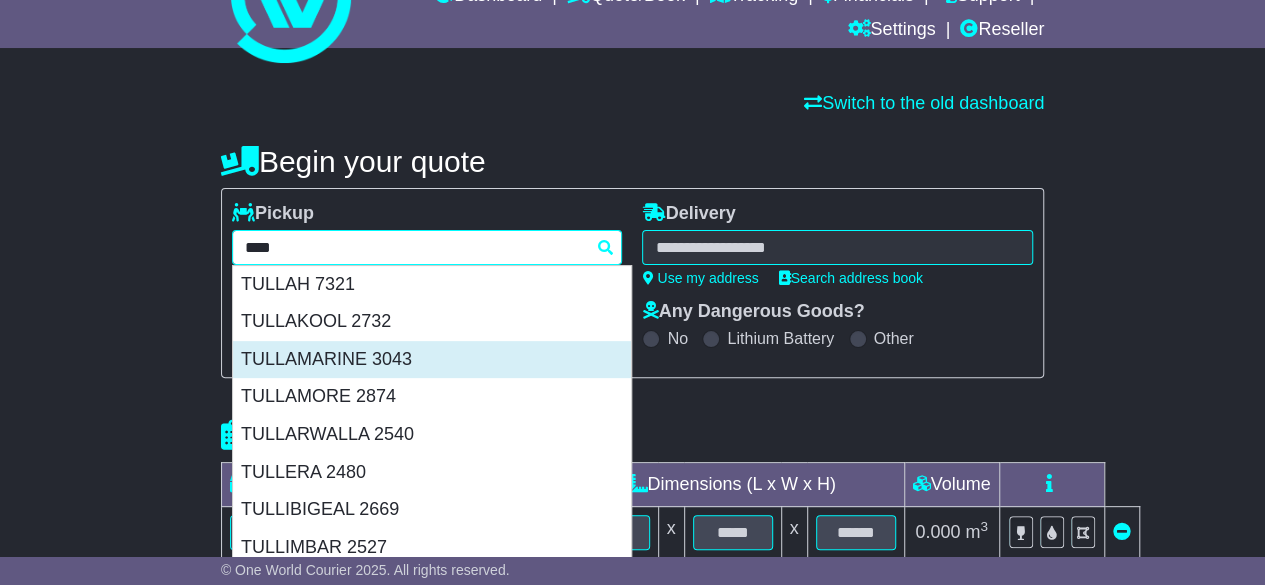 click on "TULLAMARINE 3043" at bounding box center [432, 360] 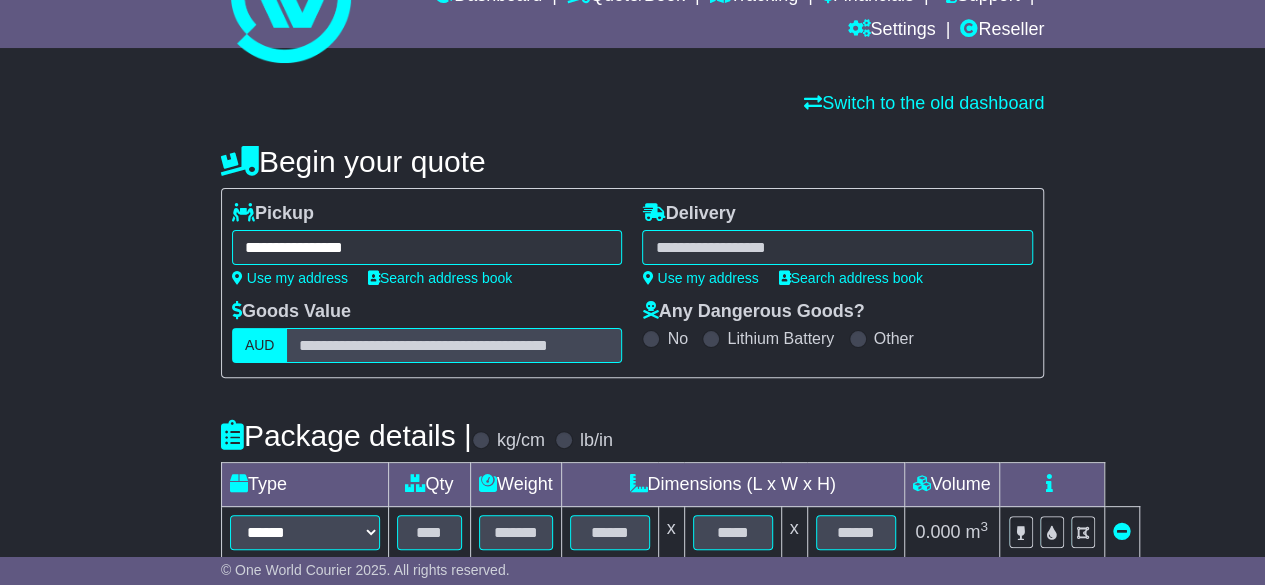 type on "**********" 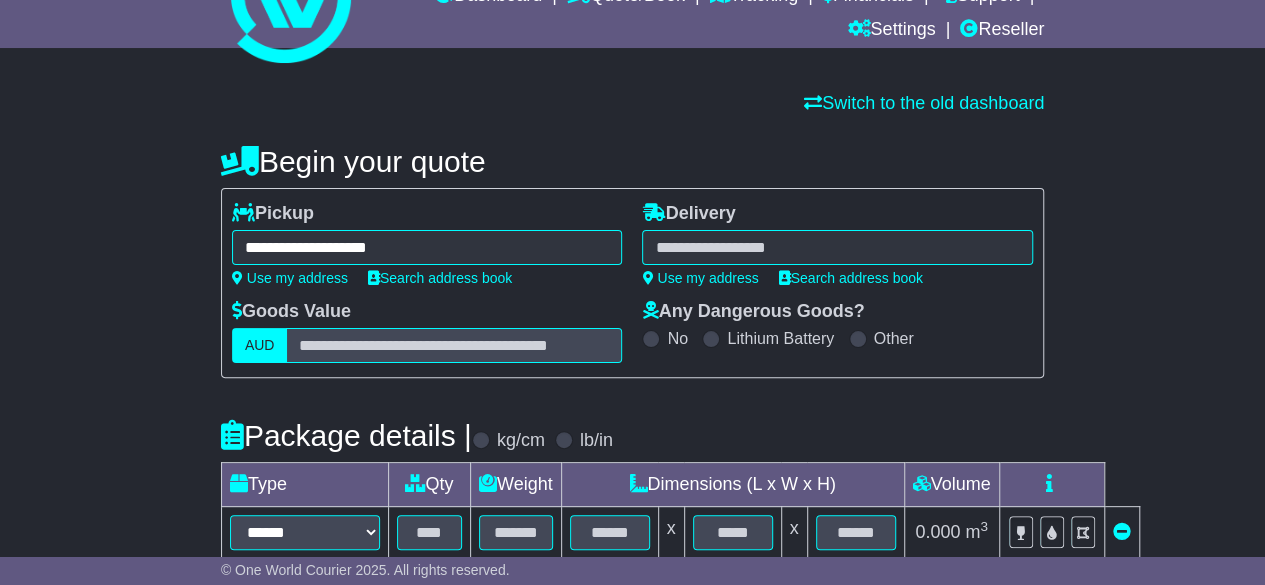 click at bounding box center (837, 247) 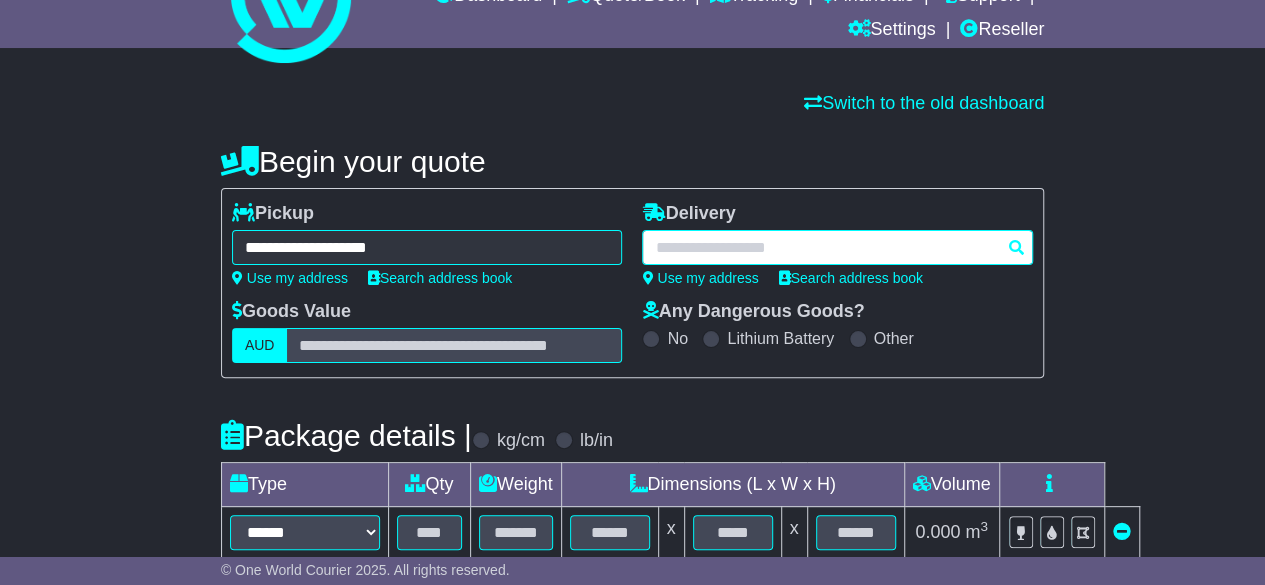 paste on "*******" 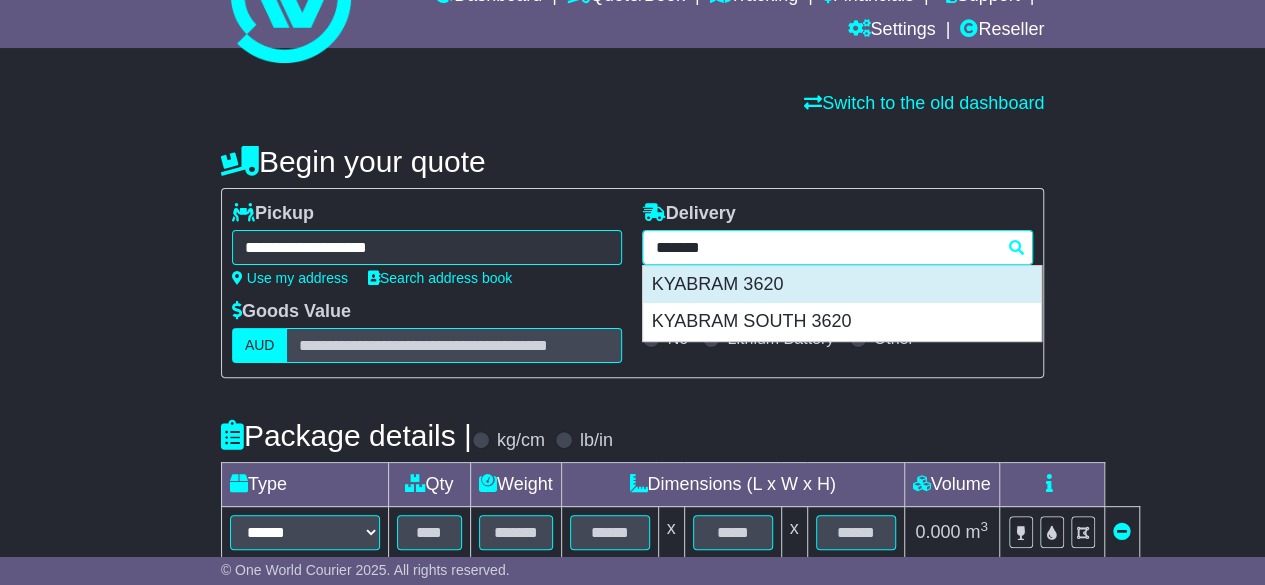 click on "KYABRAM 3620" at bounding box center [842, 285] 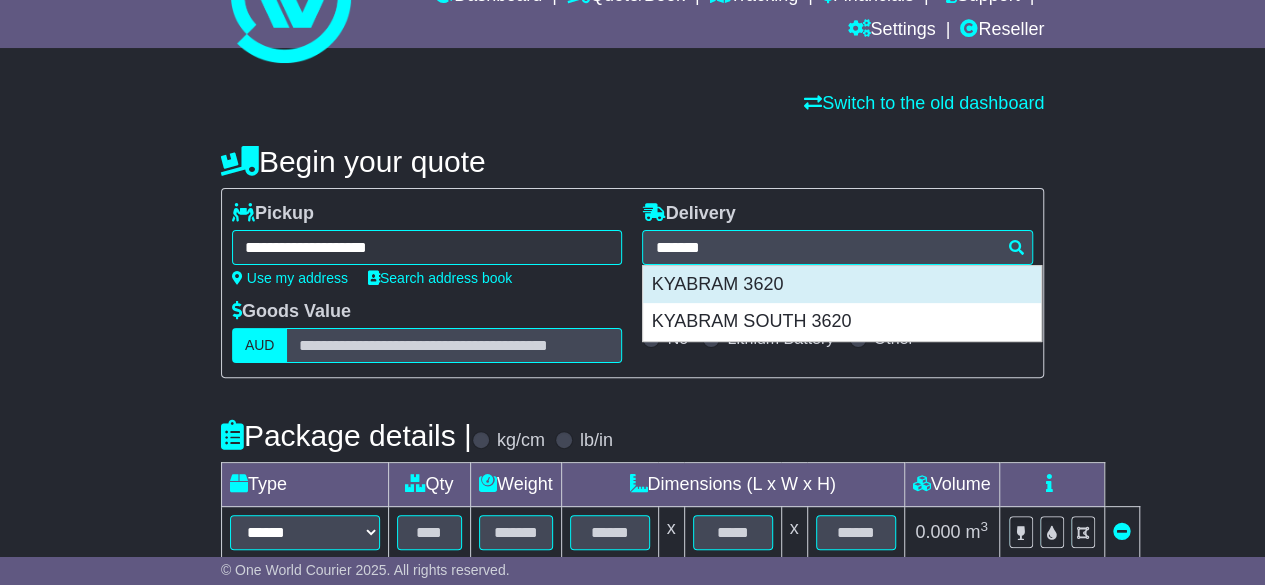 type on "**********" 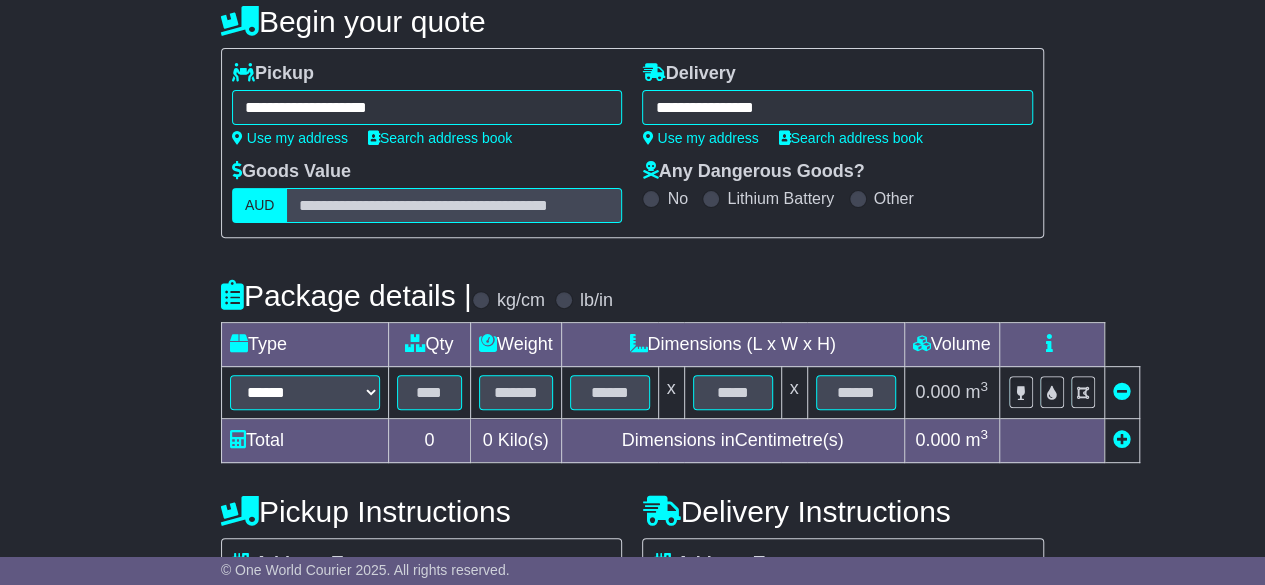 scroll, scrollTop: 300, scrollLeft: 0, axis: vertical 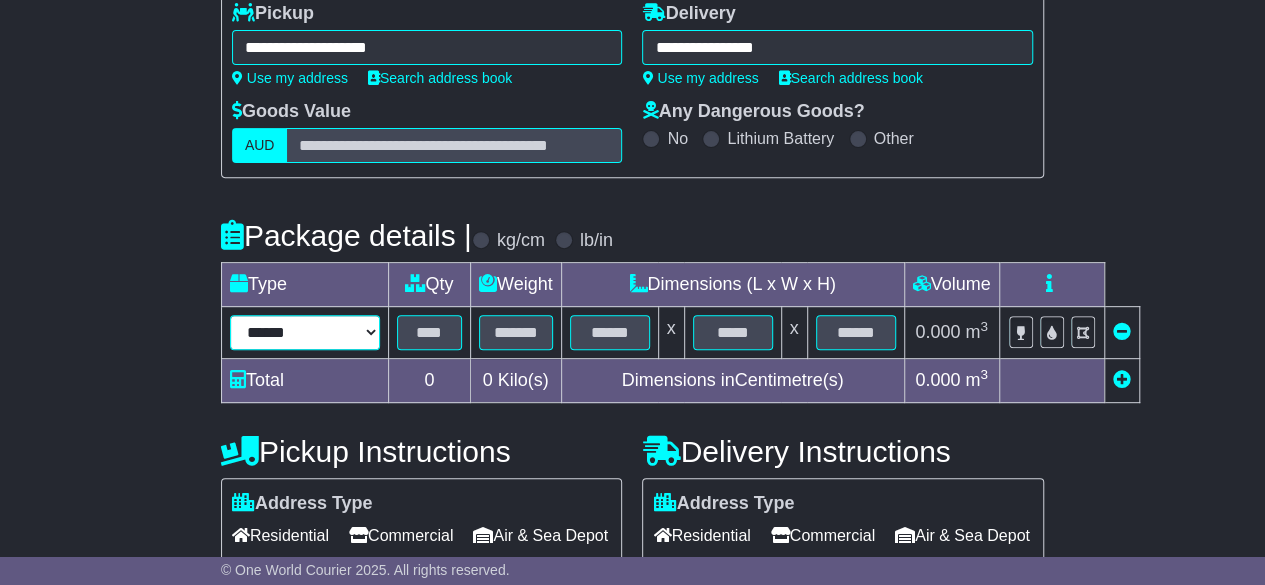 click on "****** ****** *** ******** ***** **** **** ****** *** *******" at bounding box center (305, 332) 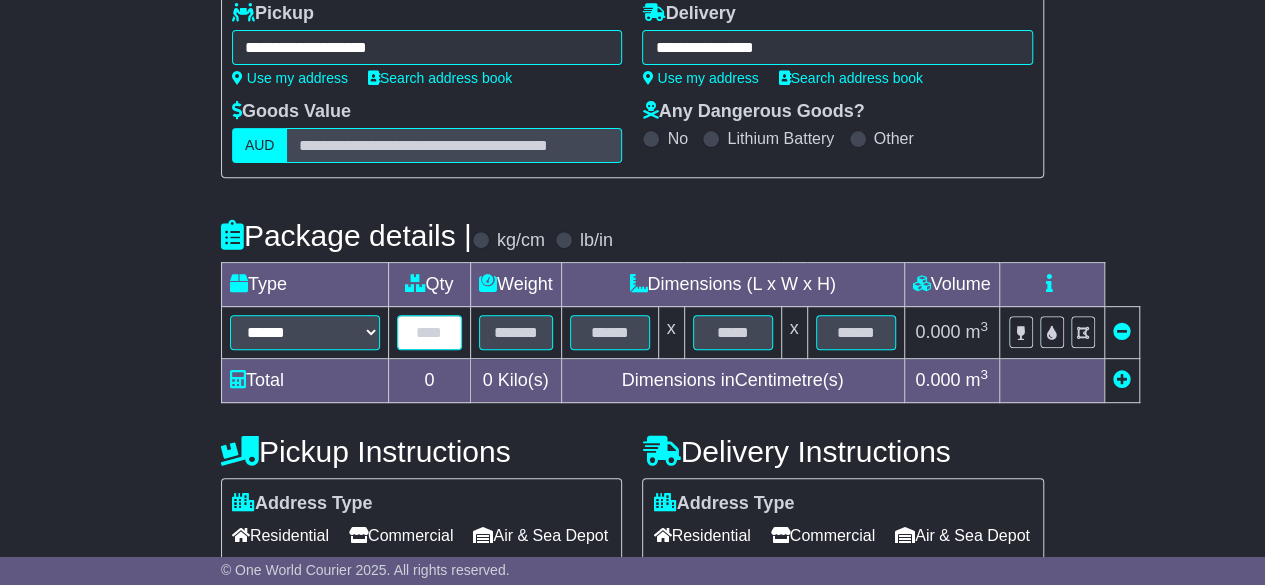 click at bounding box center (429, 332) 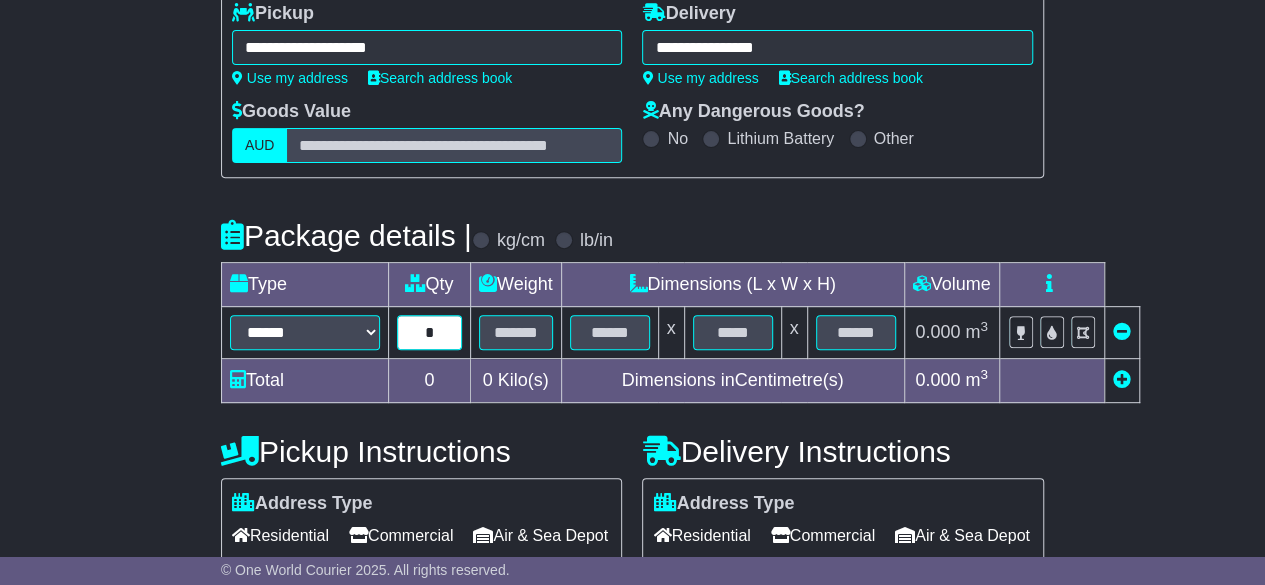 type on "*" 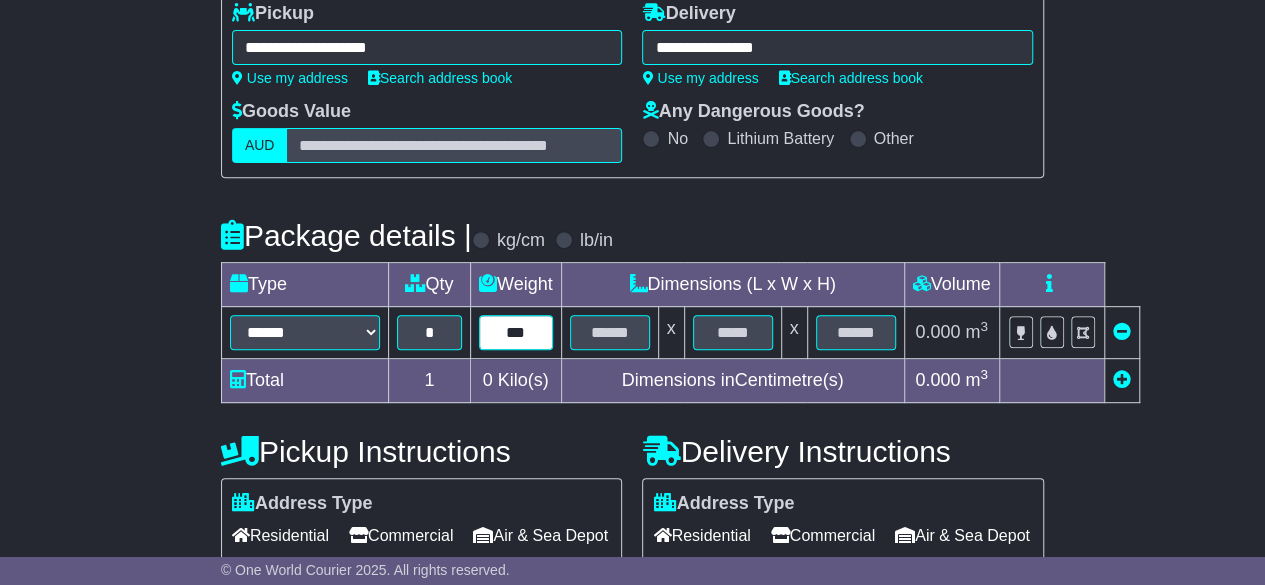 type on "***" 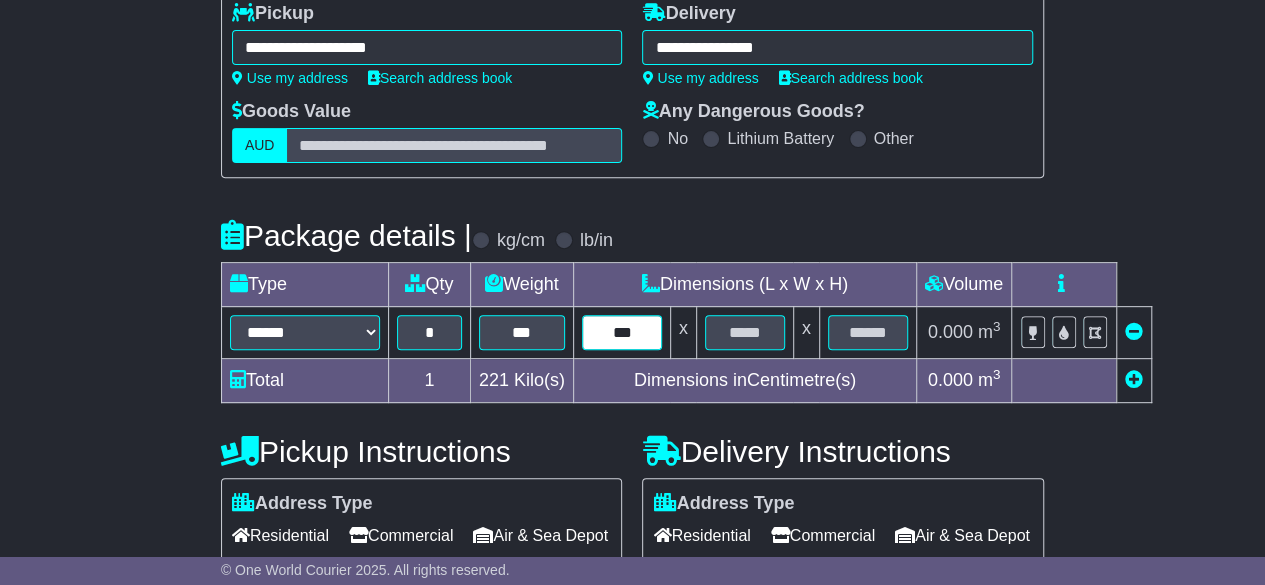 type on "***" 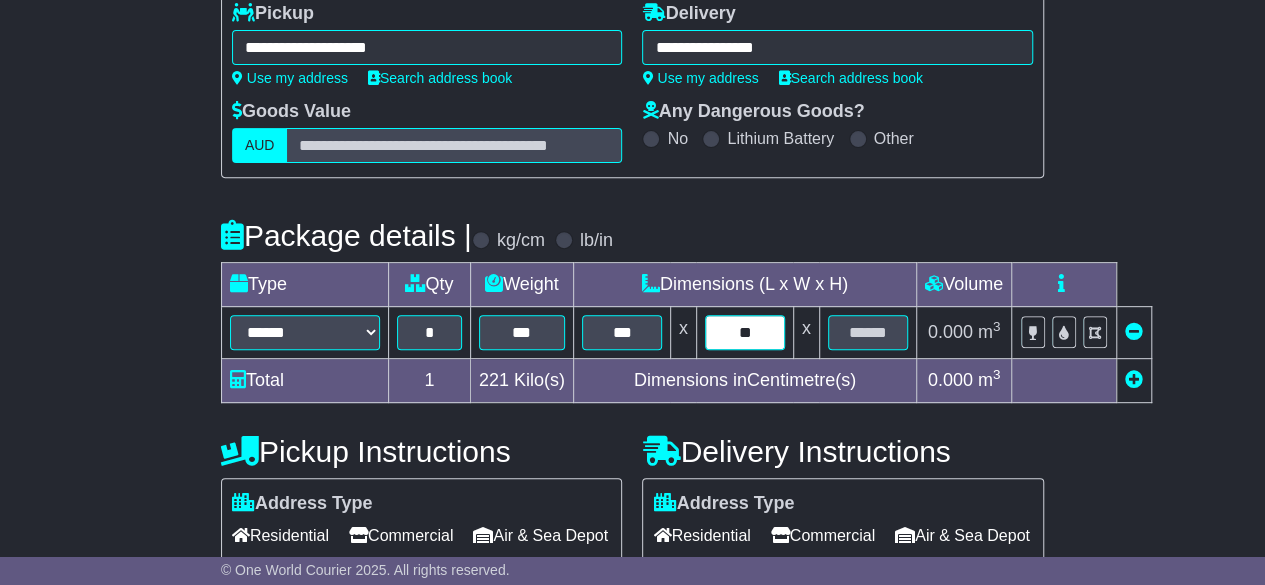 type on "**" 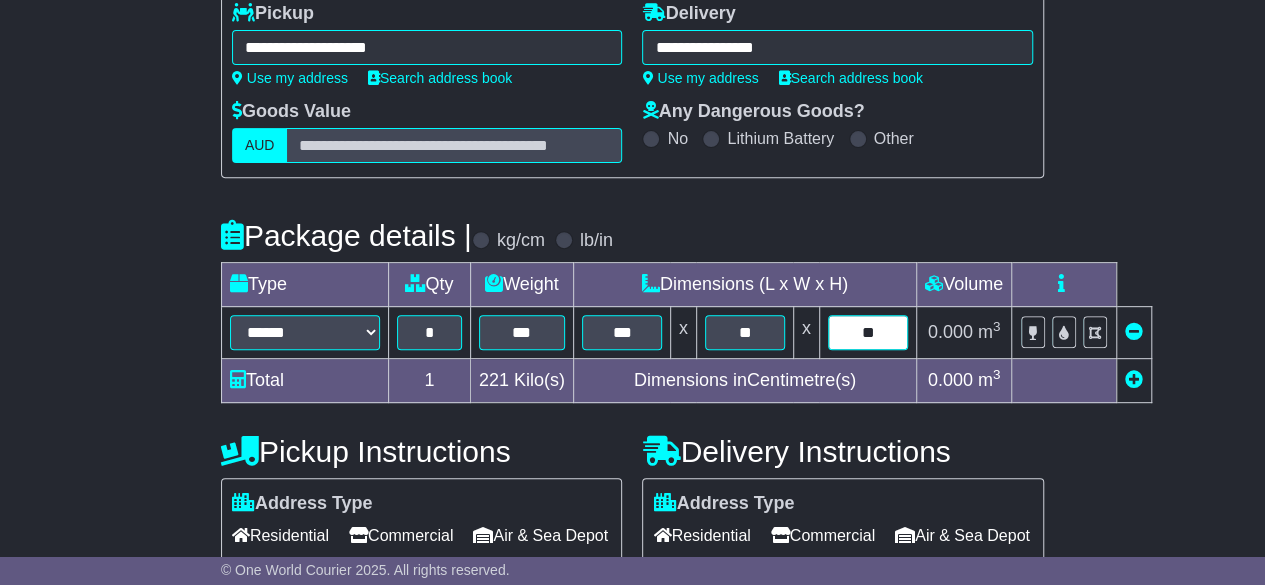 type on "**" 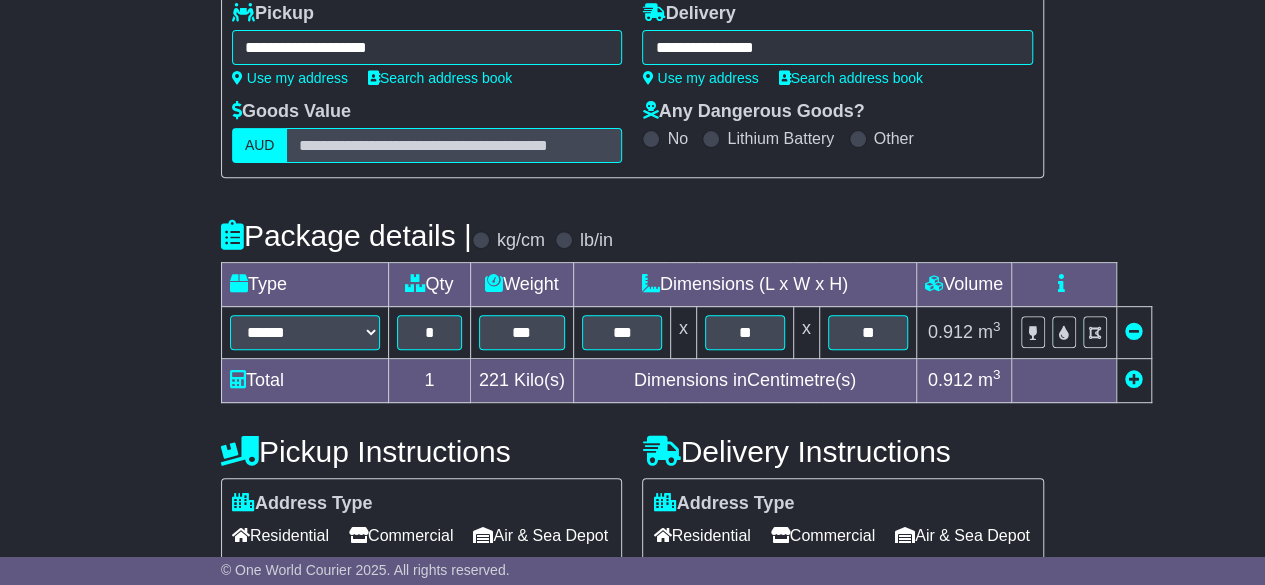 scroll, scrollTop: 708, scrollLeft: 0, axis: vertical 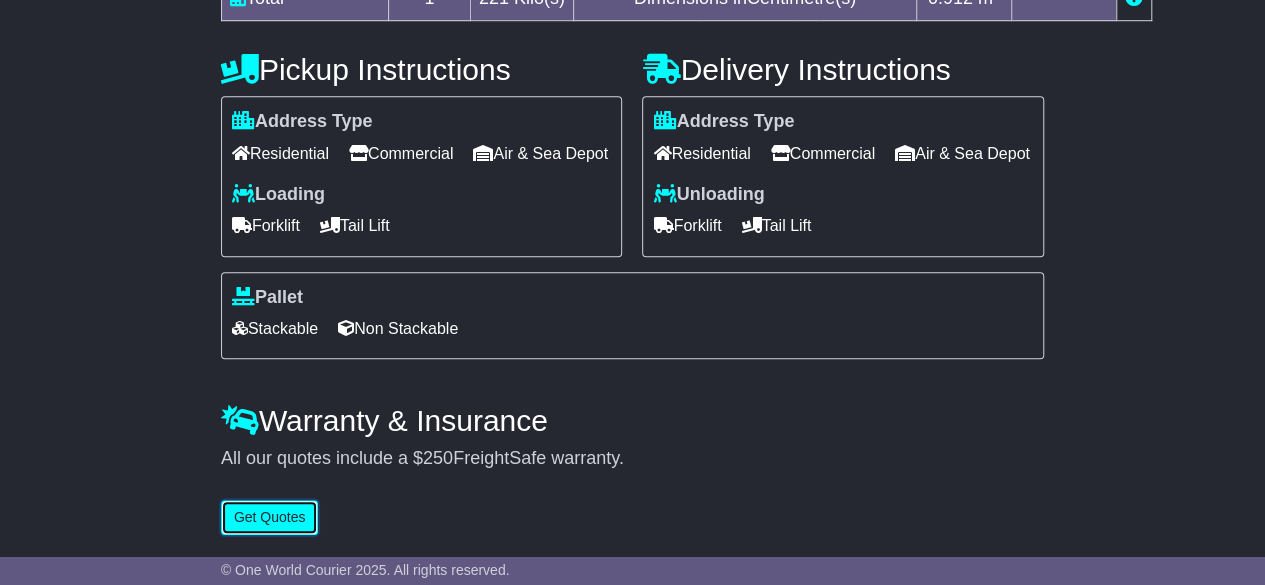 type 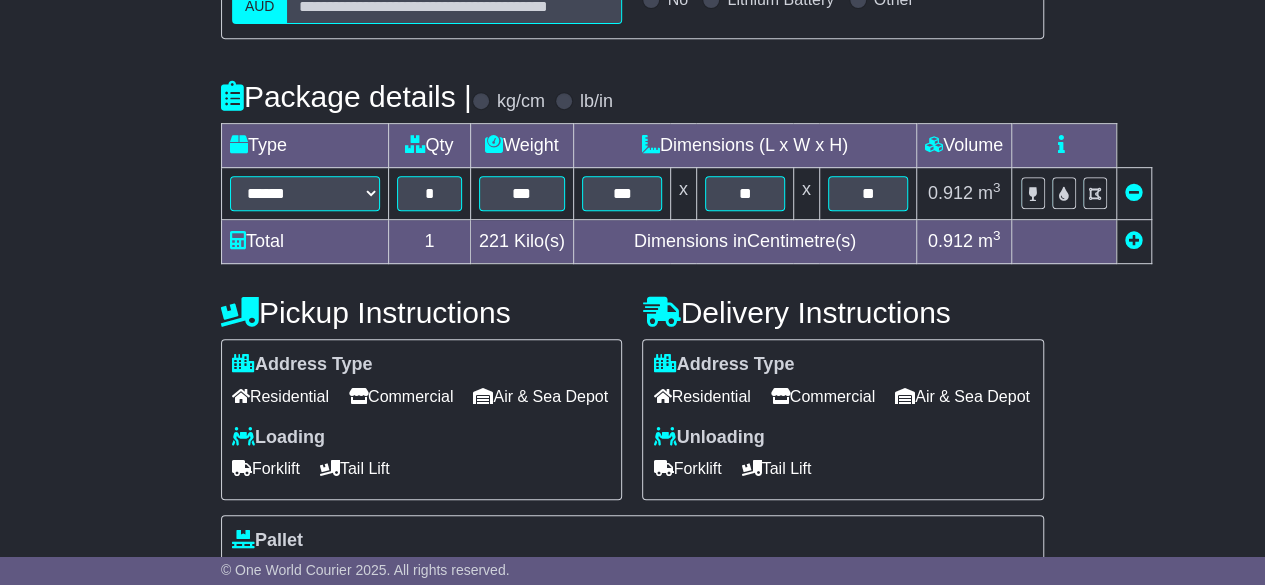 scroll, scrollTop: 408, scrollLeft: 0, axis: vertical 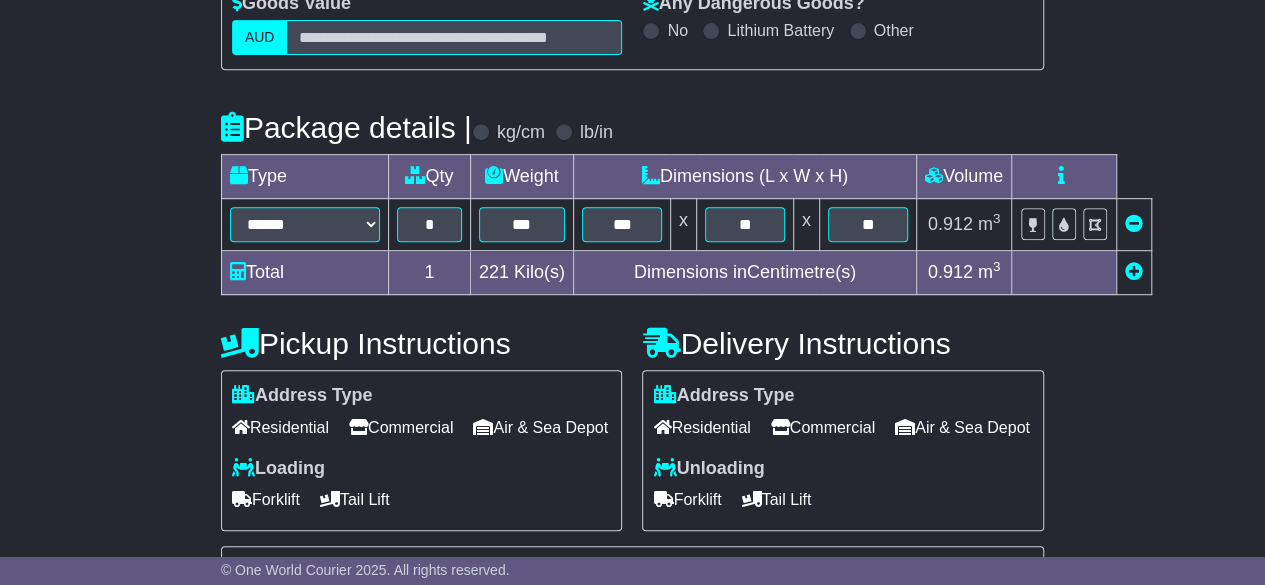 click on "Air & Sea Depot" at bounding box center [540, 427] 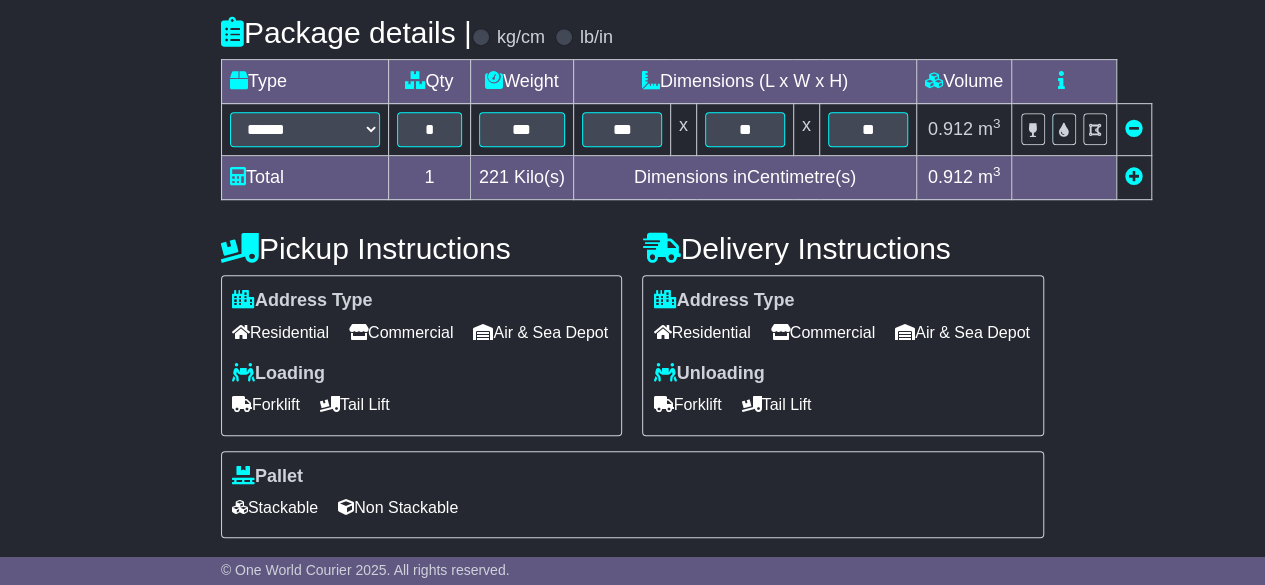 scroll, scrollTop: 608, scrollLeft: 0, axis: vertical 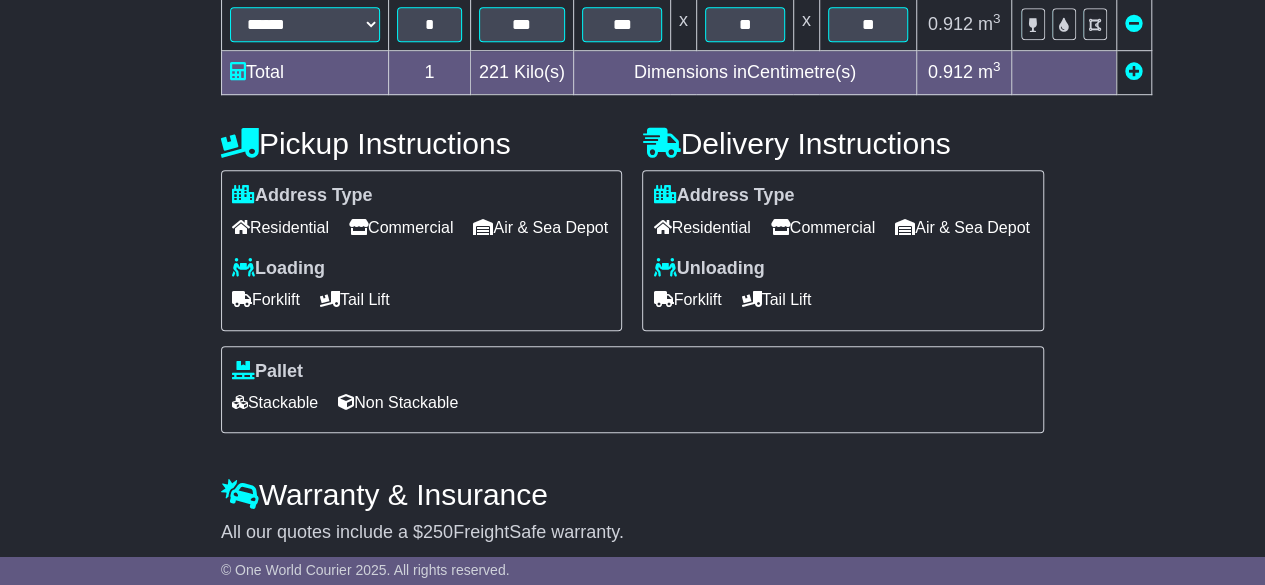 click on "Forklift" at bounding box center (266, 299) 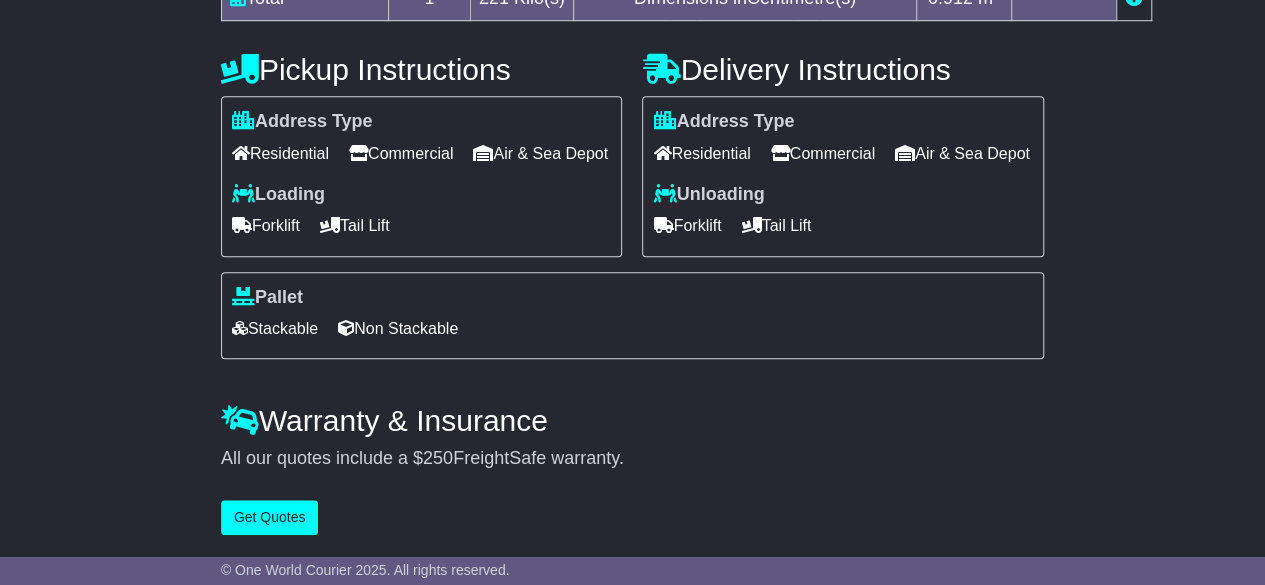 click on "Non Stackable" at bounding box center [398, 328] 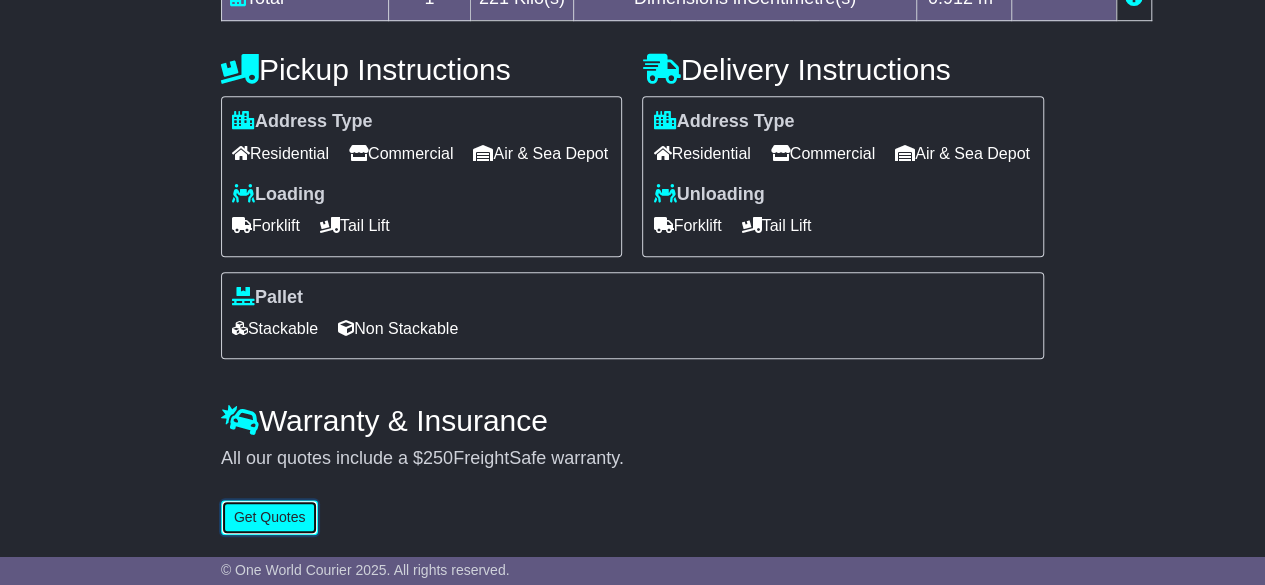 click on "Get Quotes" at bounding box center (270, 517) 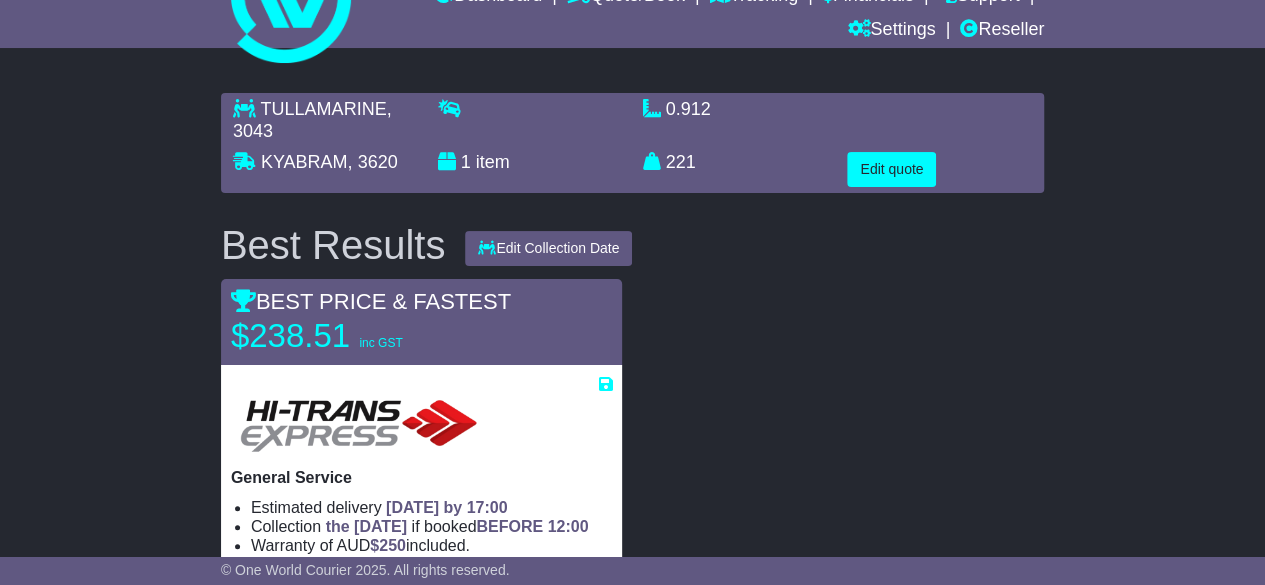 scroll, scrollTop: 200, scrollLeft: 0, axis: vertical 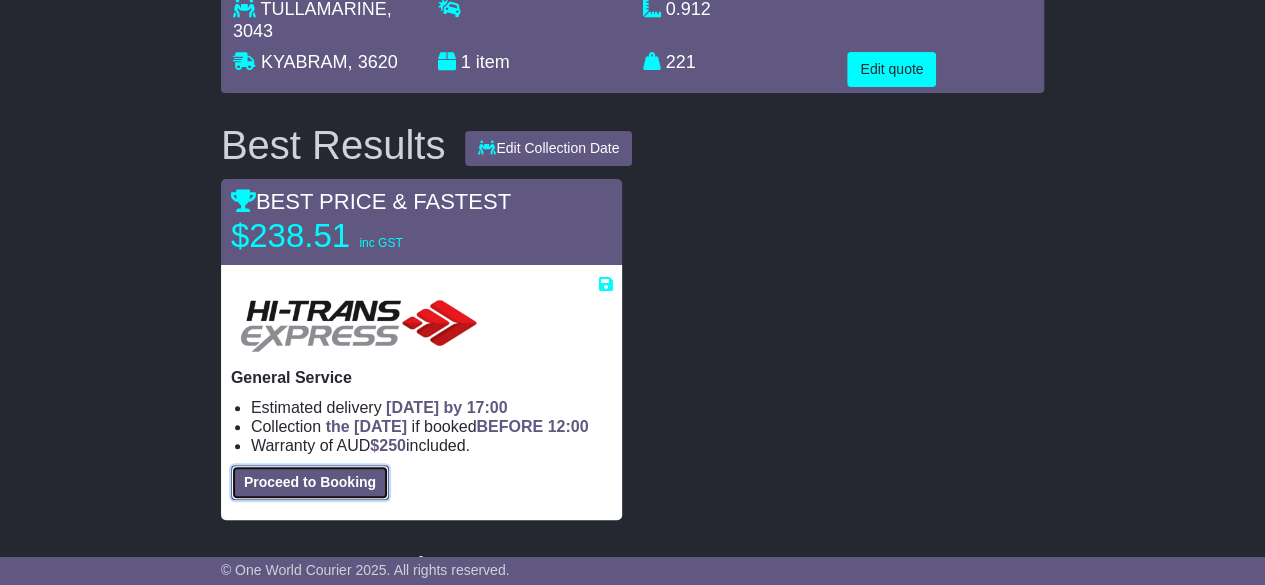 click on "Proceed to Booking" at bounding box center [310, 482] 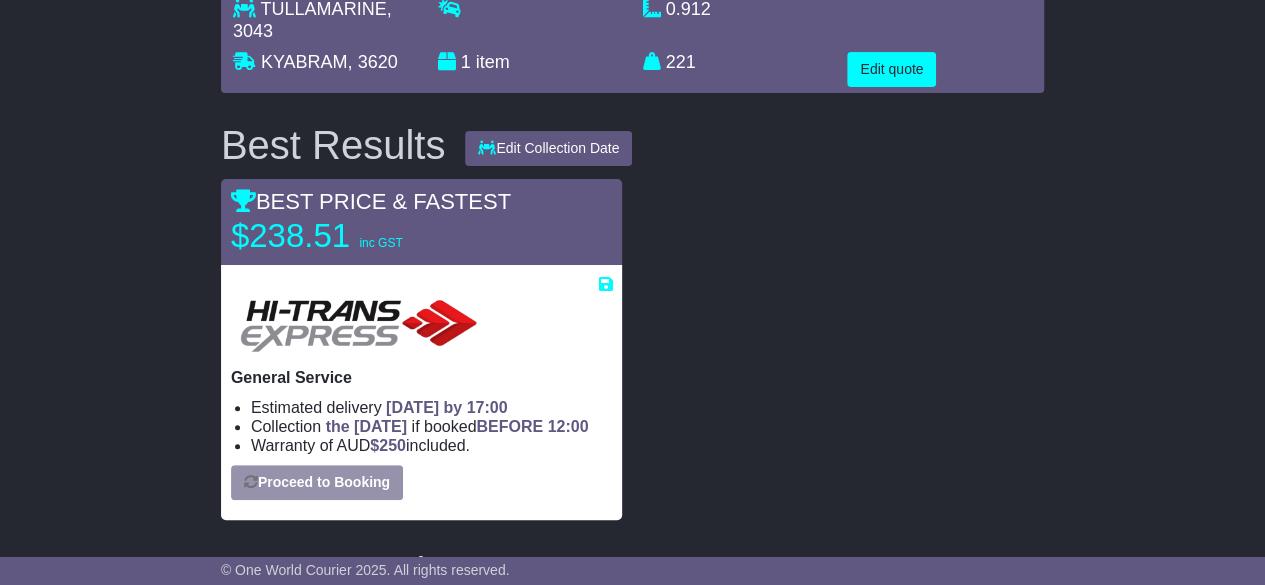 select on "**********" 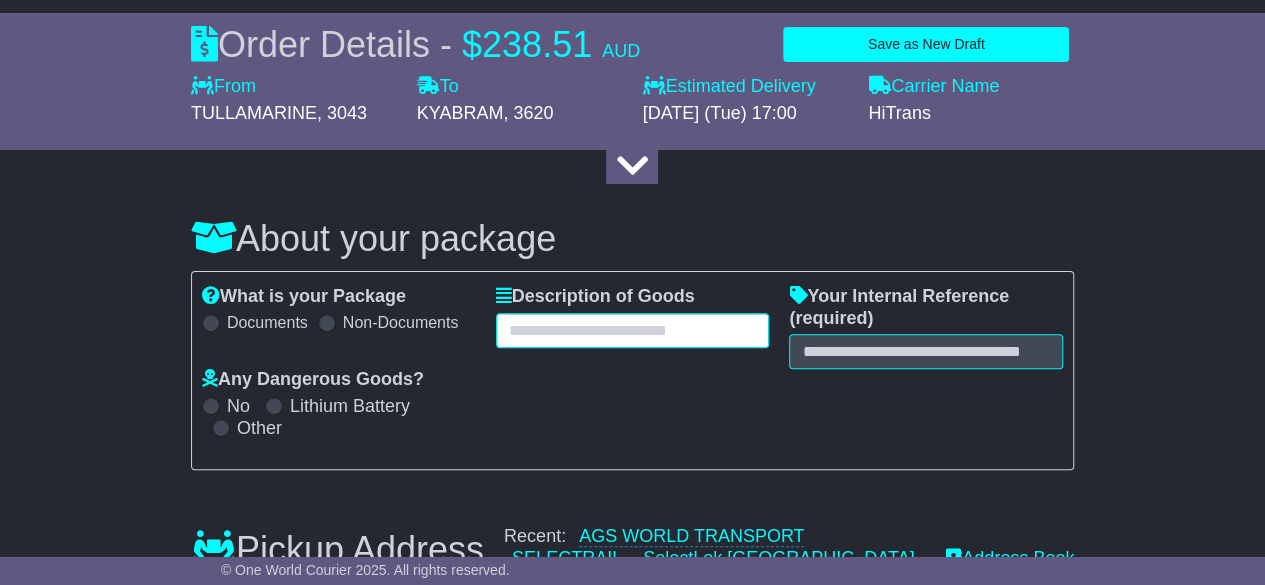 click at bounding box center (633, 330) 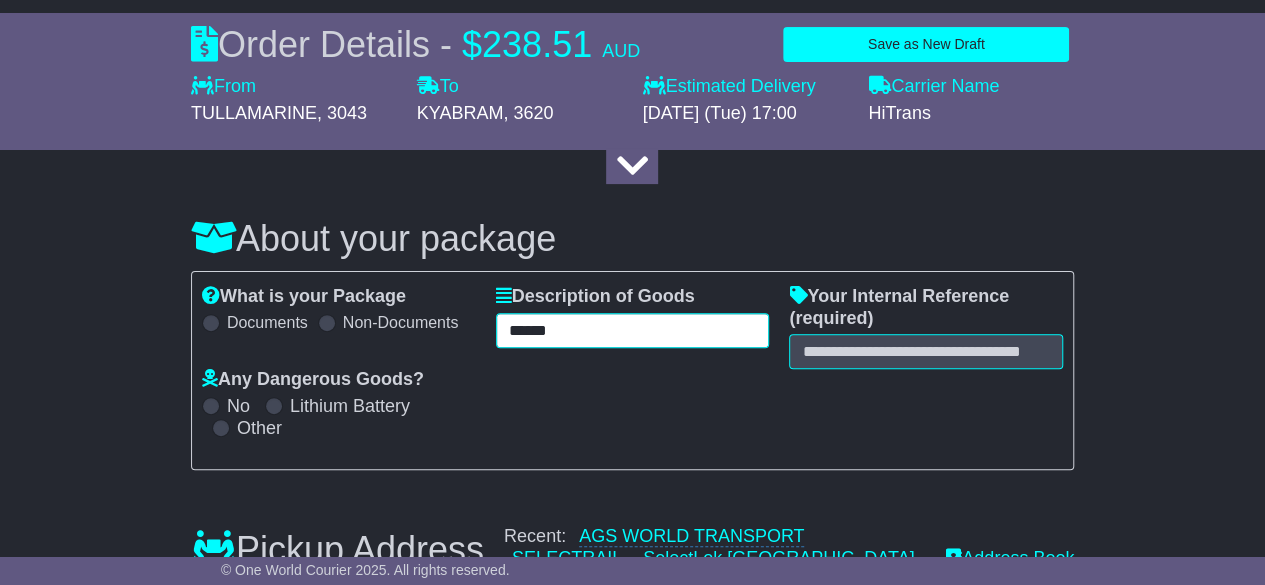 type on "******" 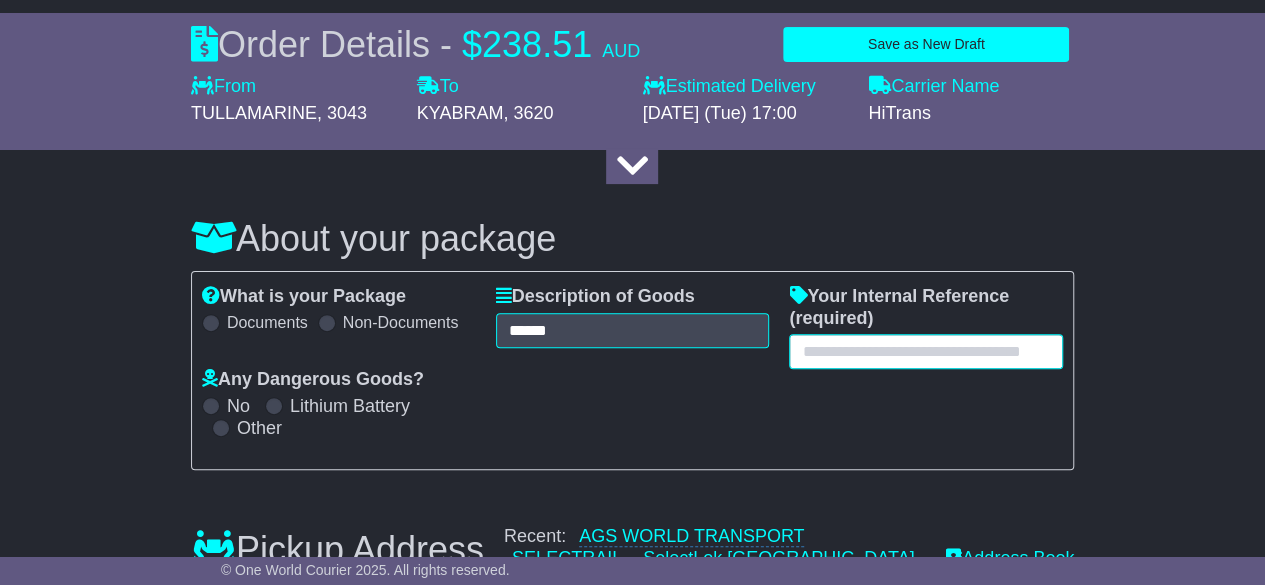 click at bounding box center [926, 351] 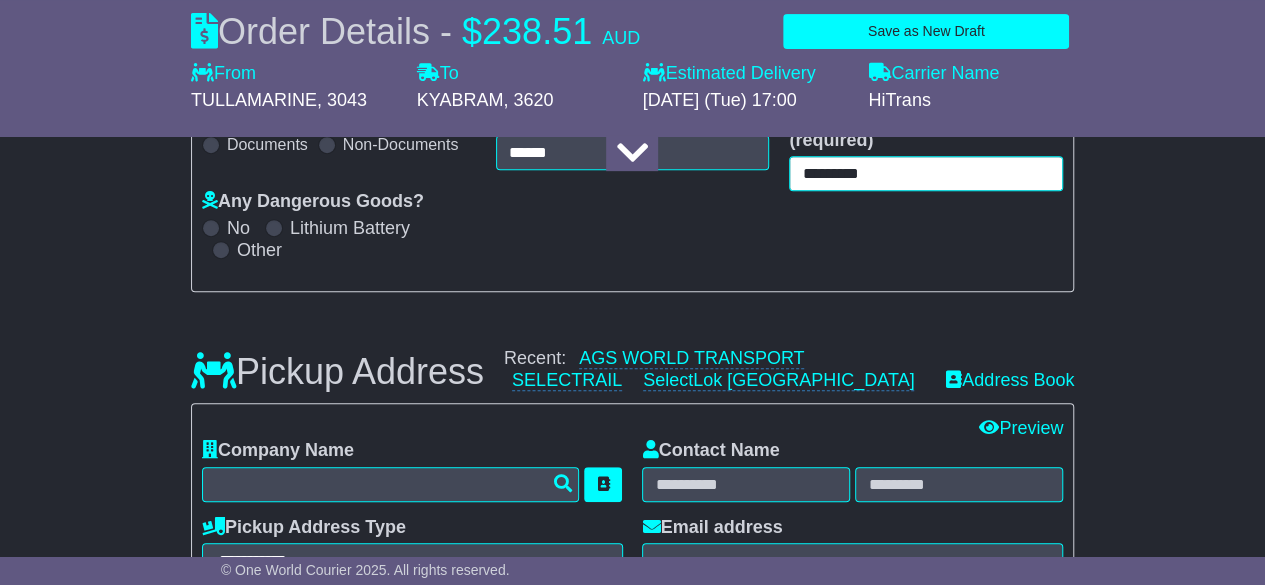 scroll, scrollTop: 500, scrollLeft: 0, axis: vertical 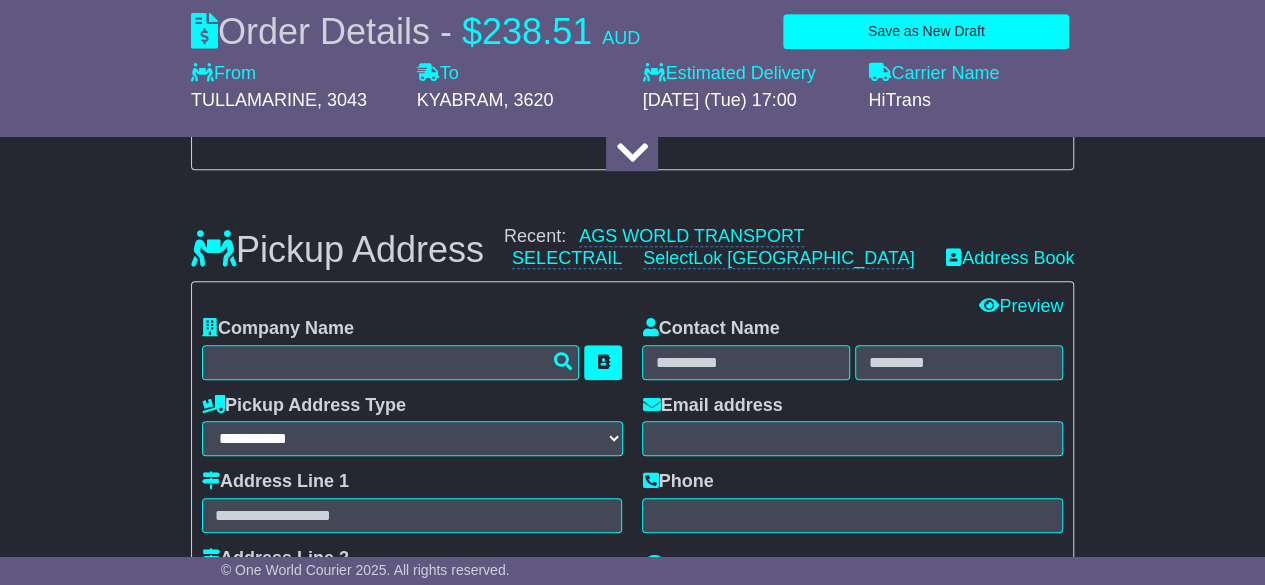 type on "*********" 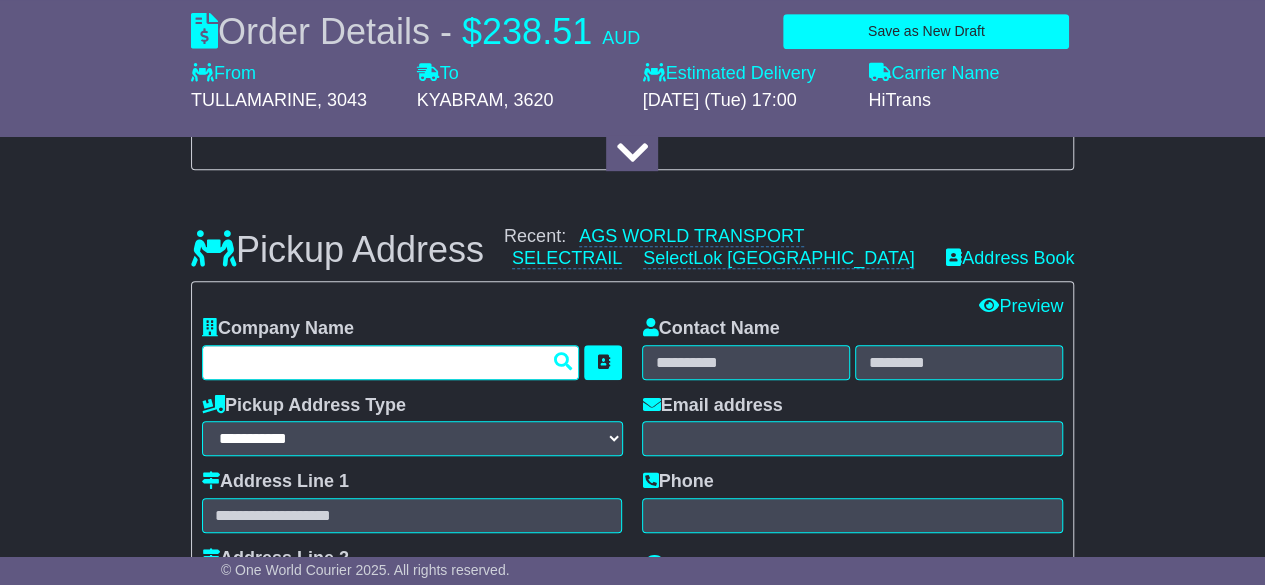 click at bounding box center (391, 362) 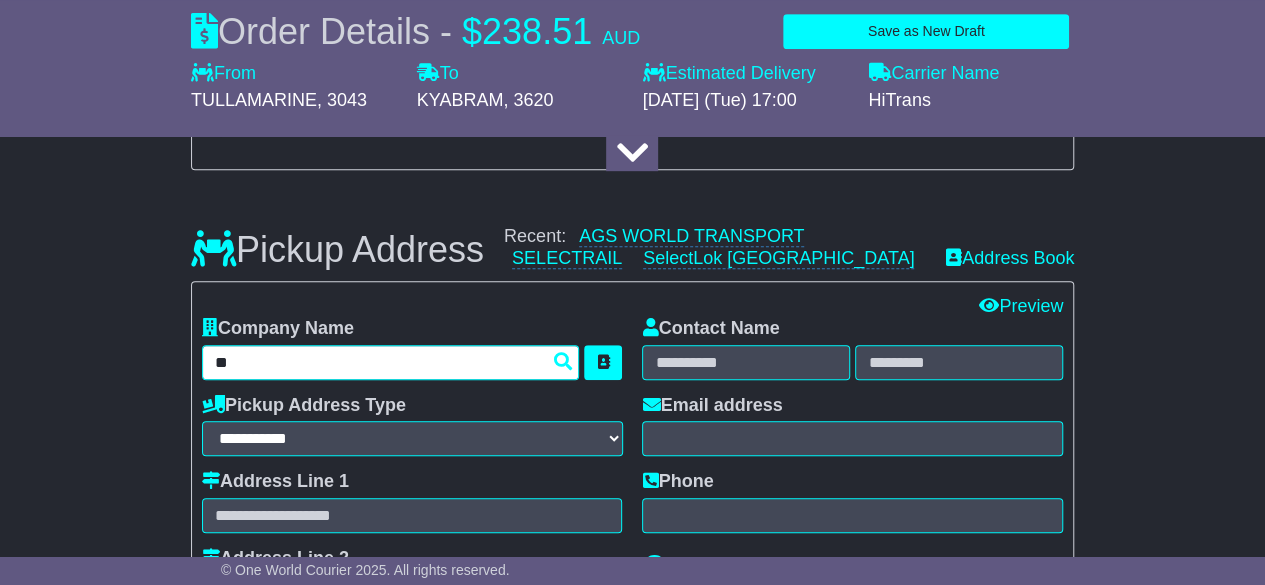 type on "***" 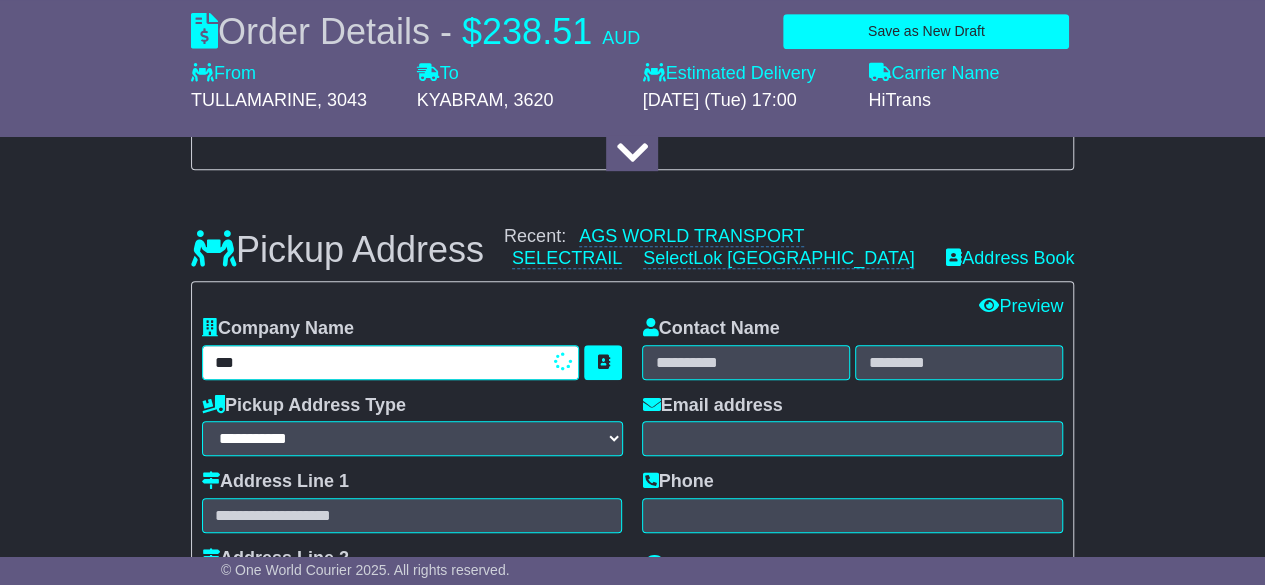 type on "**********" 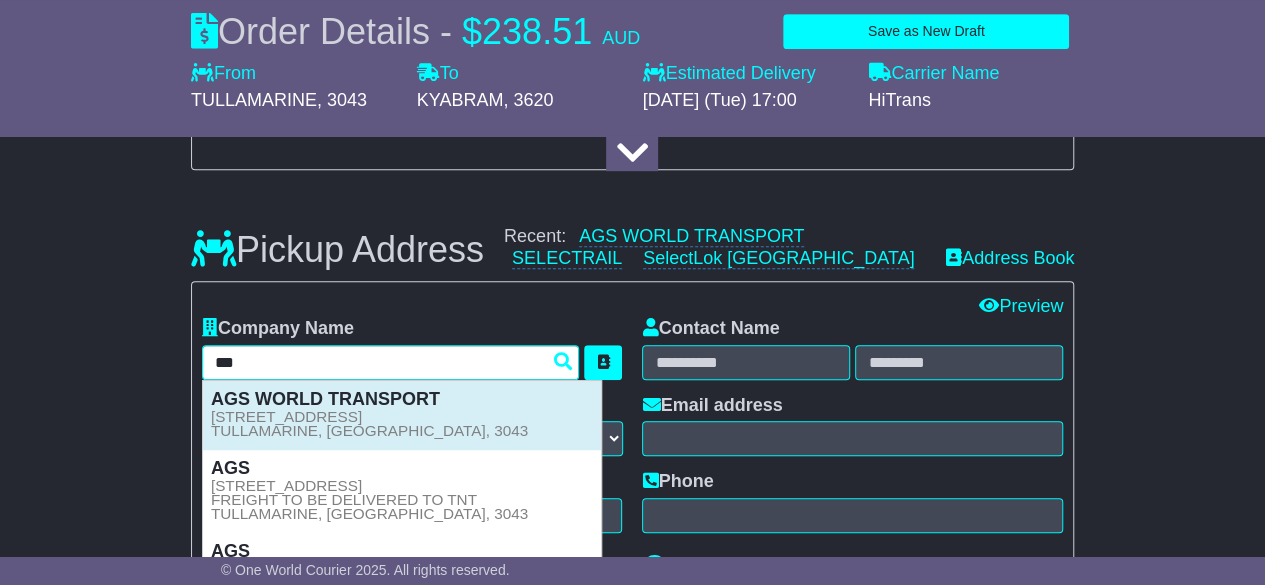 click on "AGS WORLD TRANSPORT" at bounding box center (325, 399) 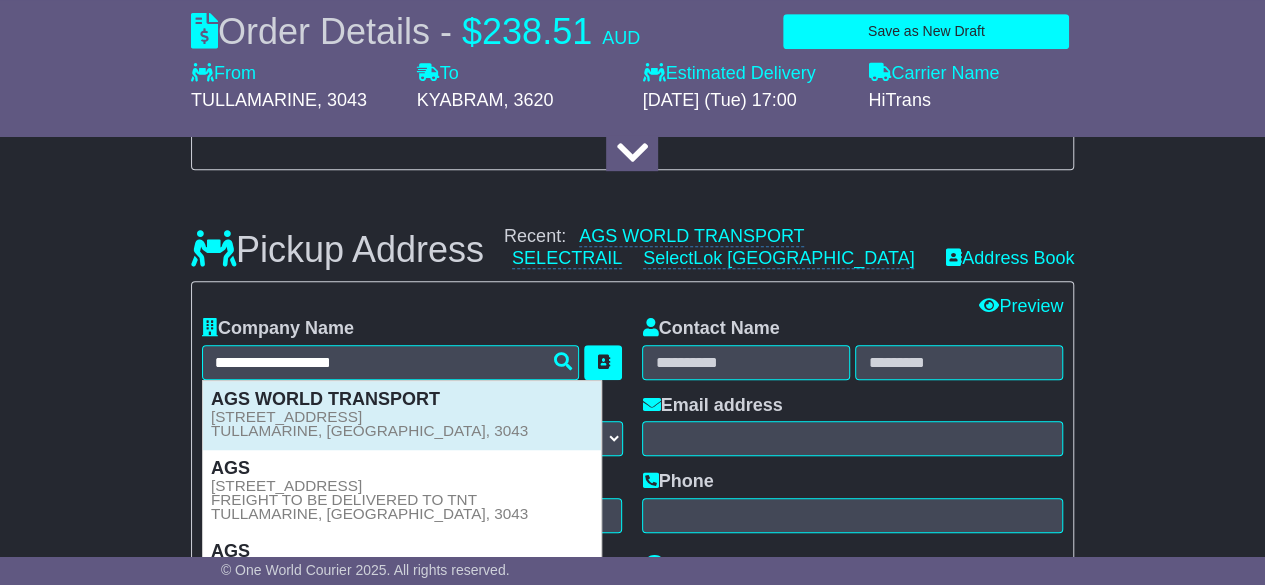 type 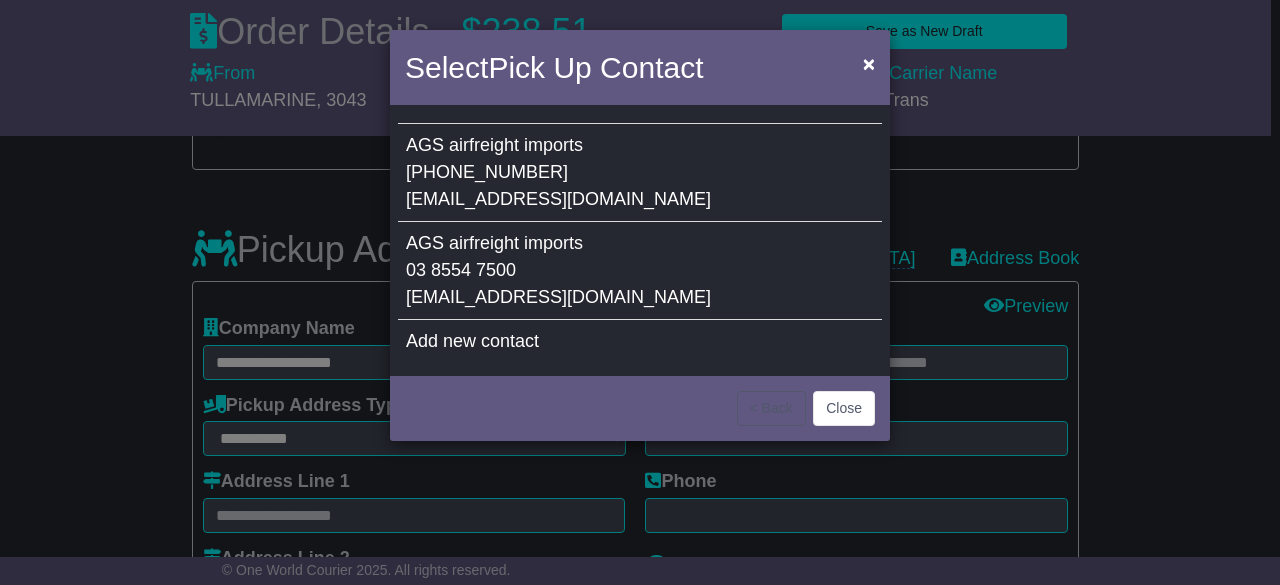 click on "AGS airfreight imports
+61 3 8554 7500
importair@agsworld.com" at bounding box center [640, 173] 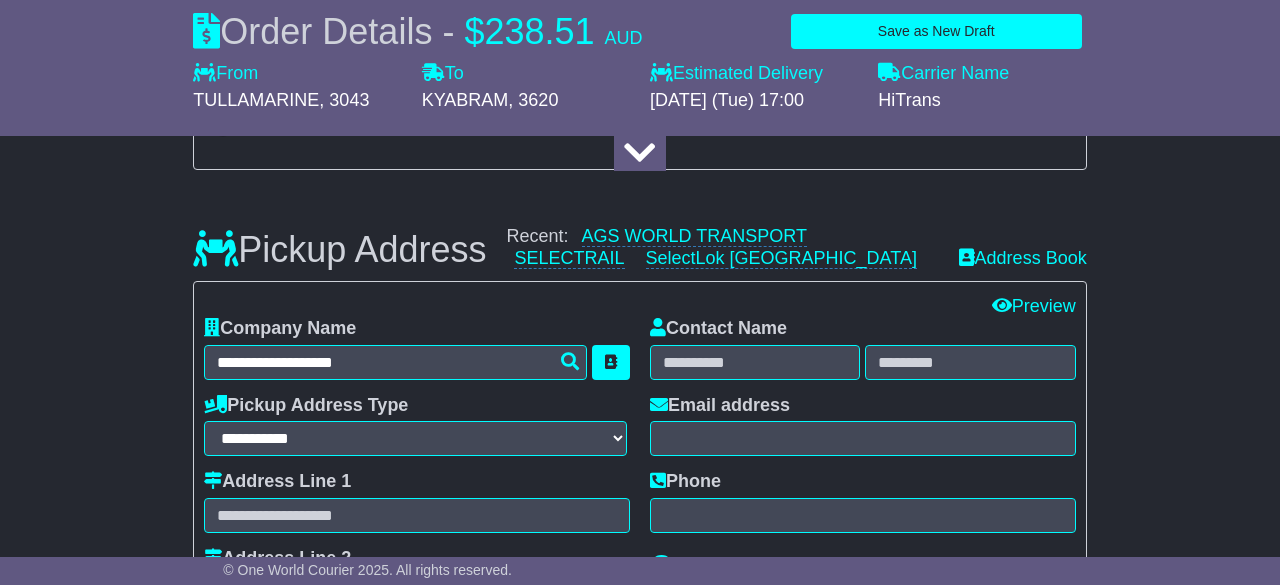 type on "**********" 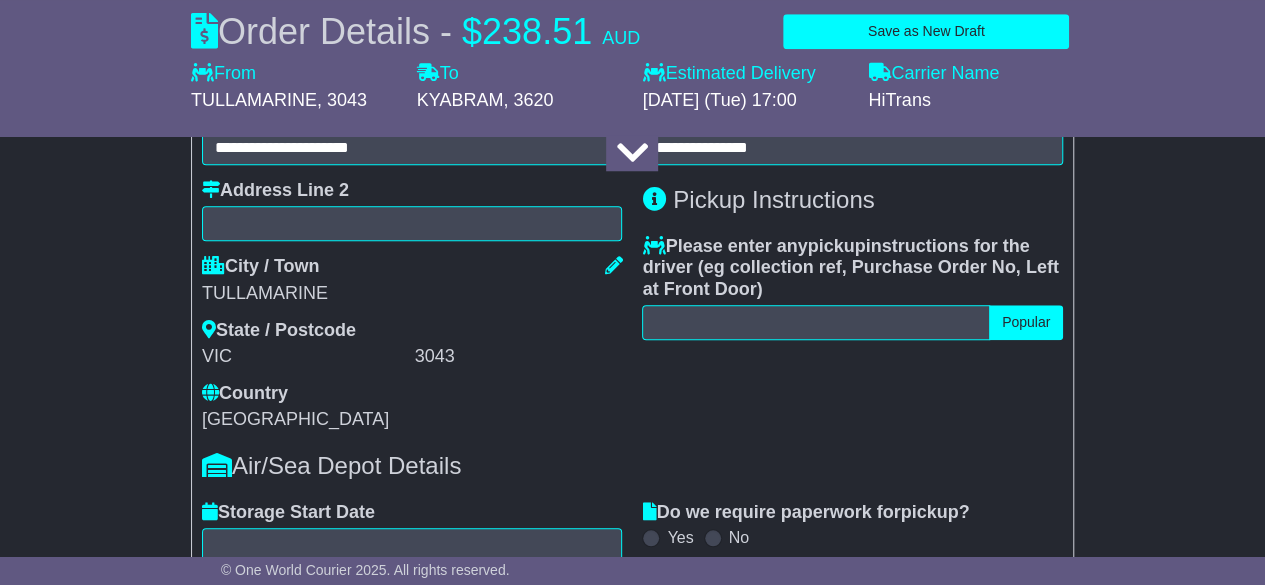 scroll, scrollTop: 900, scrollLeft: 0, axis: vertical 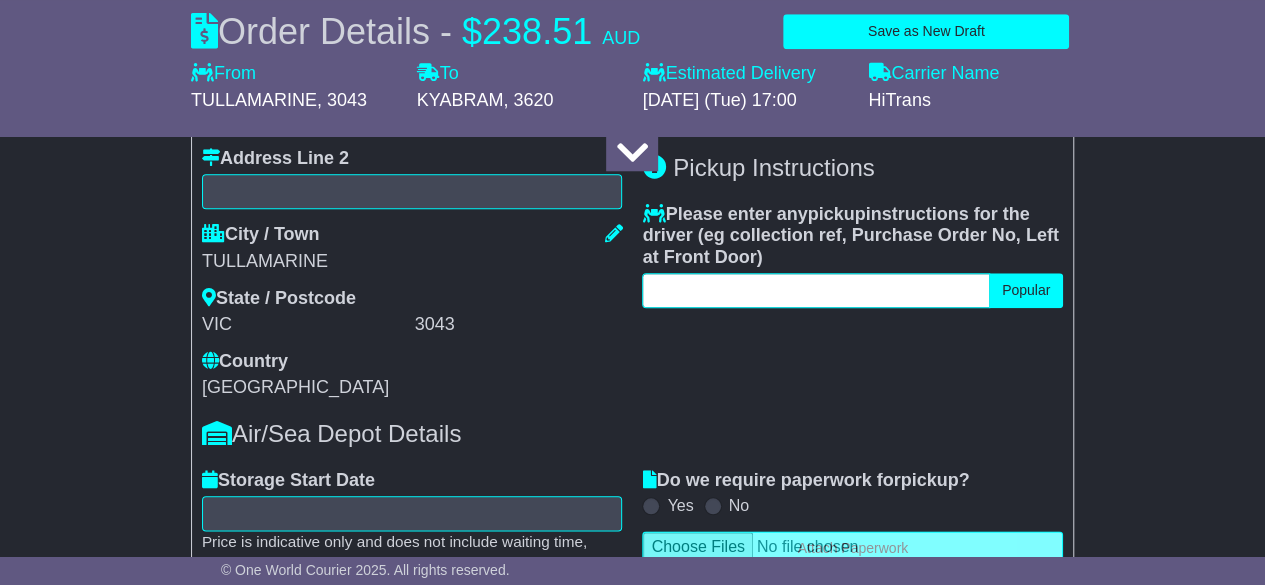 click at bounding box center (815, 290) 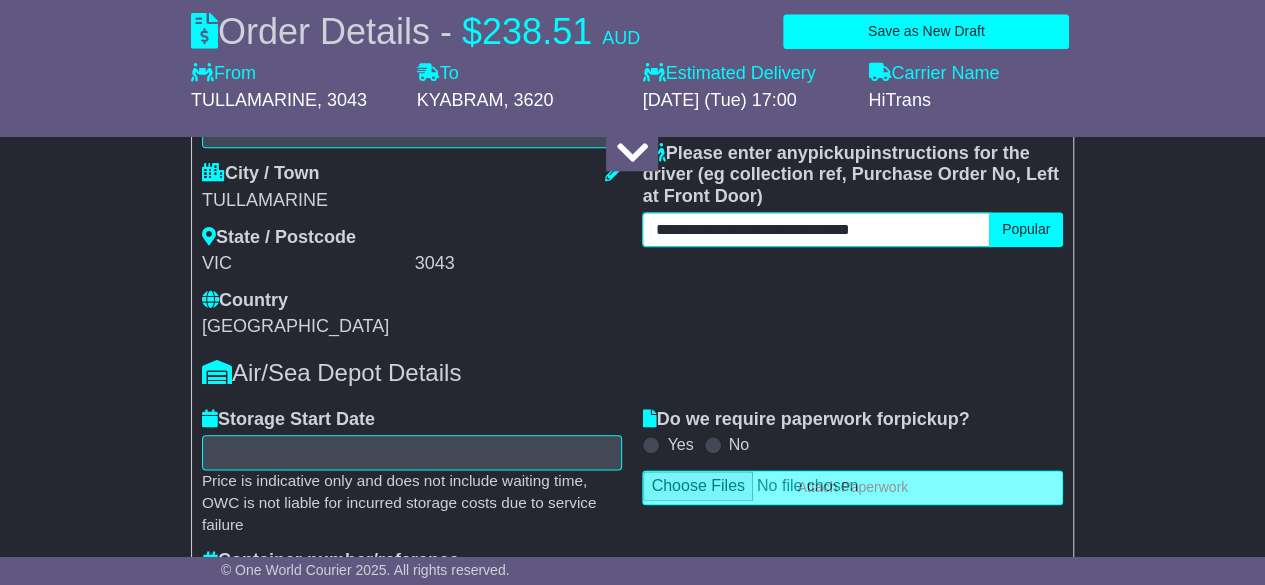 scroll, scrollTop: 900, scrollLeft: 0, axis: vertical 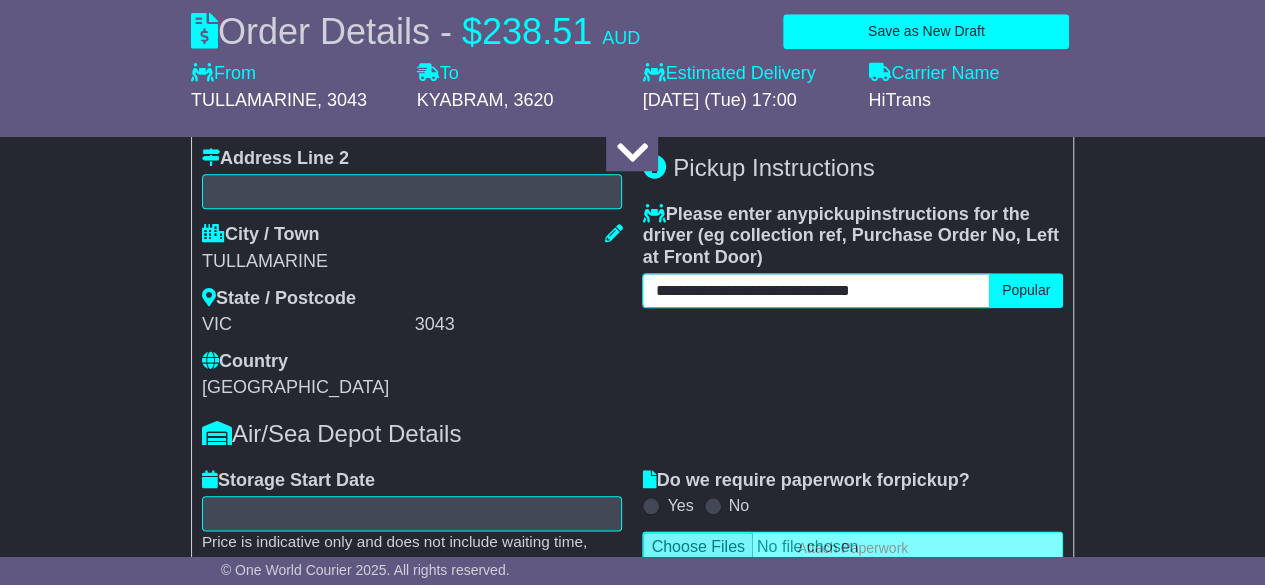 type on "**********" 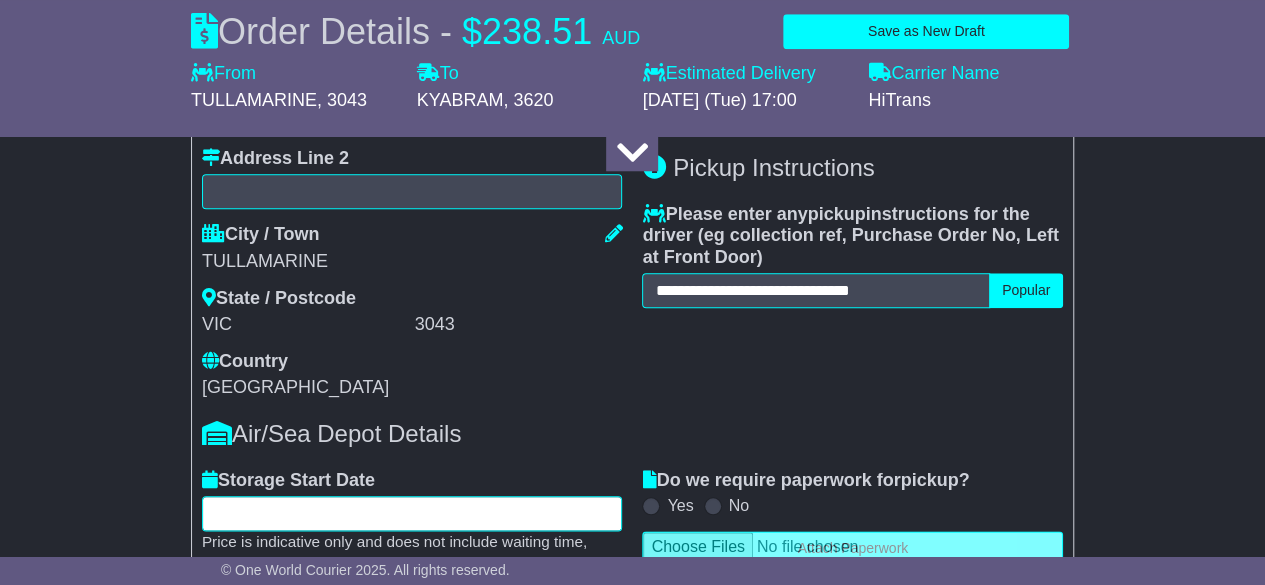 click at bounding box center [412, 513] 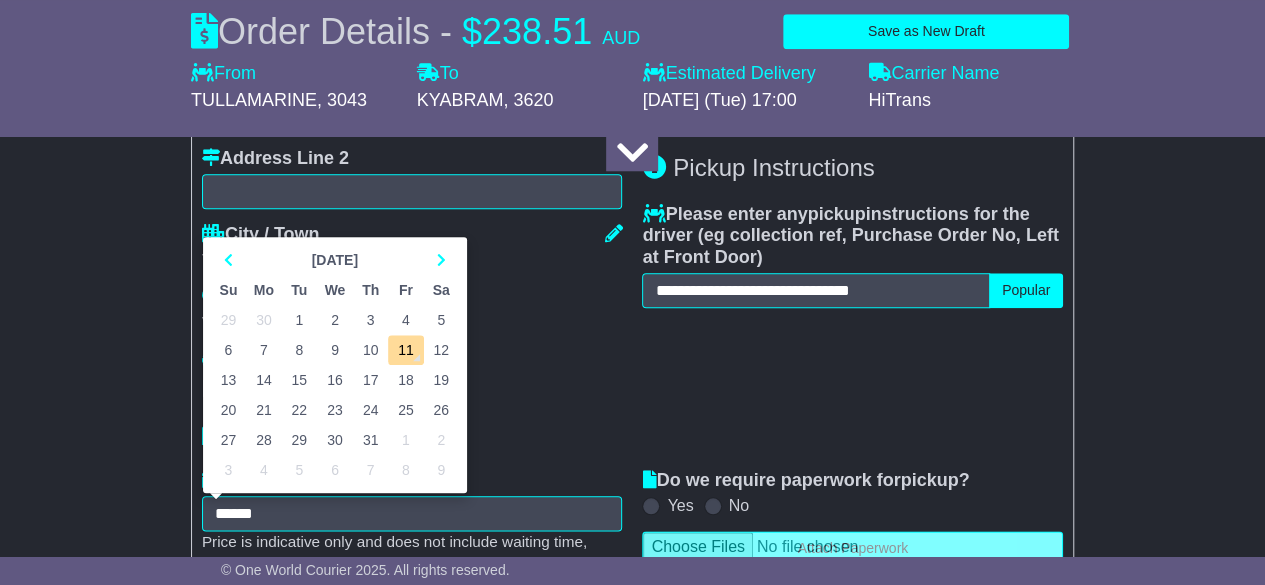 type on "**********" 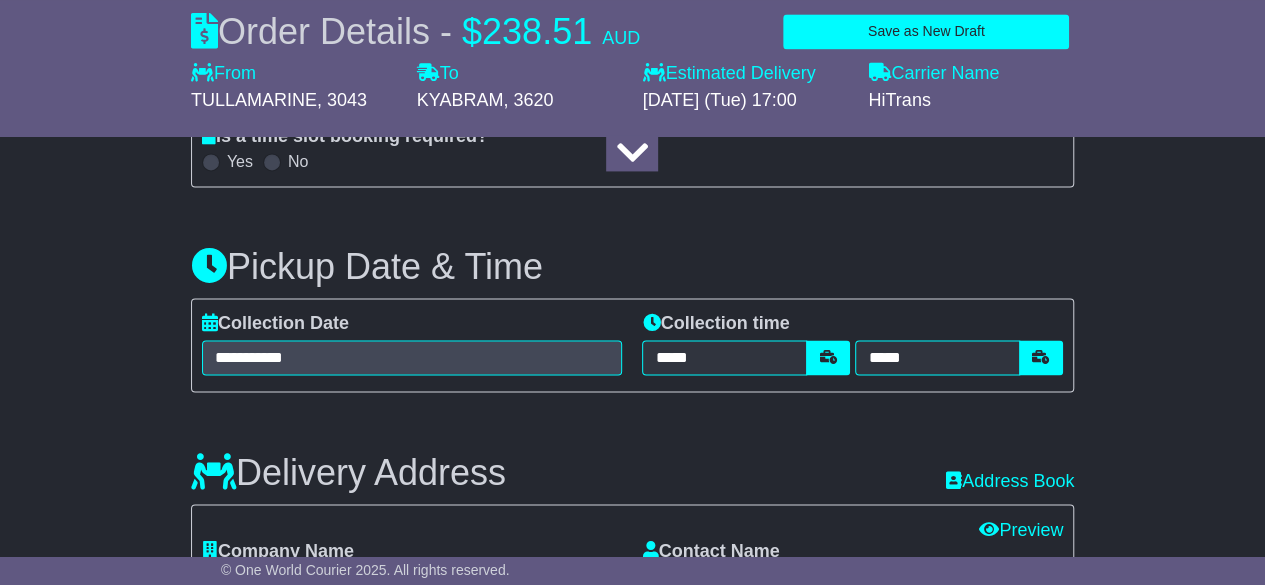 scroll, scrollTop: 1162, scrollLeft: 0, axis: vertical 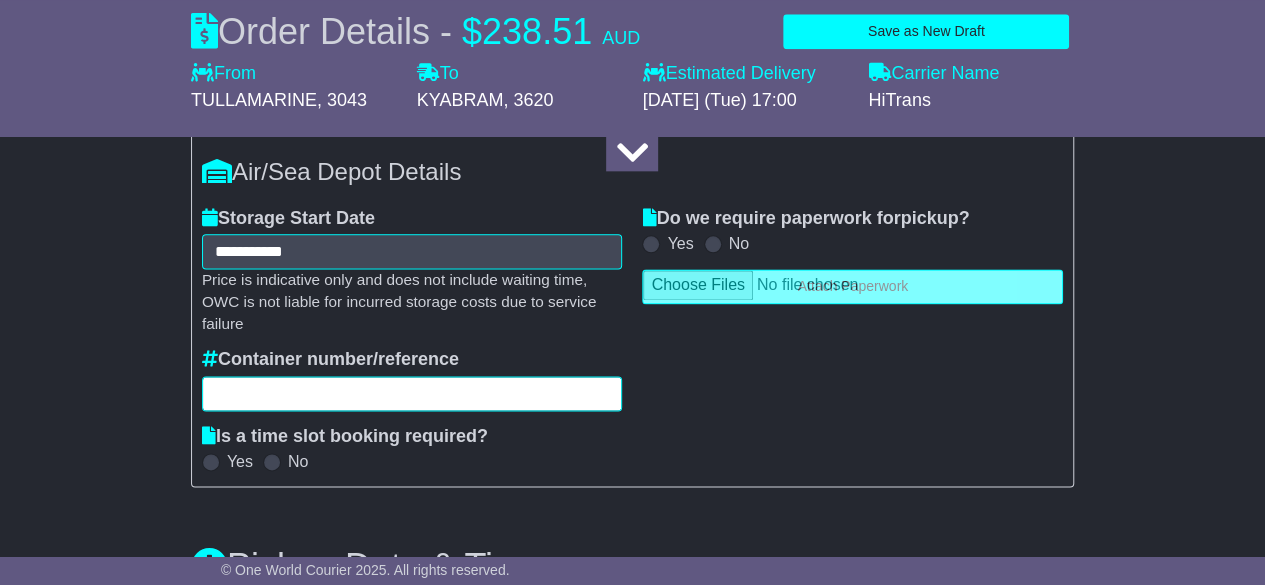 click at bounding box center (412, 393) 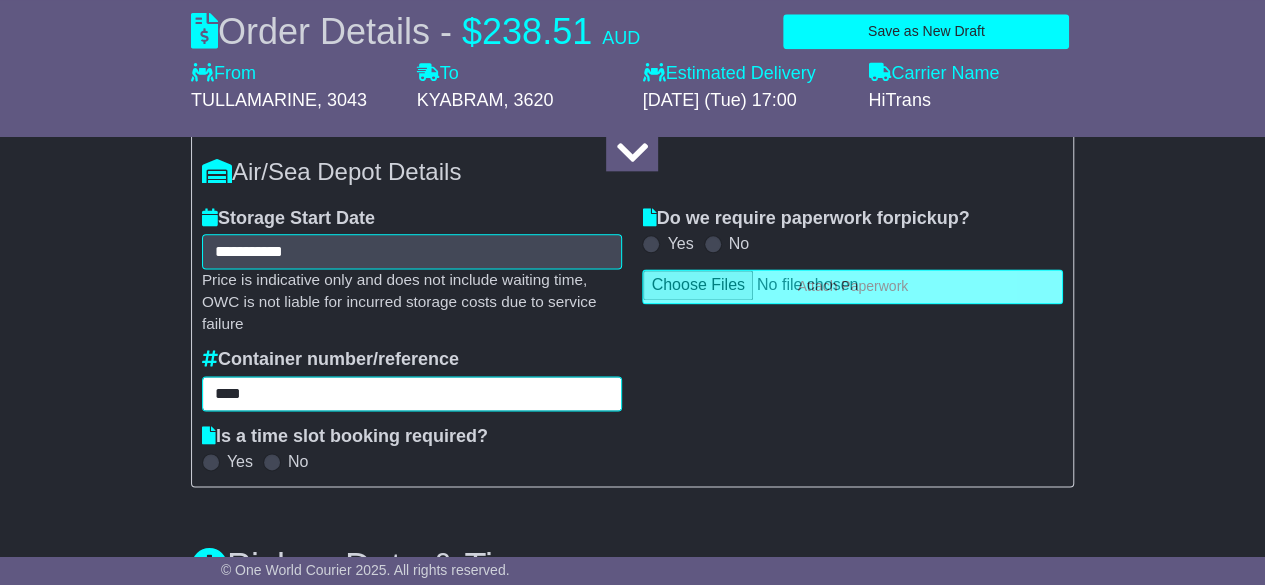 click on "****" at bounding box center (412, 393) 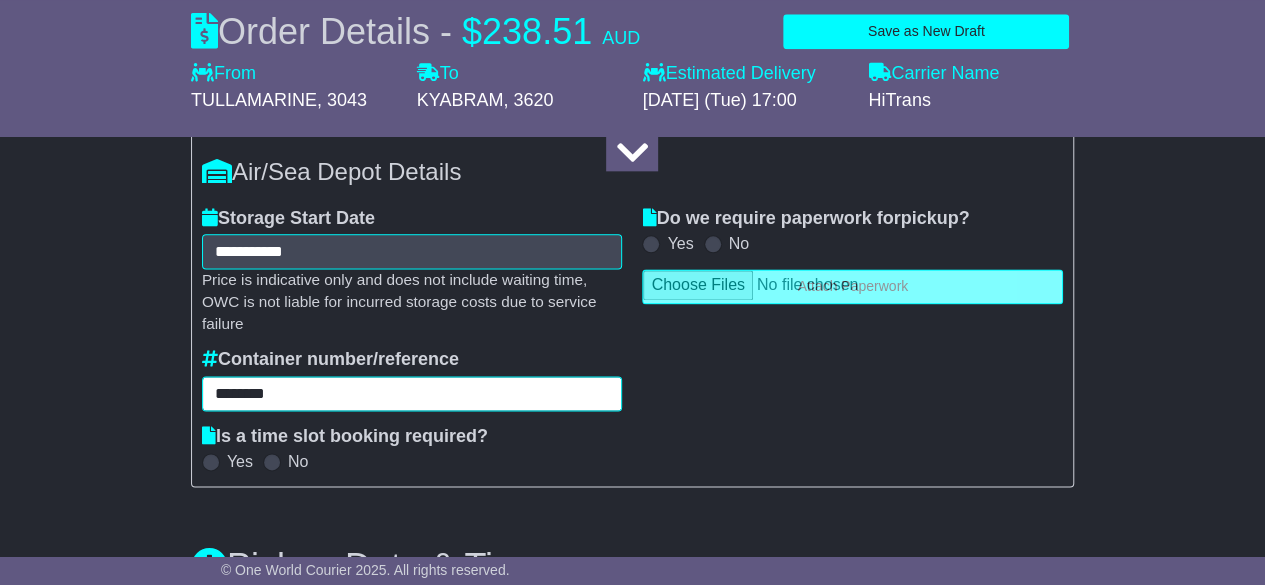 paste on "********" 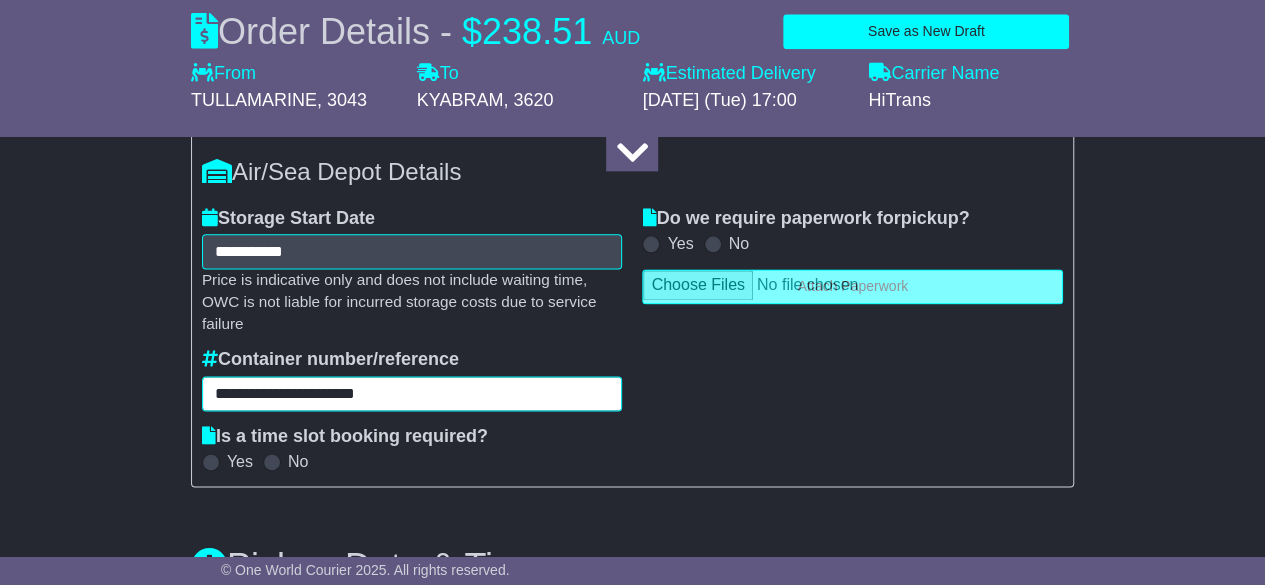 click on "**********" at bounding box center (412, 393) 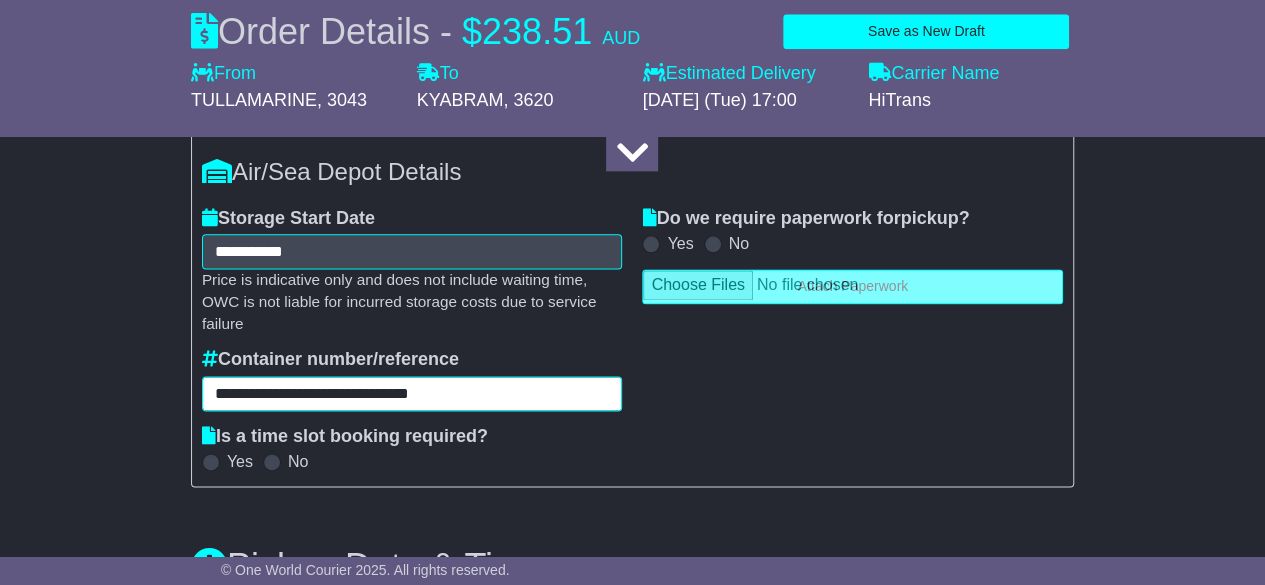 scroll, scrollTop: 1162, scrollLeft: 0, axis: vertical 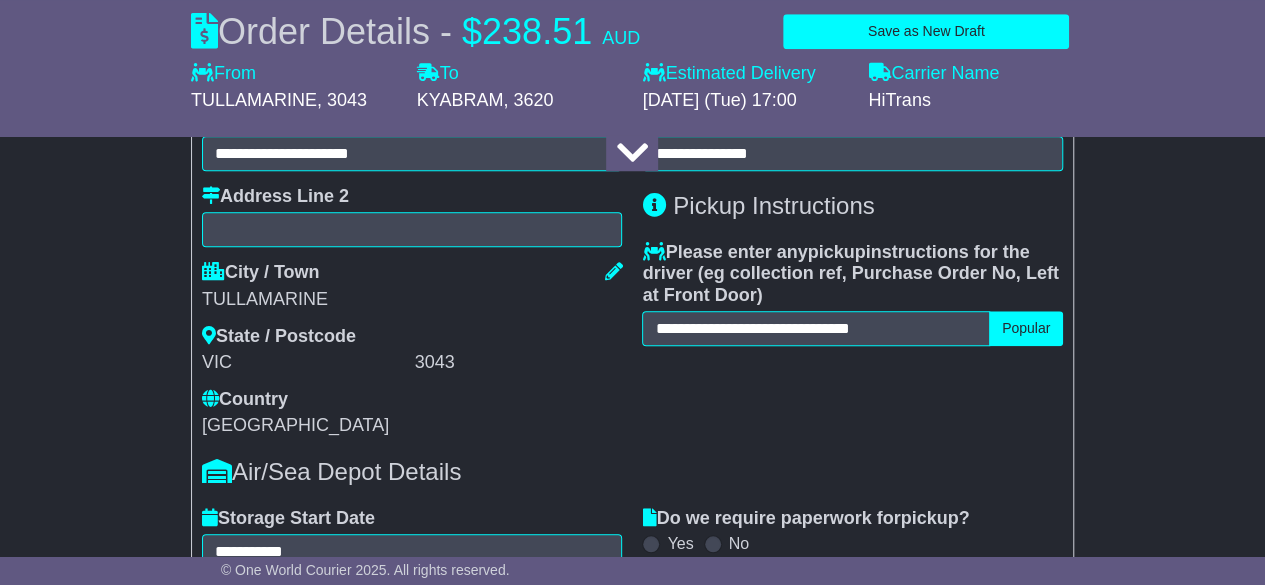 type on "**********" 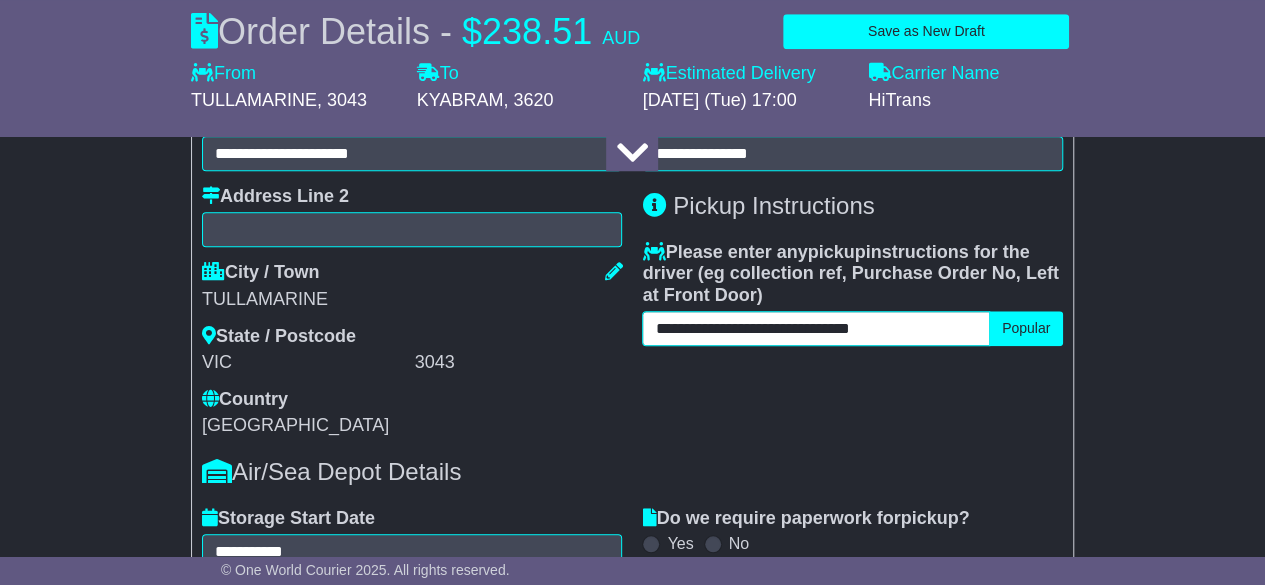 click on "**********" at bounding box center (815, 328) 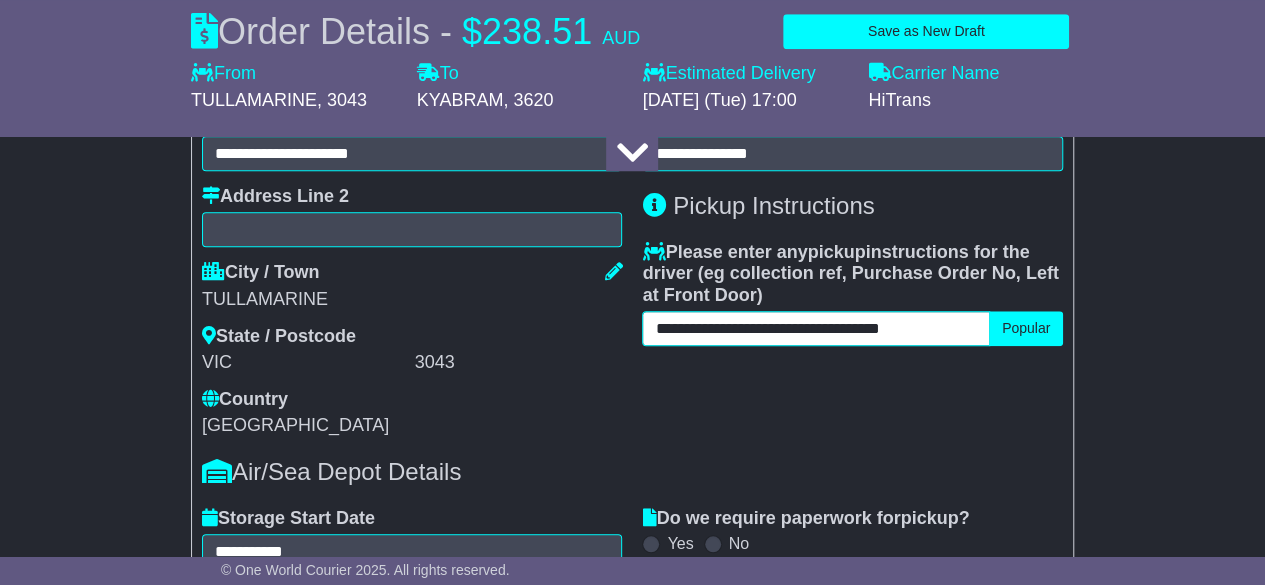 paste on "**********" 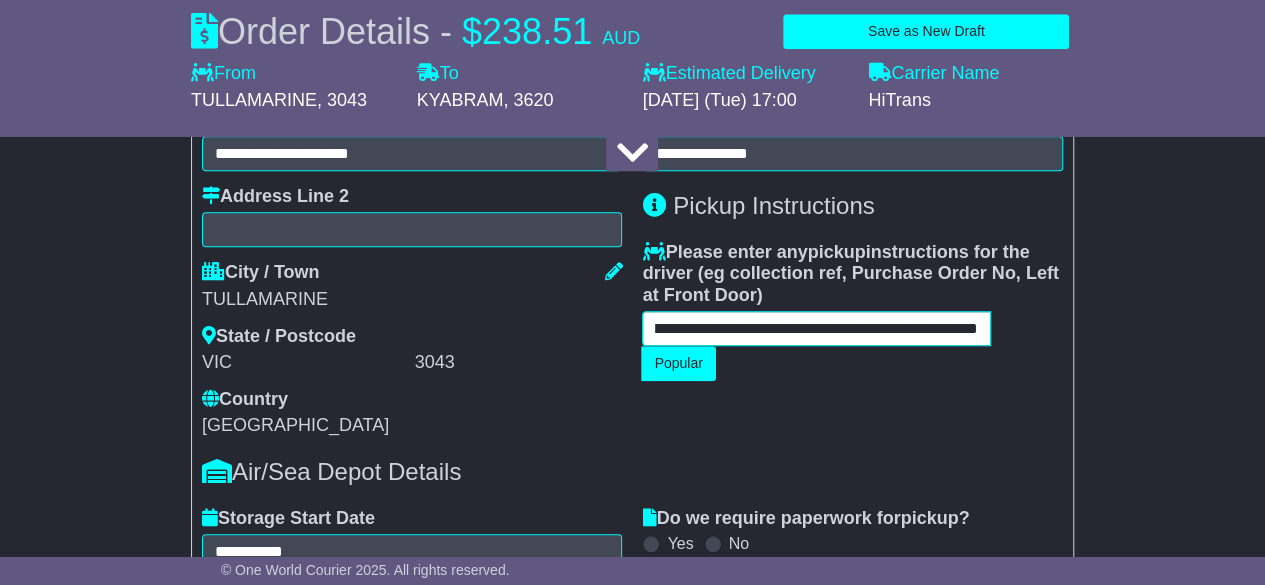 scroll, scrollTop: 0, scrollLeft: 332, axis: horizontal 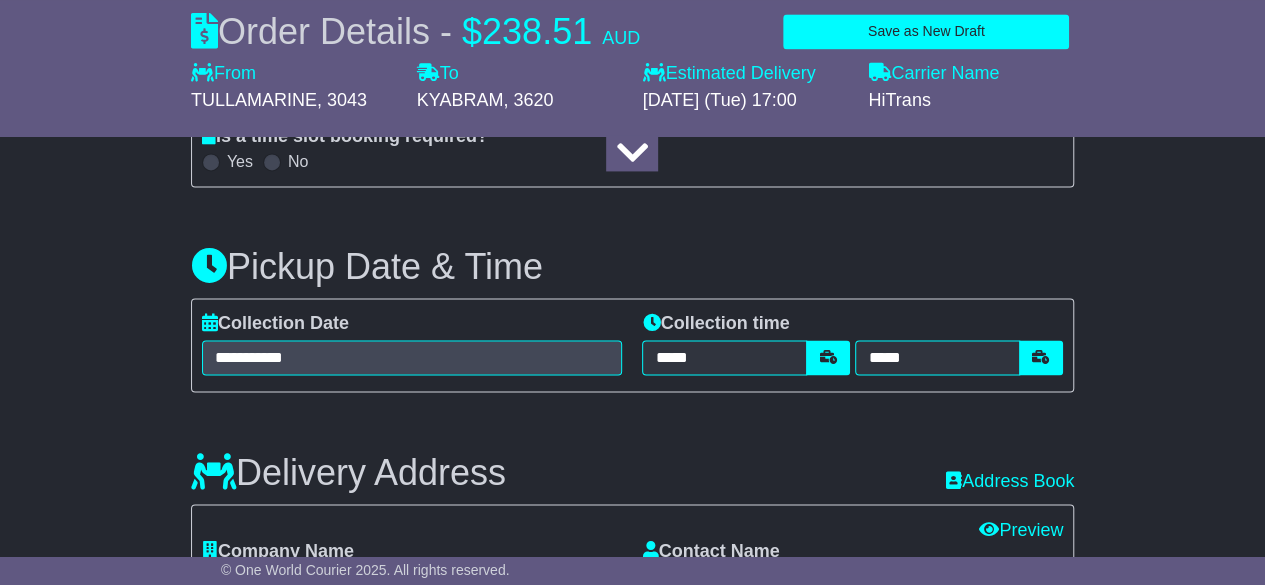 type on "**********" 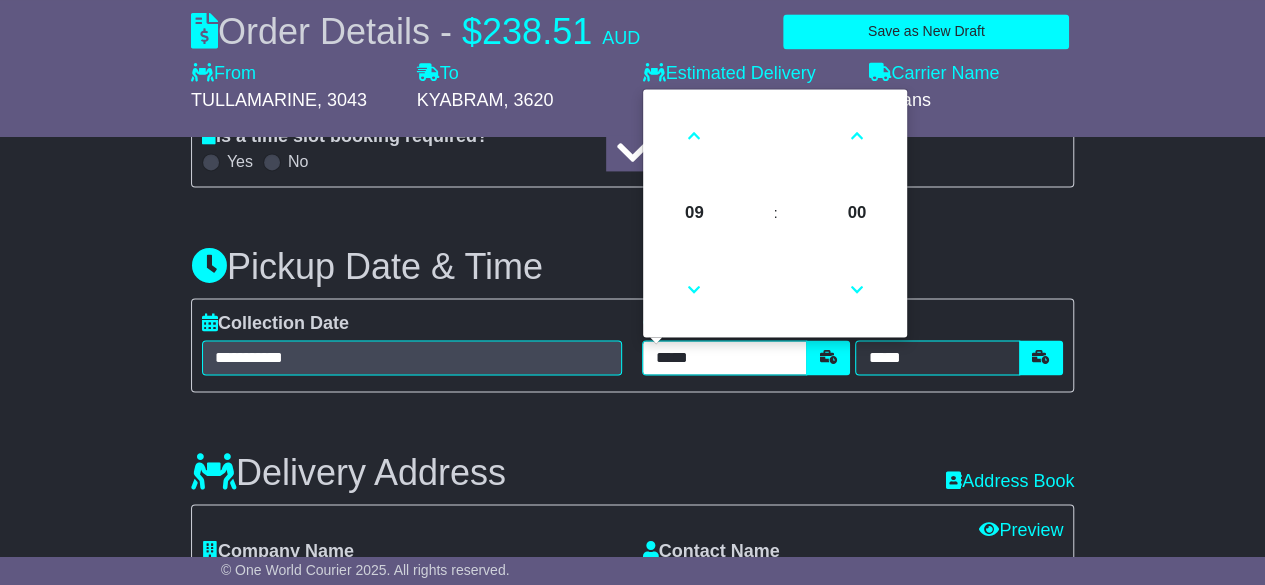 scroll, scrollTop: 0, scrollLeft: 0, axis: both 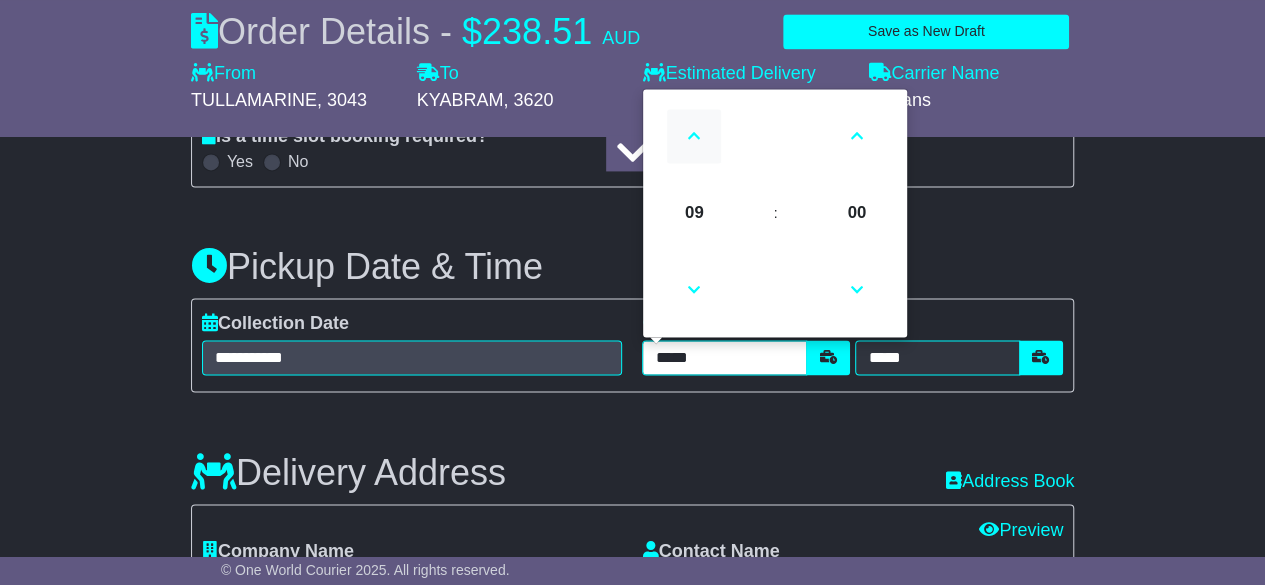 click at bounding box center (694, 136) 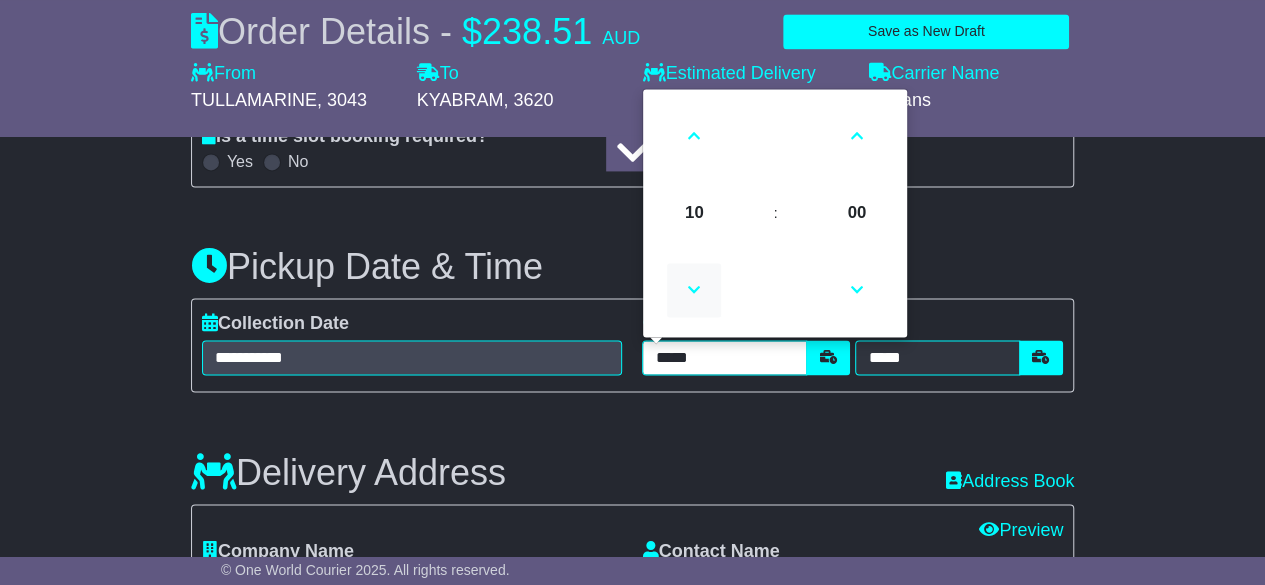click at bounding box center [694, 290] 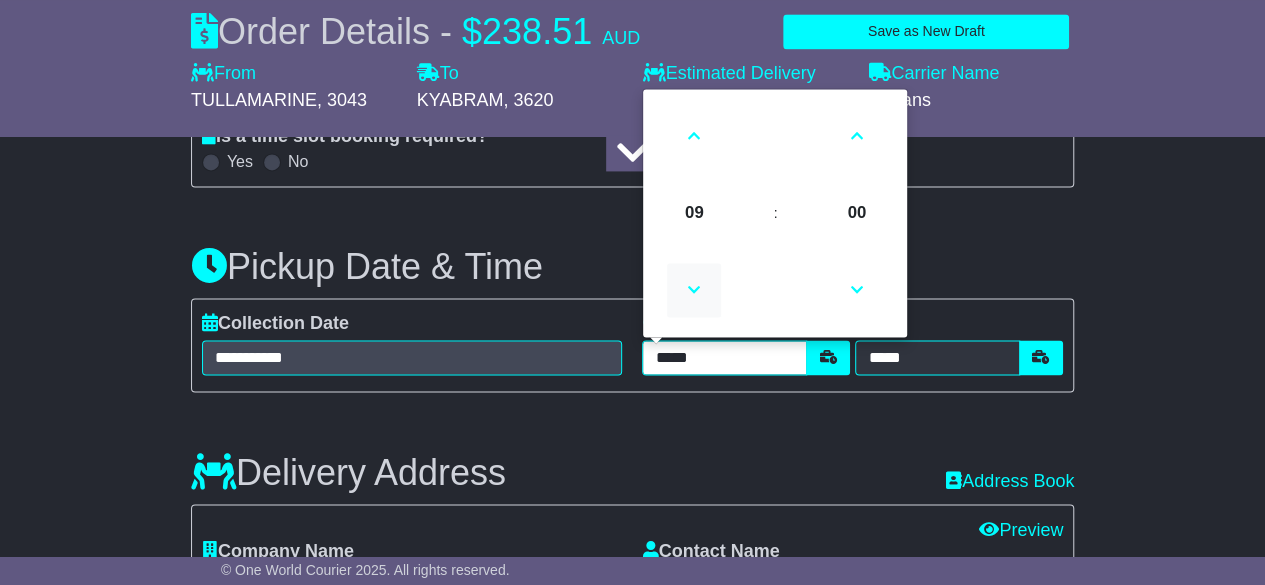 click at bounding box center (694, 290) 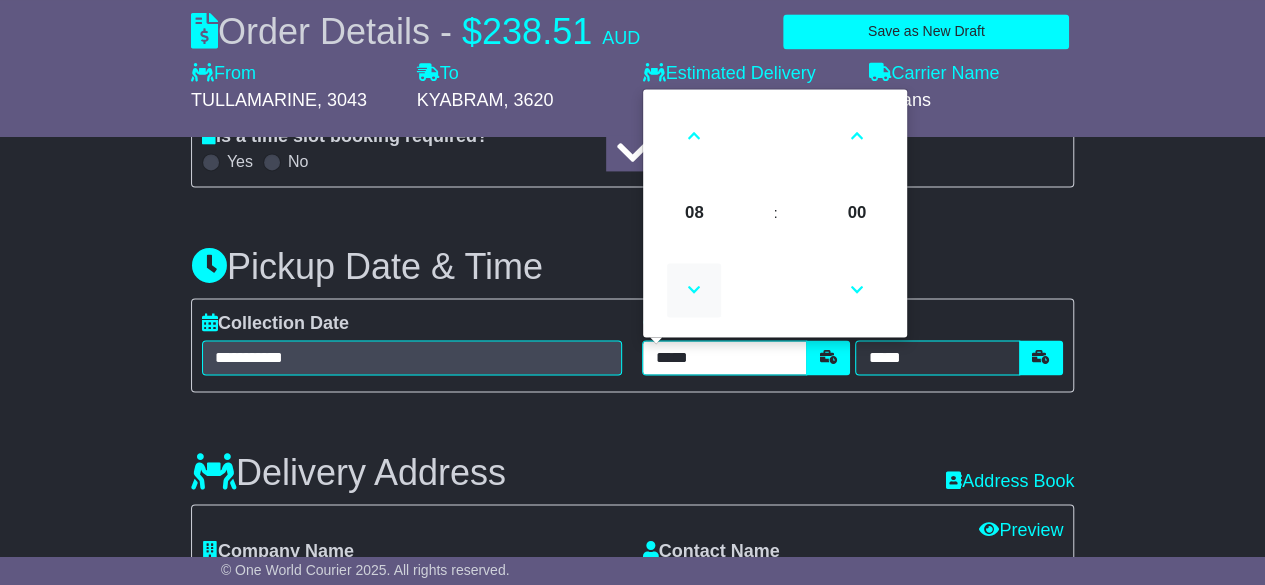 click at bounding box center (694, 290) 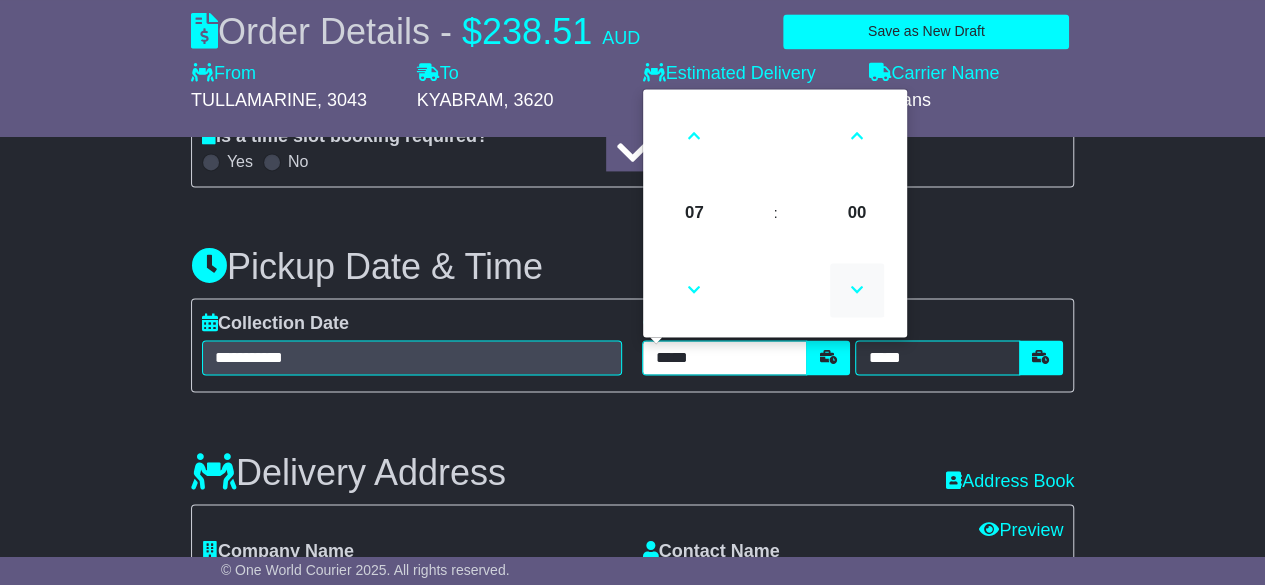 click at bounding box center [857, 290] 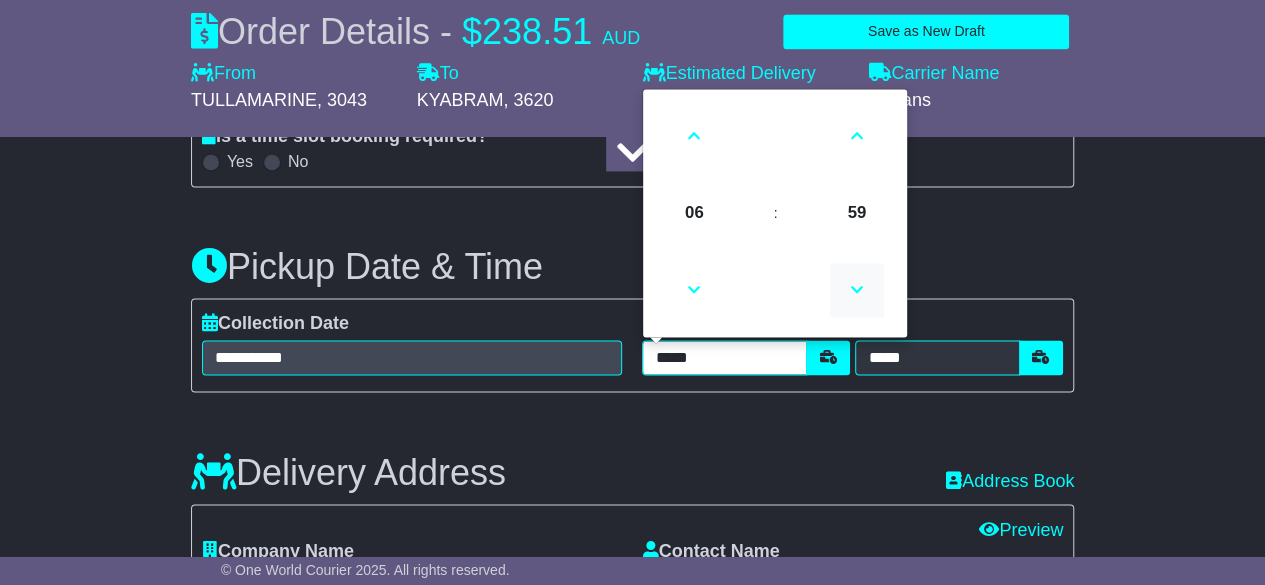 click at bounding box center [857, 290] 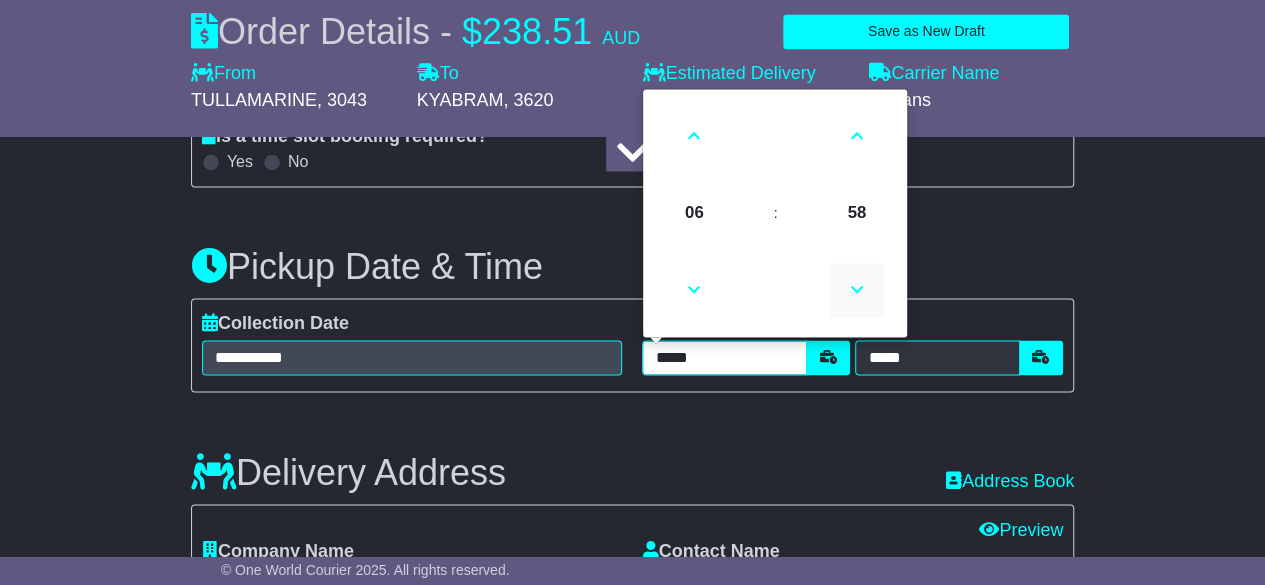 click at bounding box center [857, 290] 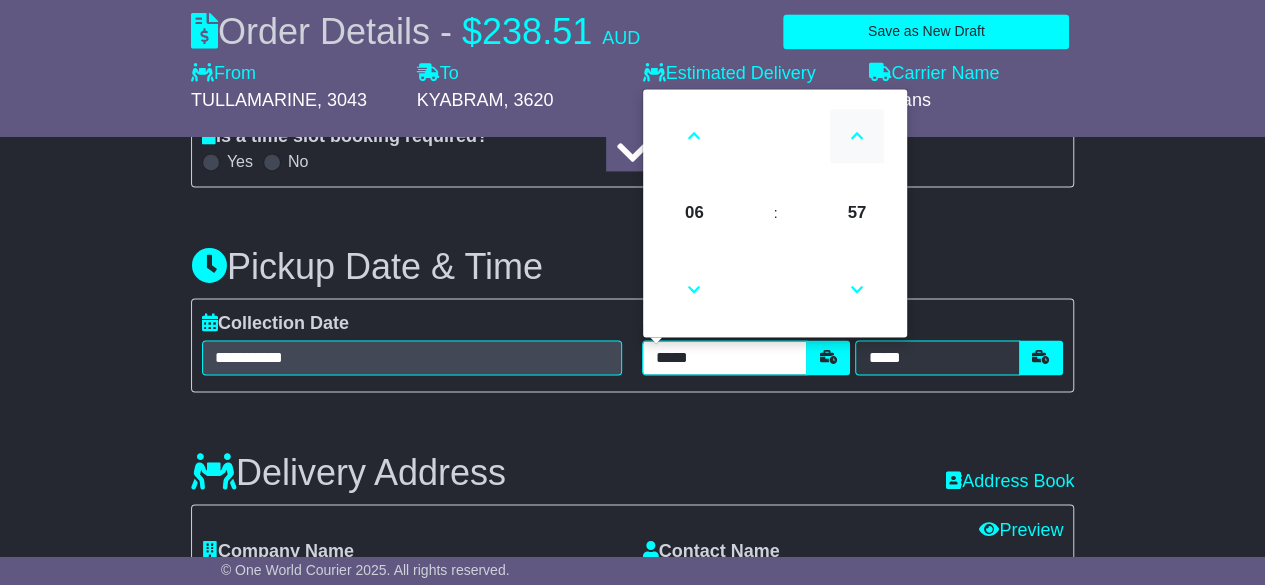click at bounding box center (857, 136) 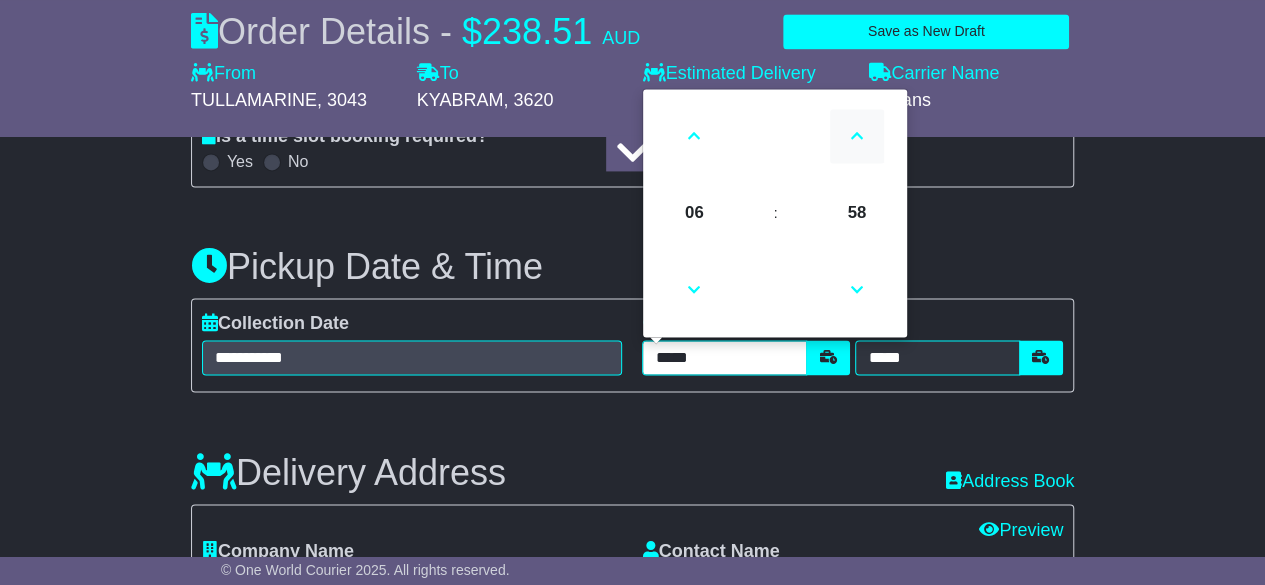 click at bounding box center [857, 136] 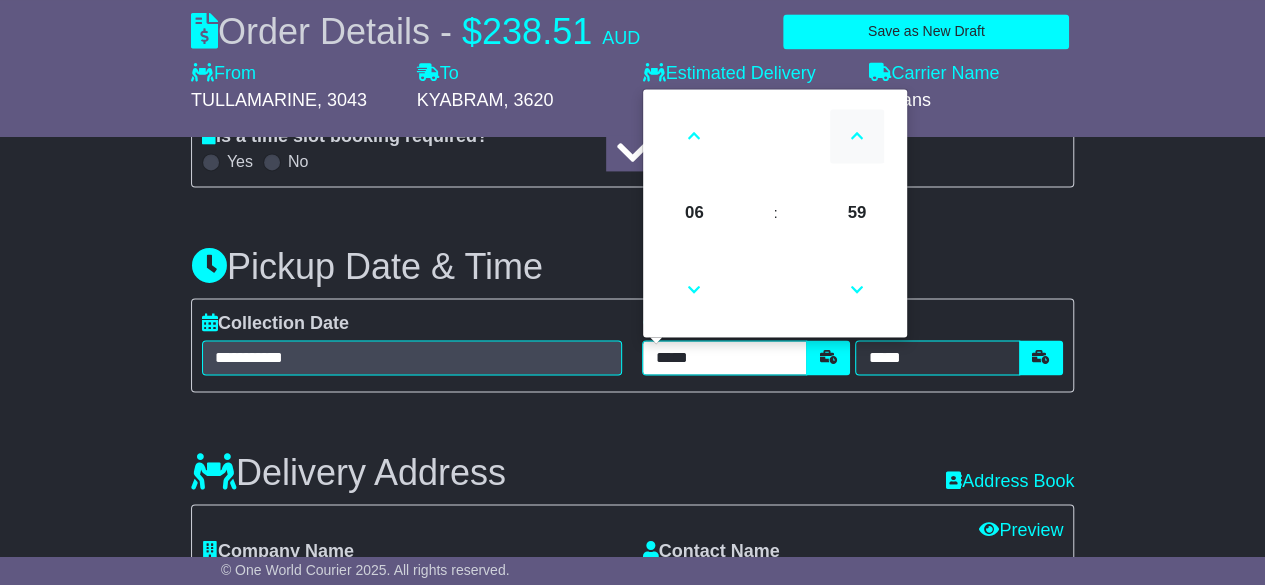 click at bounding box center [857, 136] 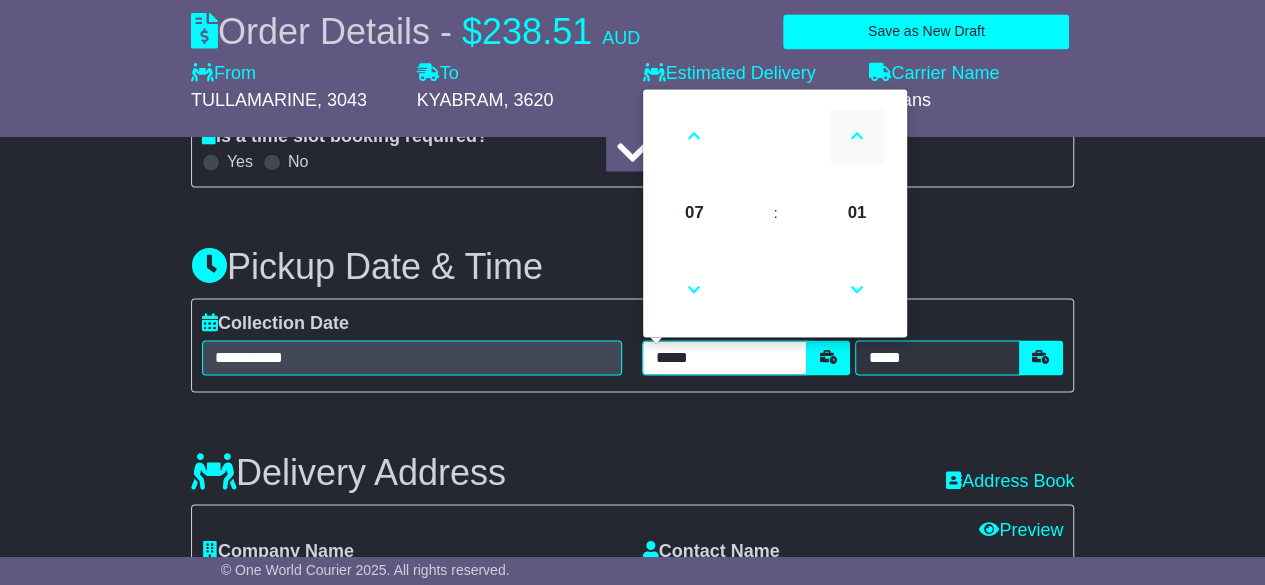 click at bounding box center [857, 136] 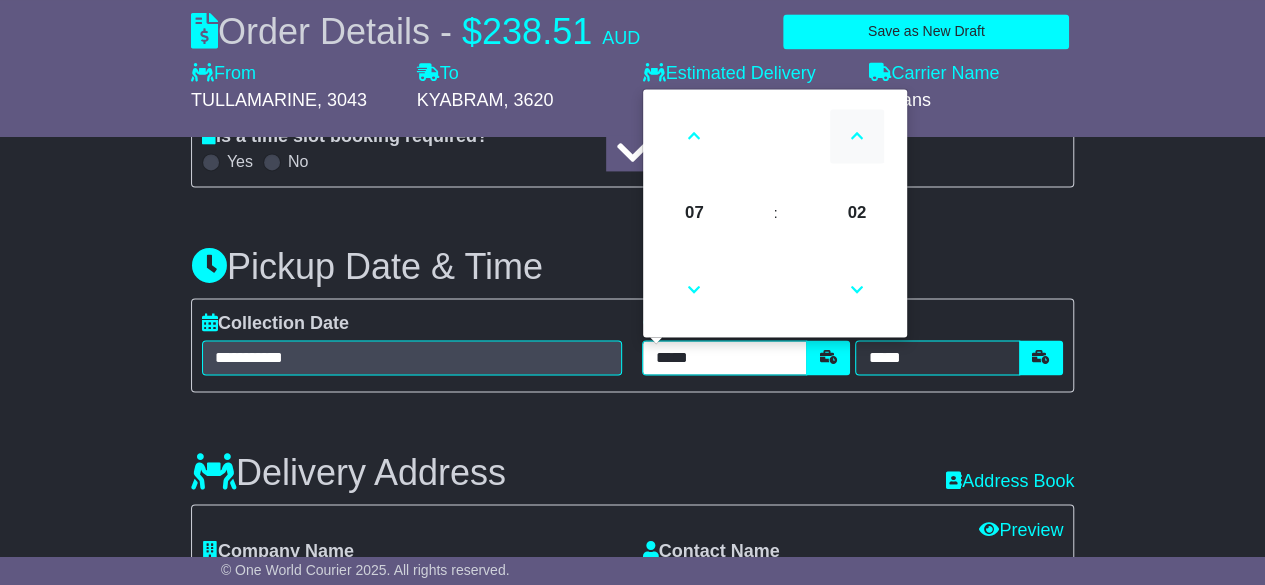 click at bounding box center (857, 136) 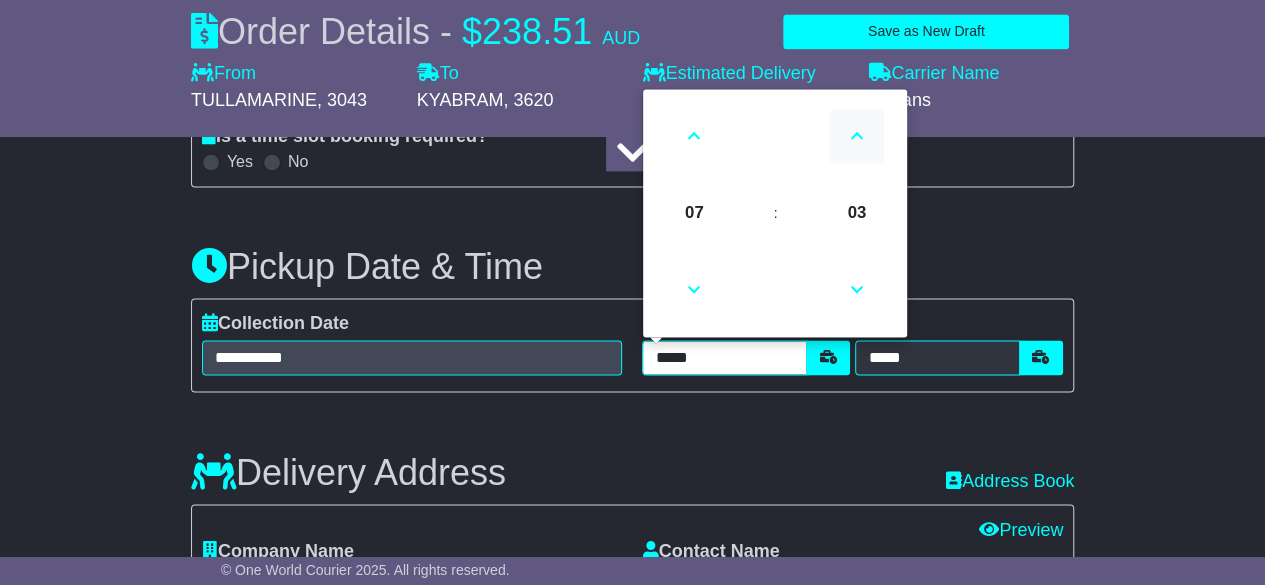 click at bounding box center [857, 136] 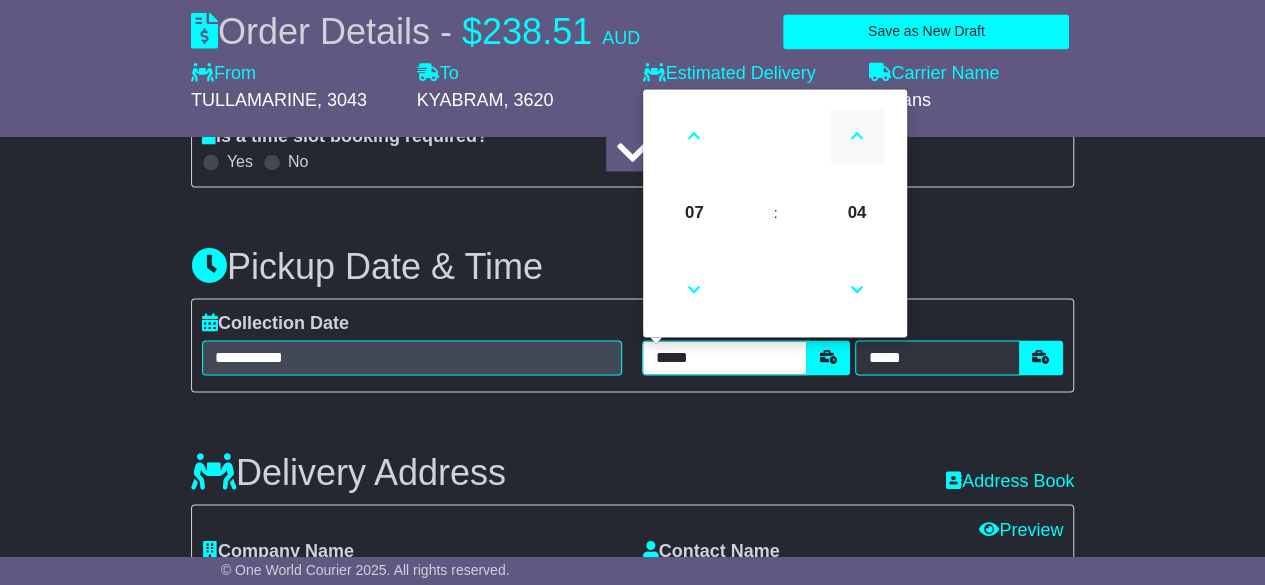 click at bounding box center (857, 136) 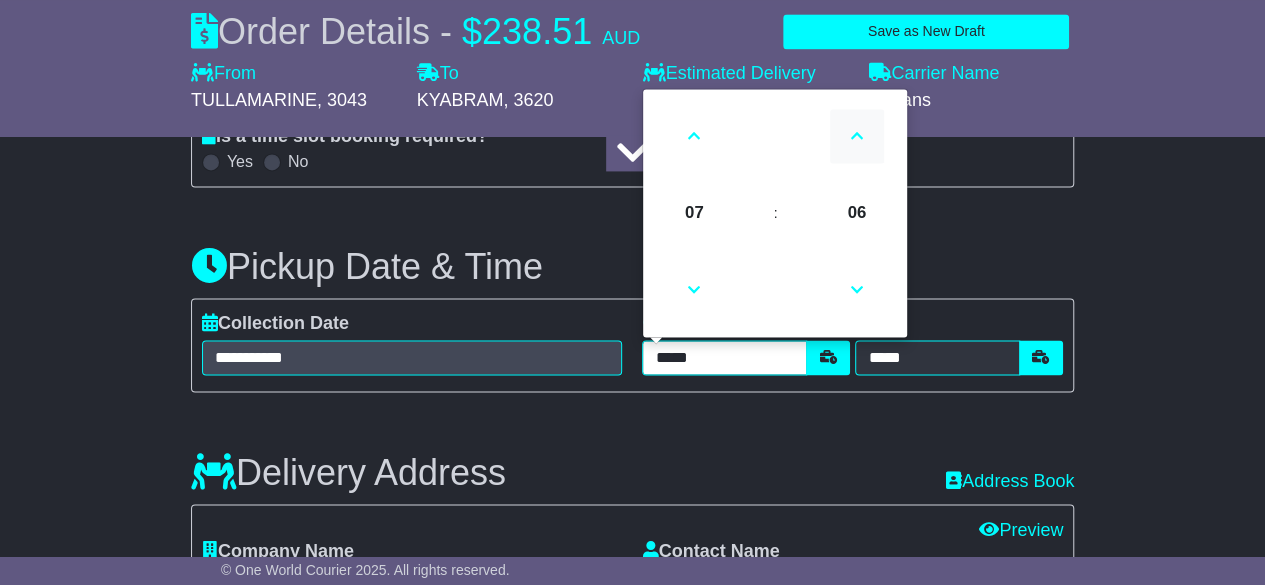 click at bounding box center (857, 136) 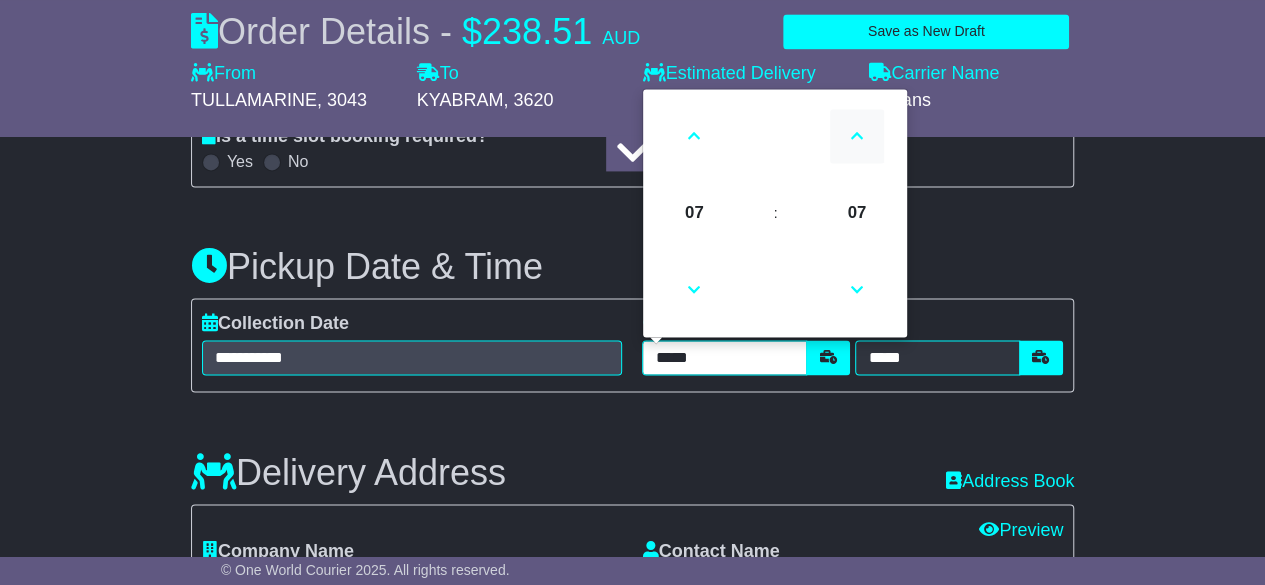 click at bounding box center [857, 136] 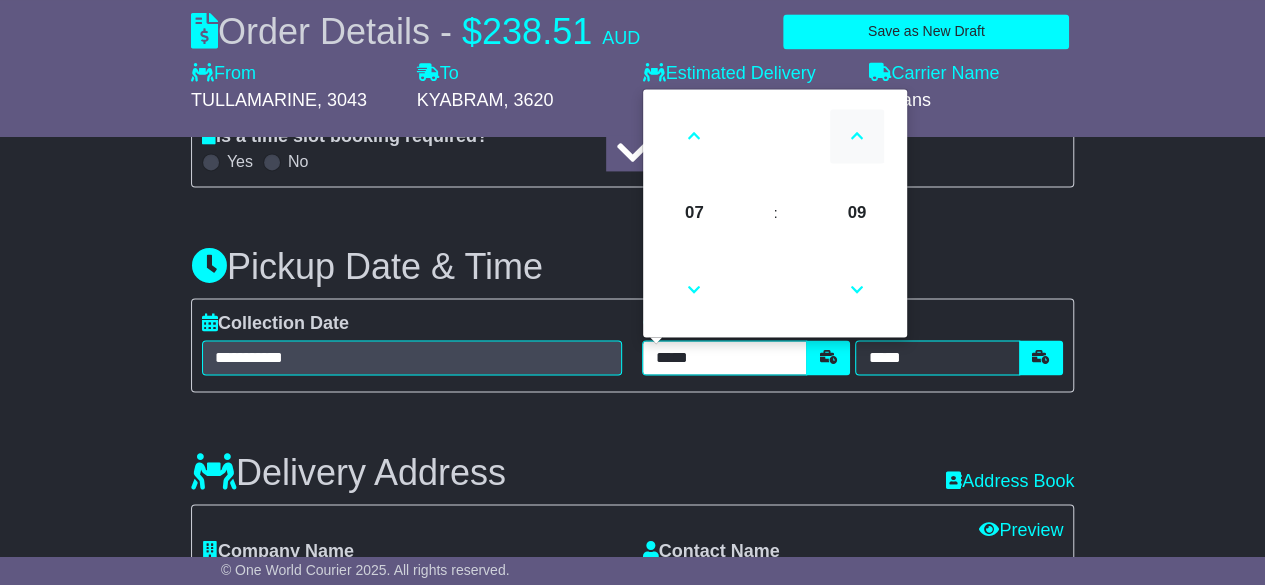 click at bounding box center [857, 136] 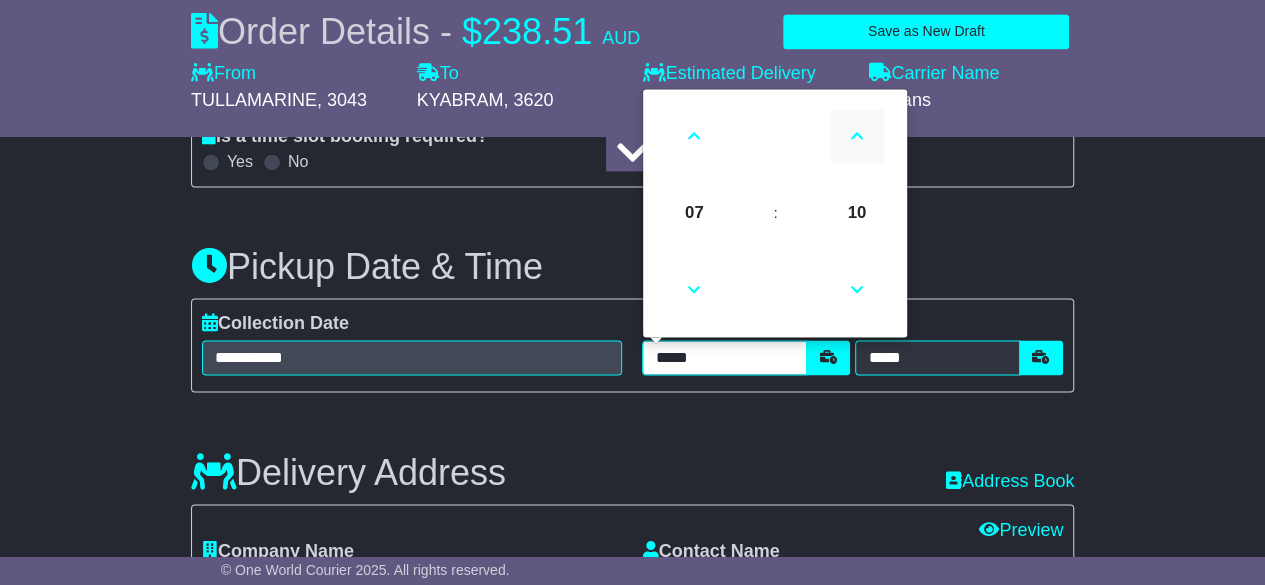 click at bounding box center [857, 136] 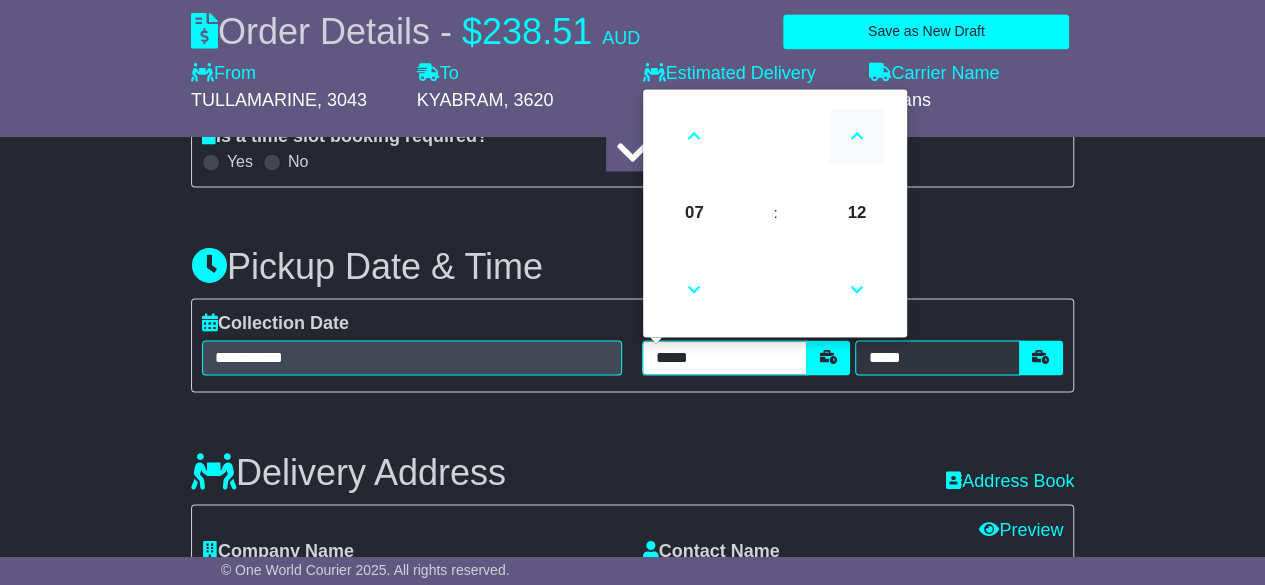 click at bounding box center (857, 136) 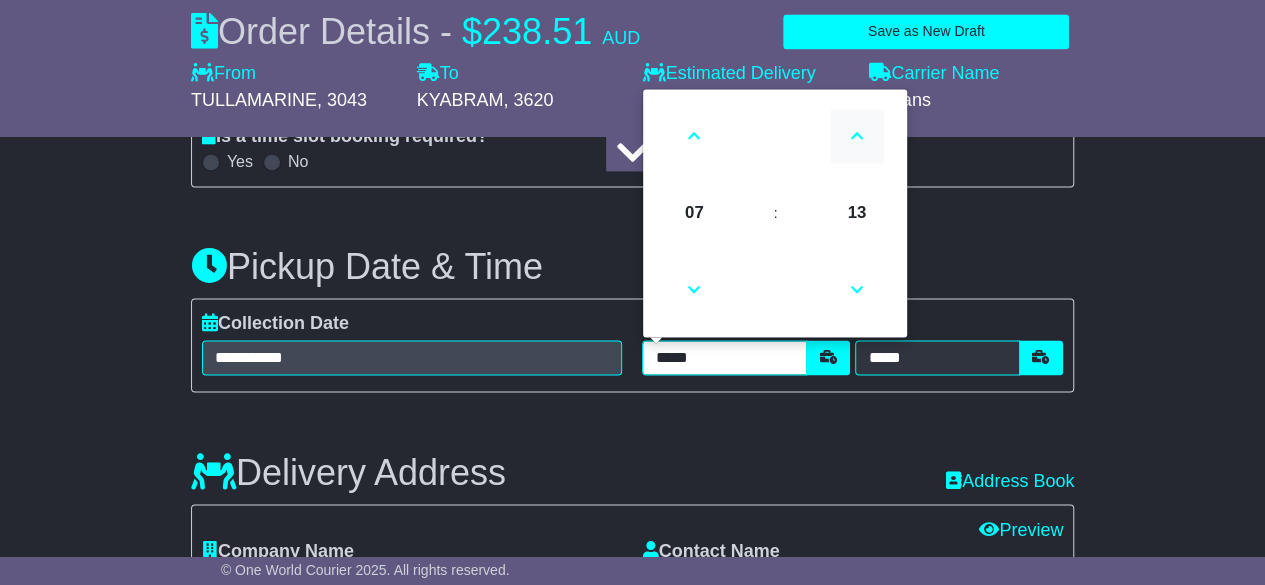 click at bounding box center (857, 136) 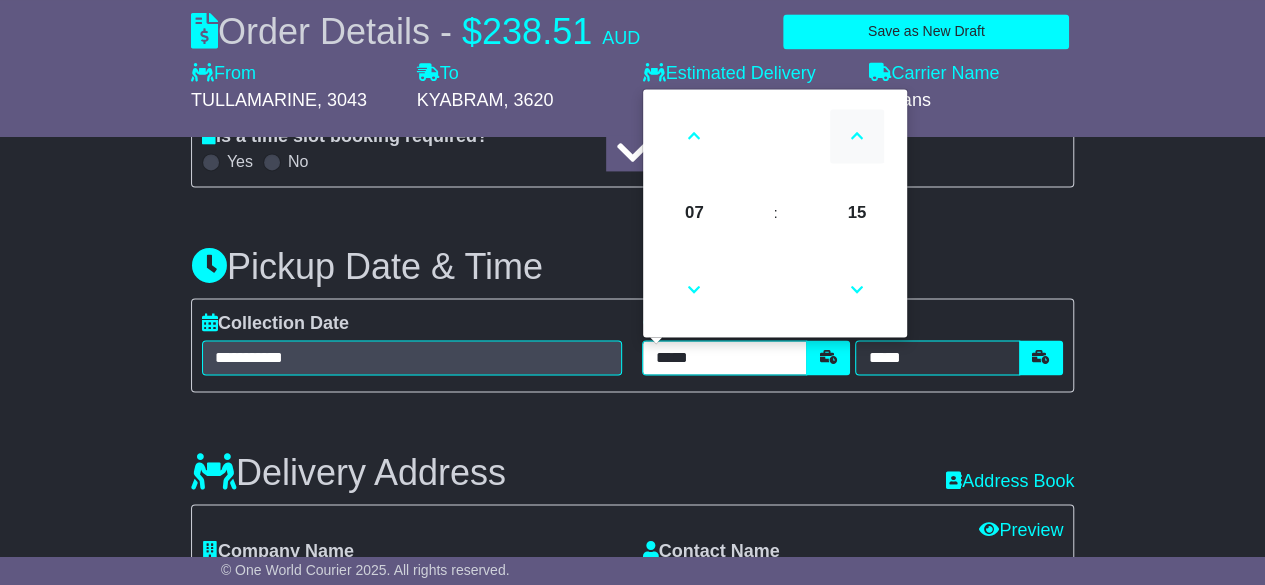 click at bounding box center [857, 136] 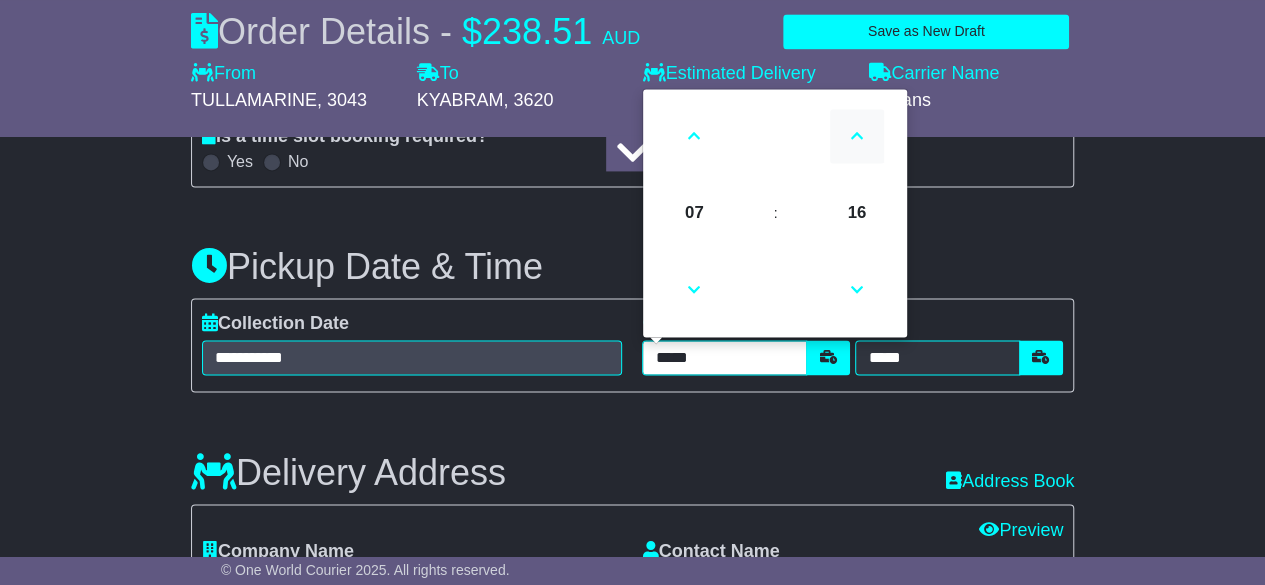 click at bounding box center (857, 136) 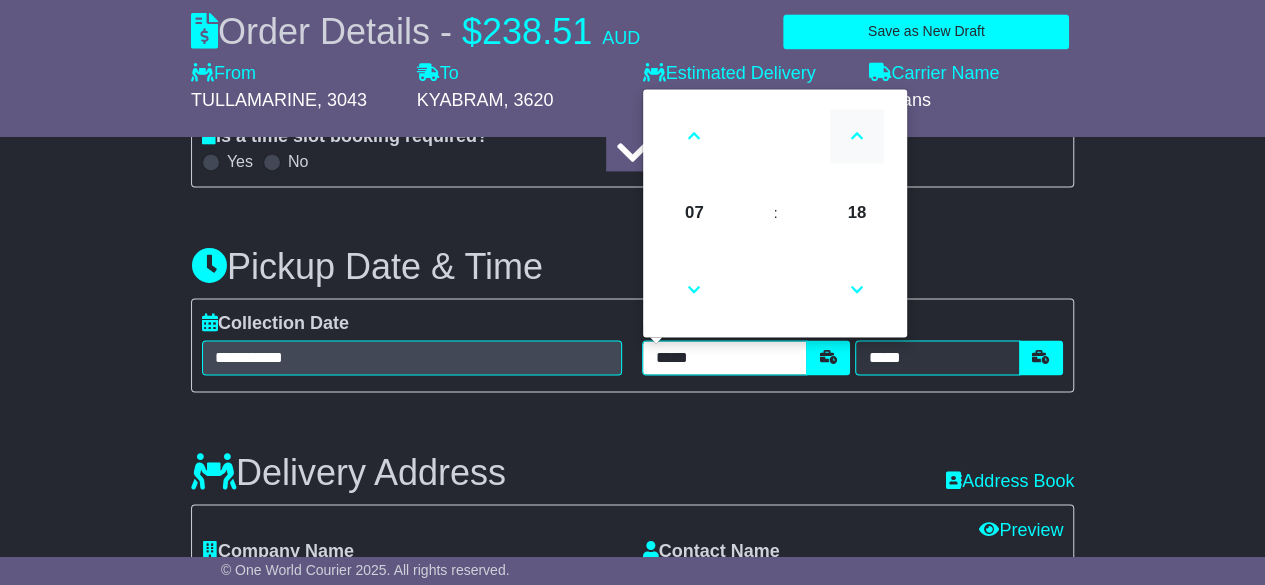 click at bounding box center [857, 136] 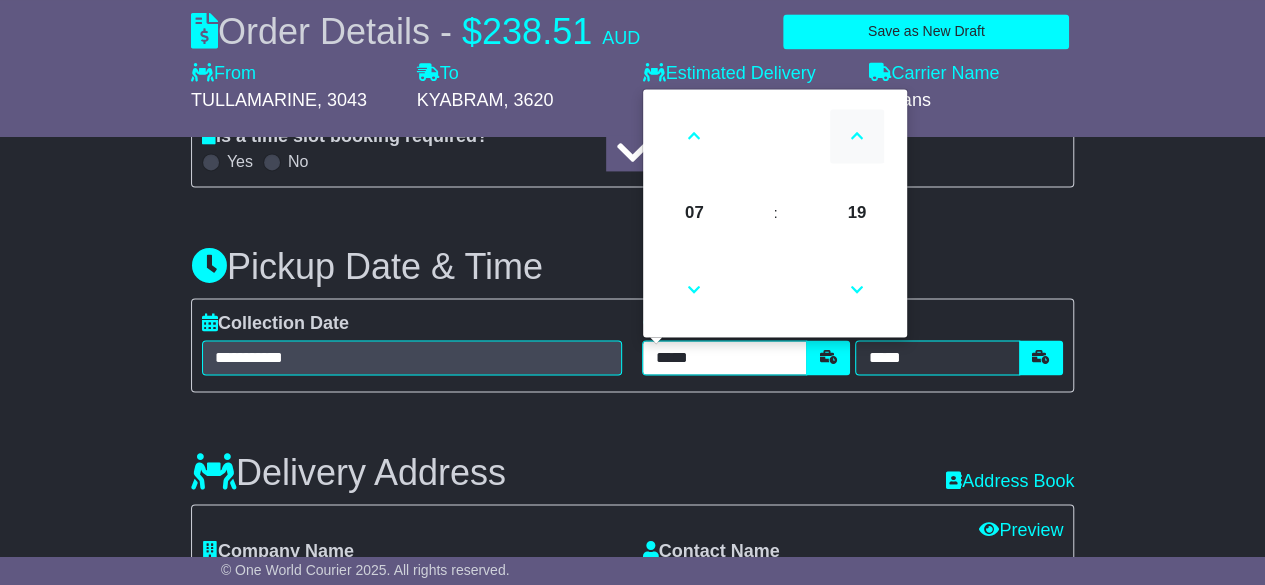 click at bounding box center (857, 136) 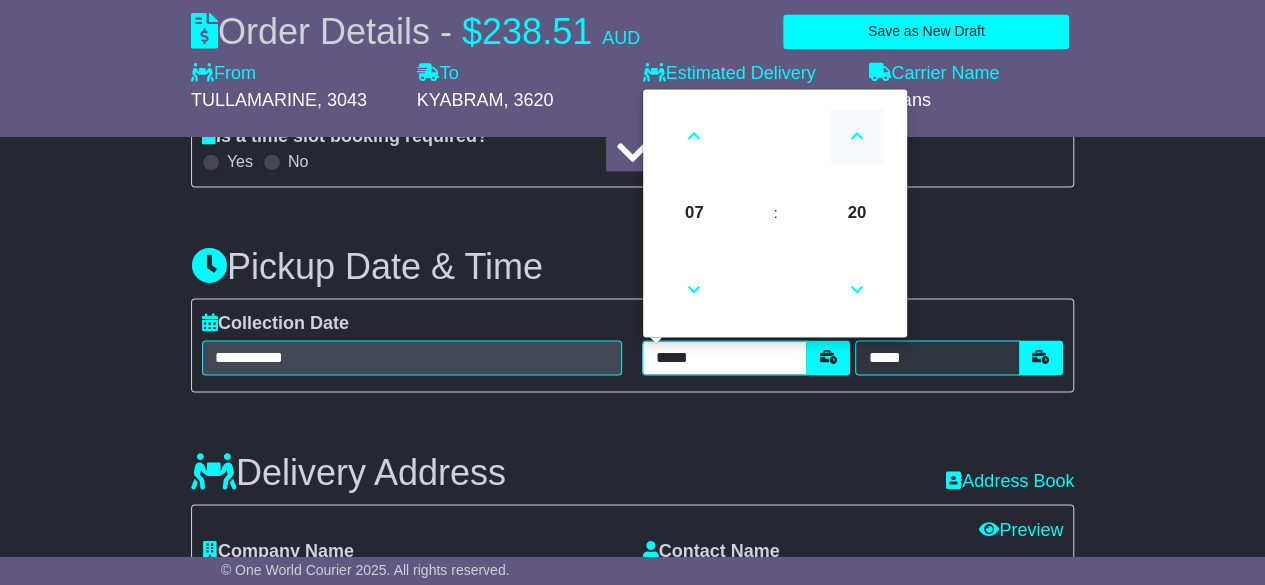 click at bounding box center [857, 136] 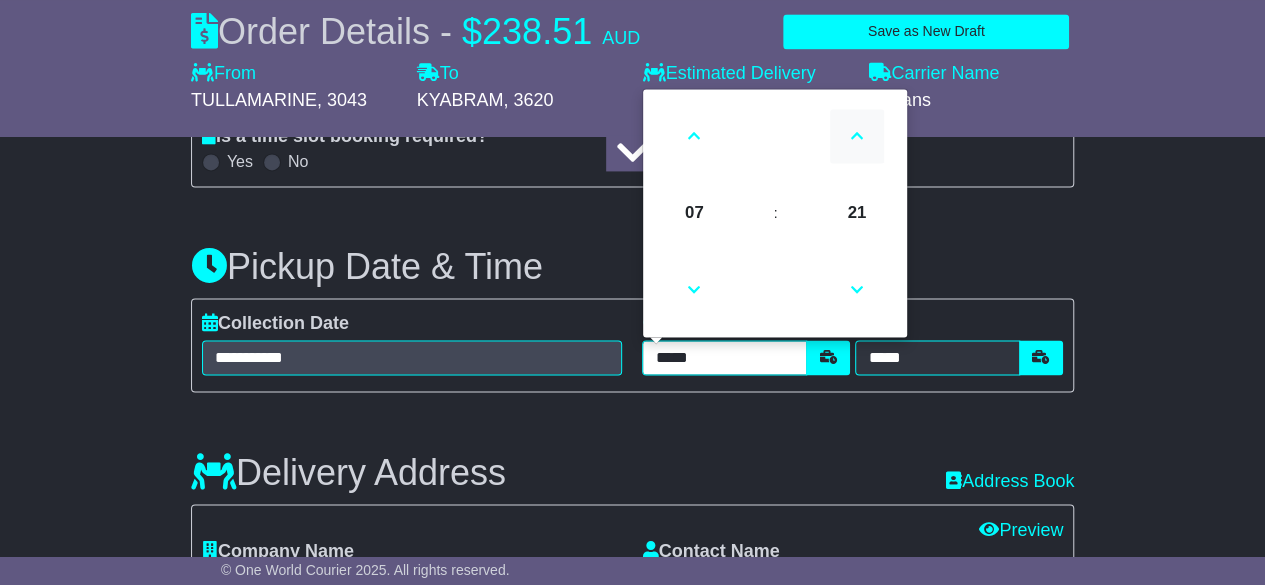 click at bounding box center (857, 136) 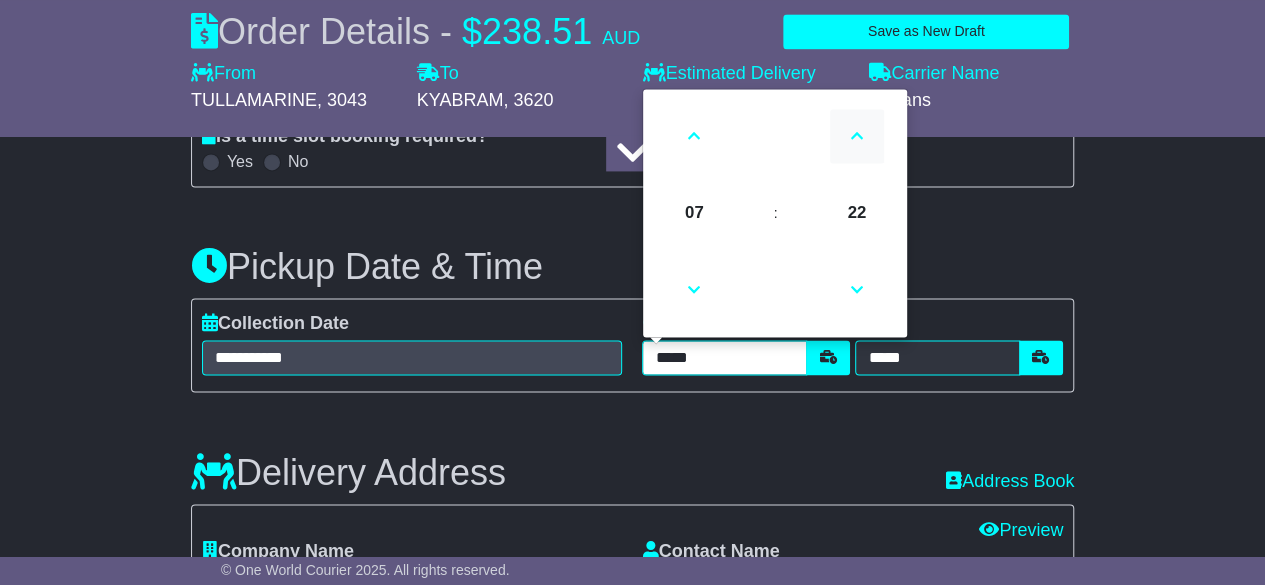 click at bounding box center (857, 136) 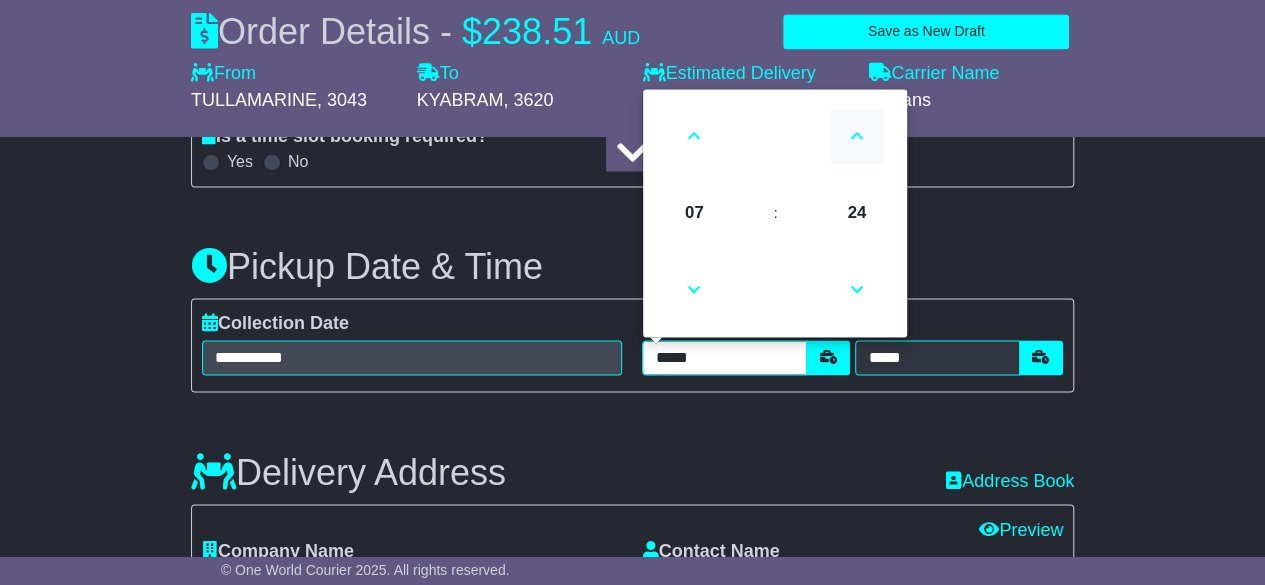 click at bounding box center [857, 136] 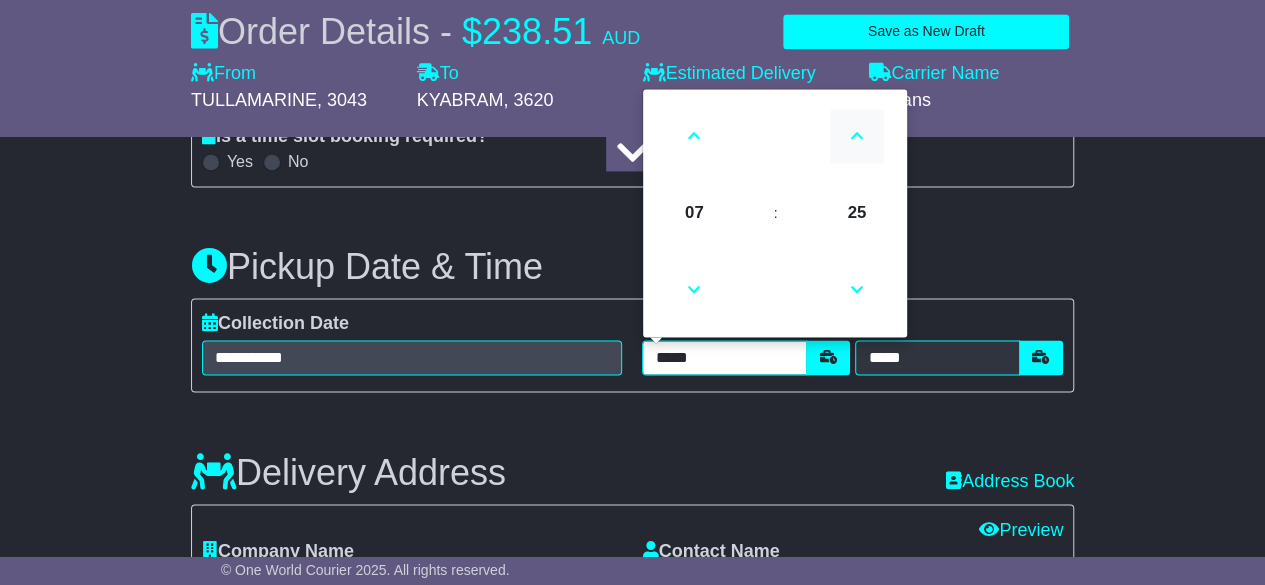 click at bounding box center (857, 136) 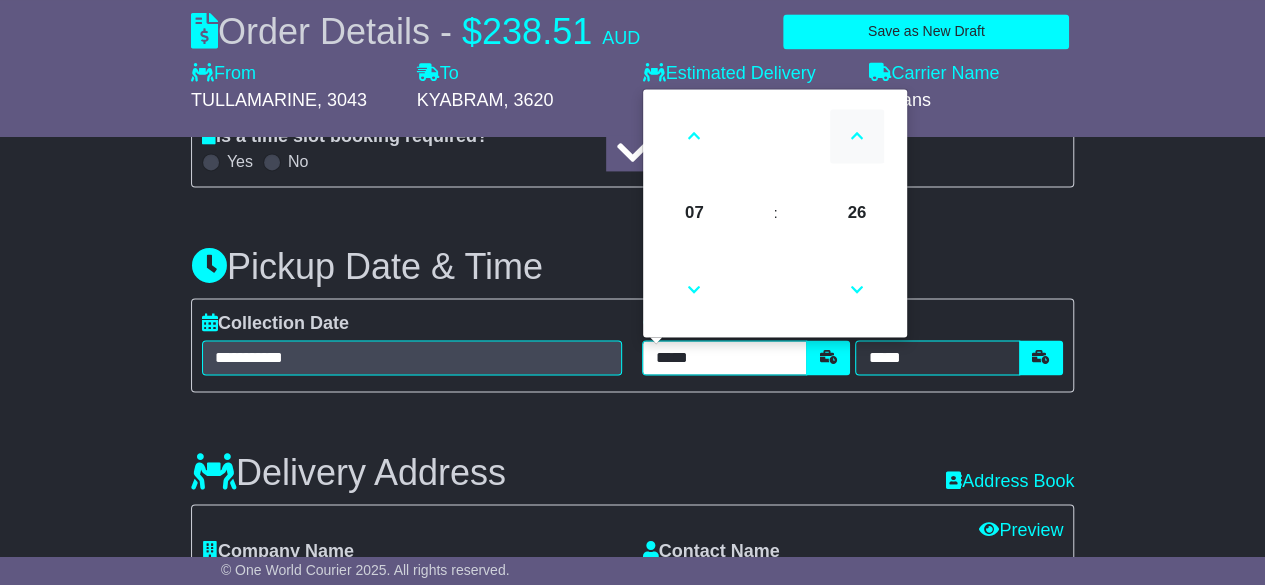 click at bounding box center (857, 136) 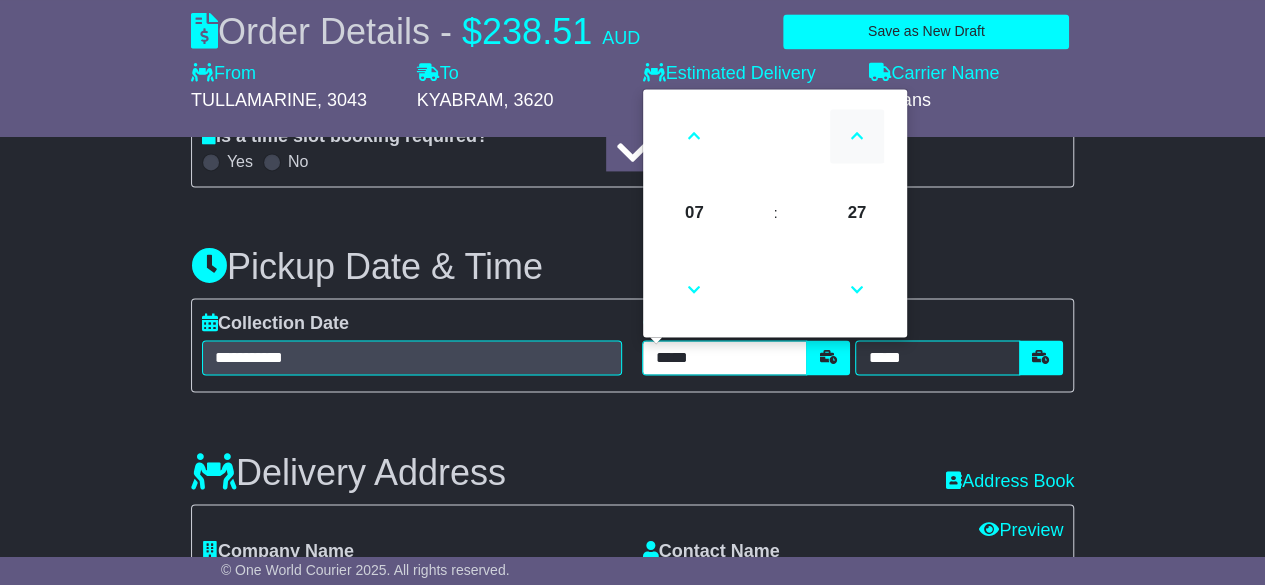 click at bounding box center [857, 136] 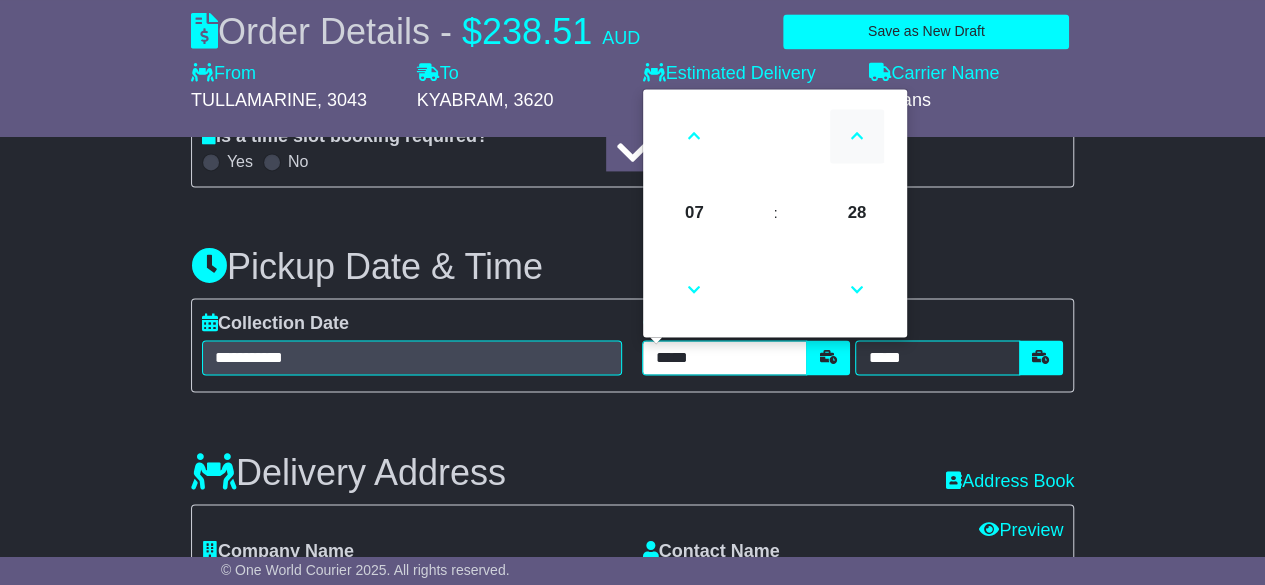 click at bounding box center [857, 136] 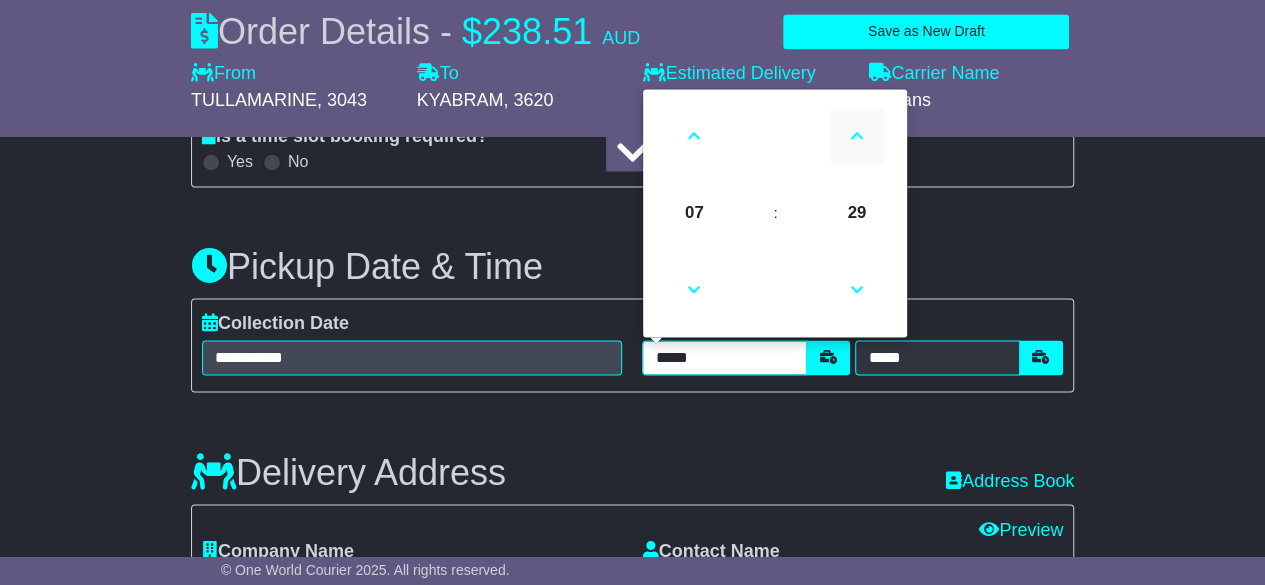 click at bounding box center [857, 136] 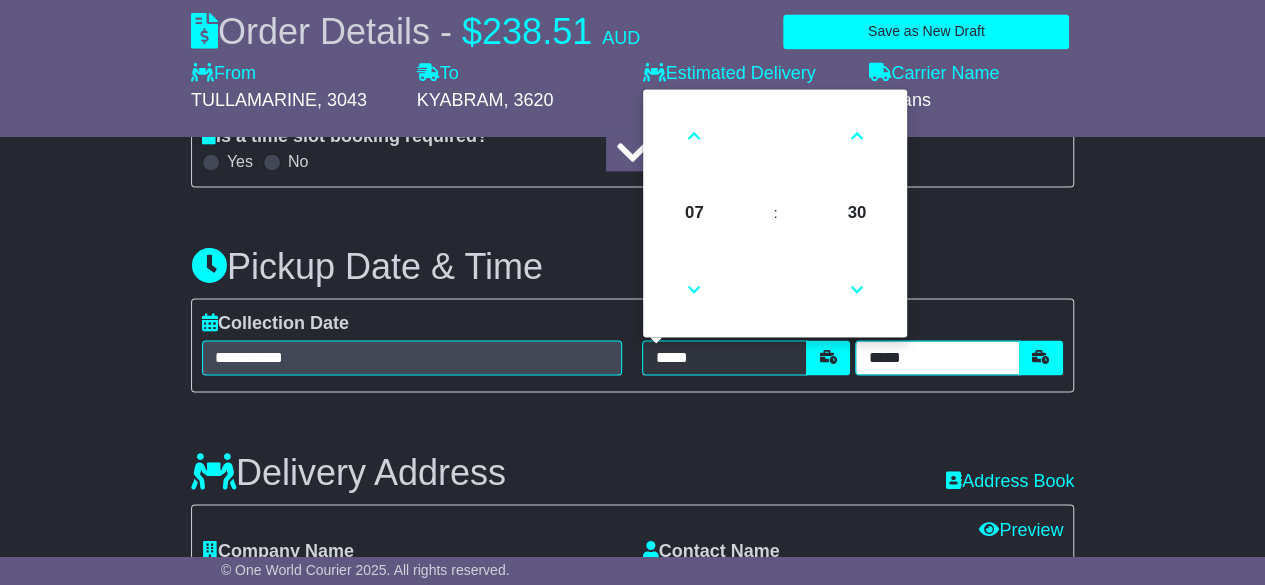 click on "*****" at bounding box center (937, 357) 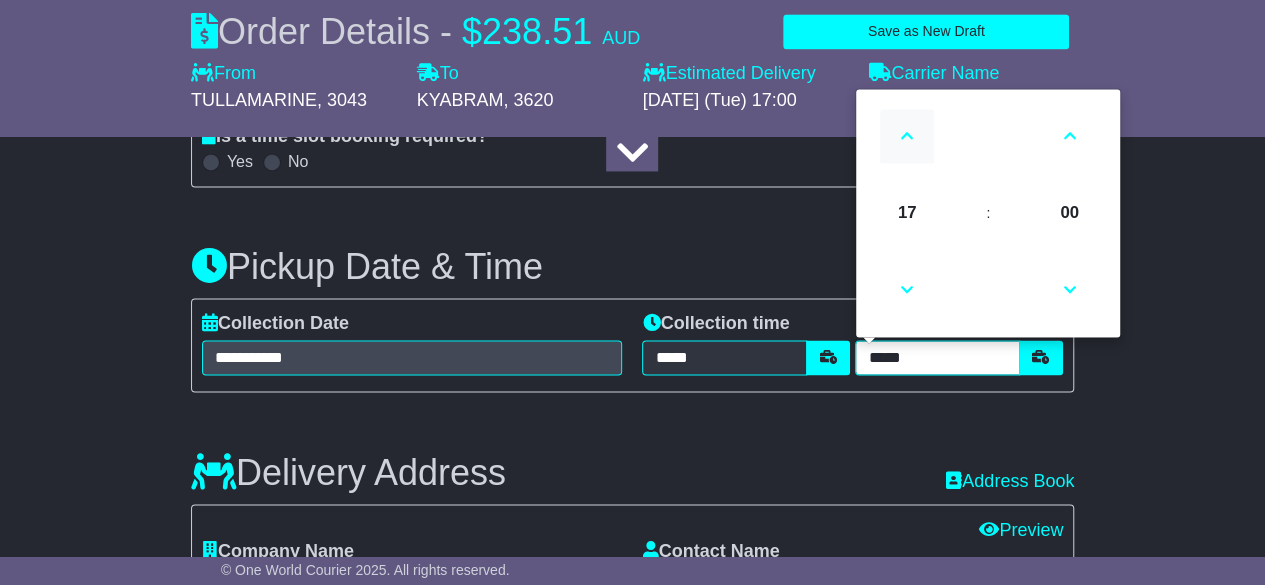 click at bounding box center (907, 136) 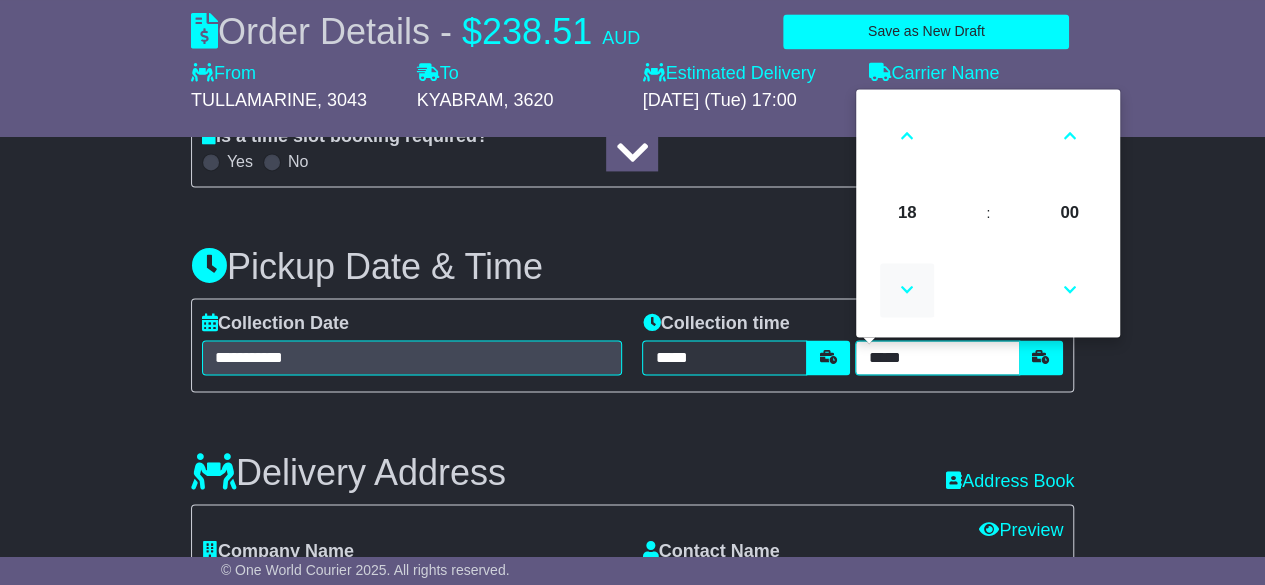 click at bounding box center [907, 290] 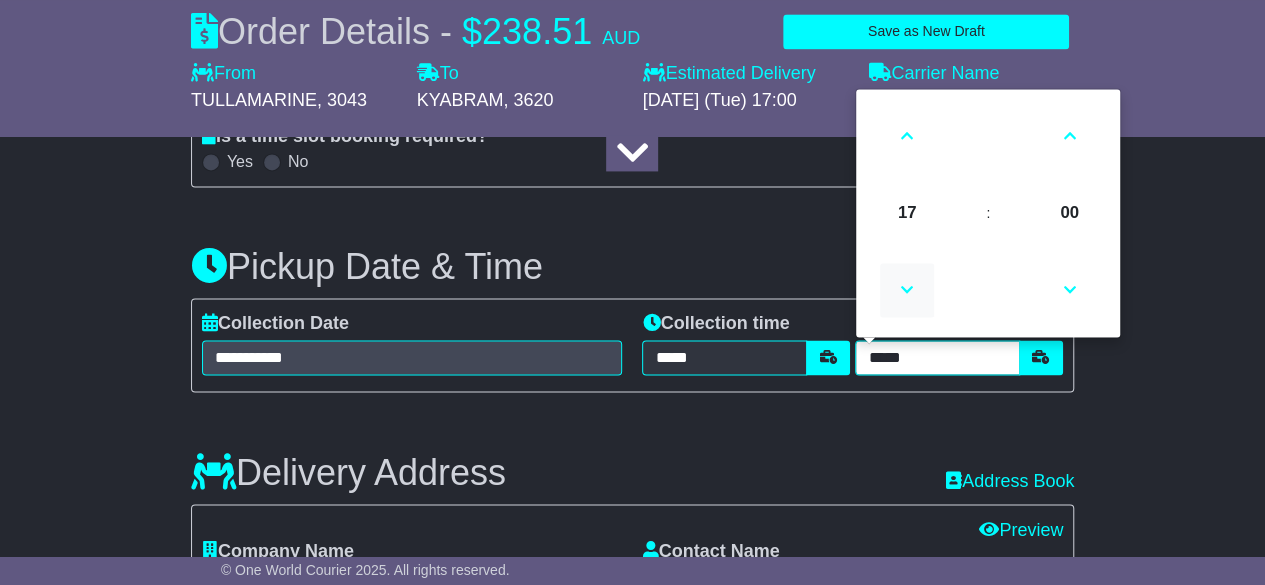 click at bounding box center (907, 290) 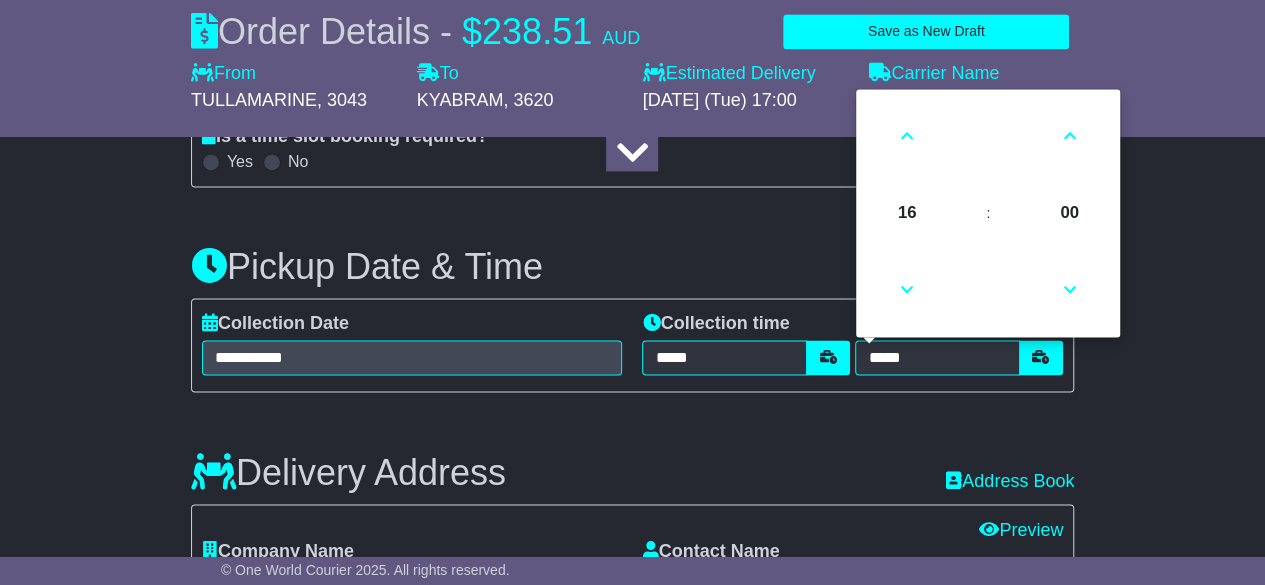 click on "Delivery Address
Recent:
Address Book" at bounding box center (632, 457) 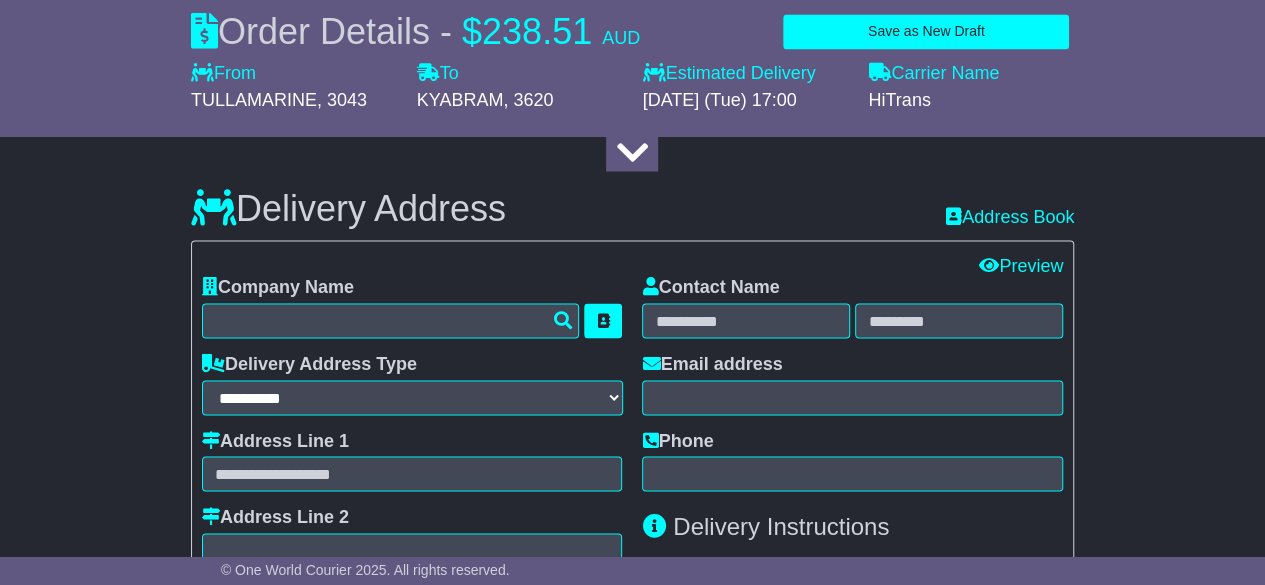 scroll, scrollTop: 1762, scrollLeft: 0, axis: vertical 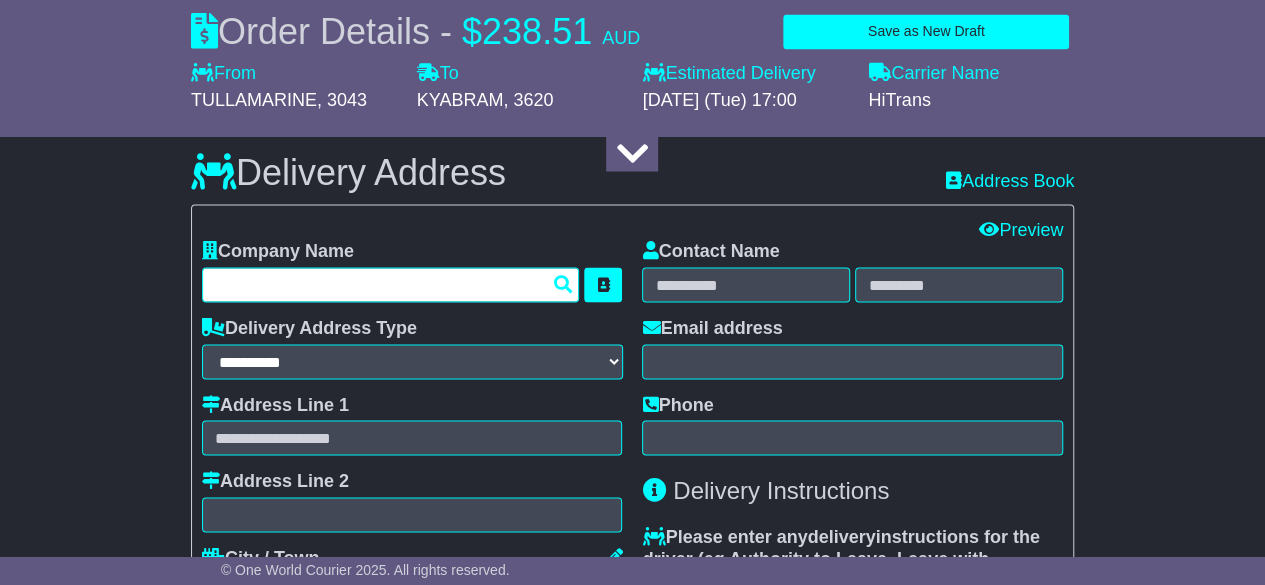 click at bounding box center [391, 284] 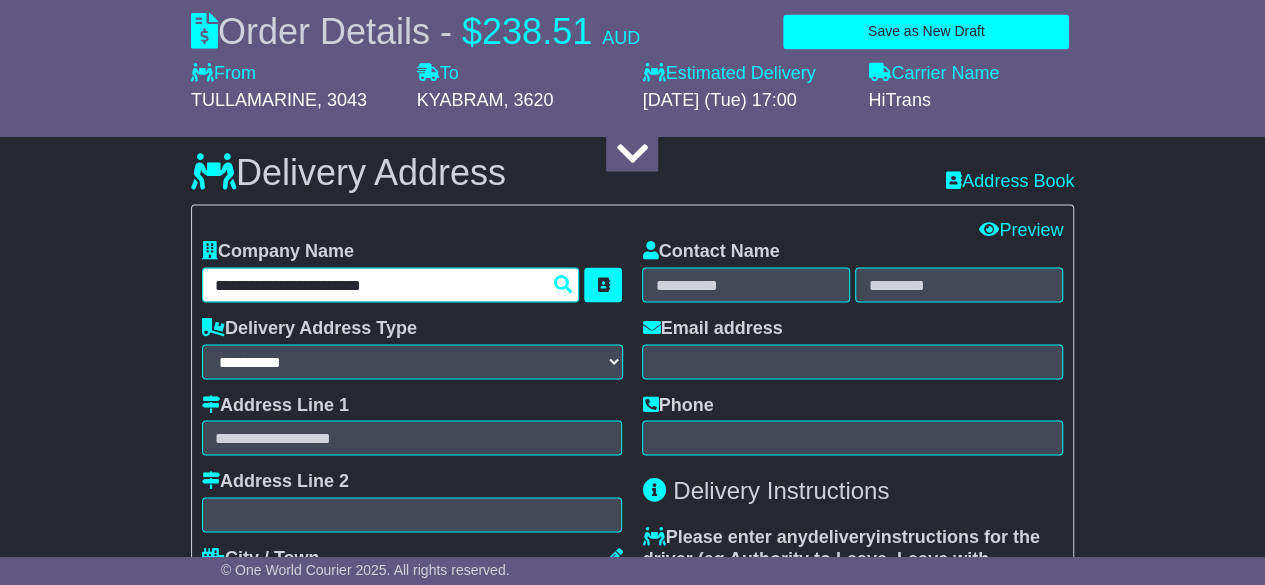 type on "**********" 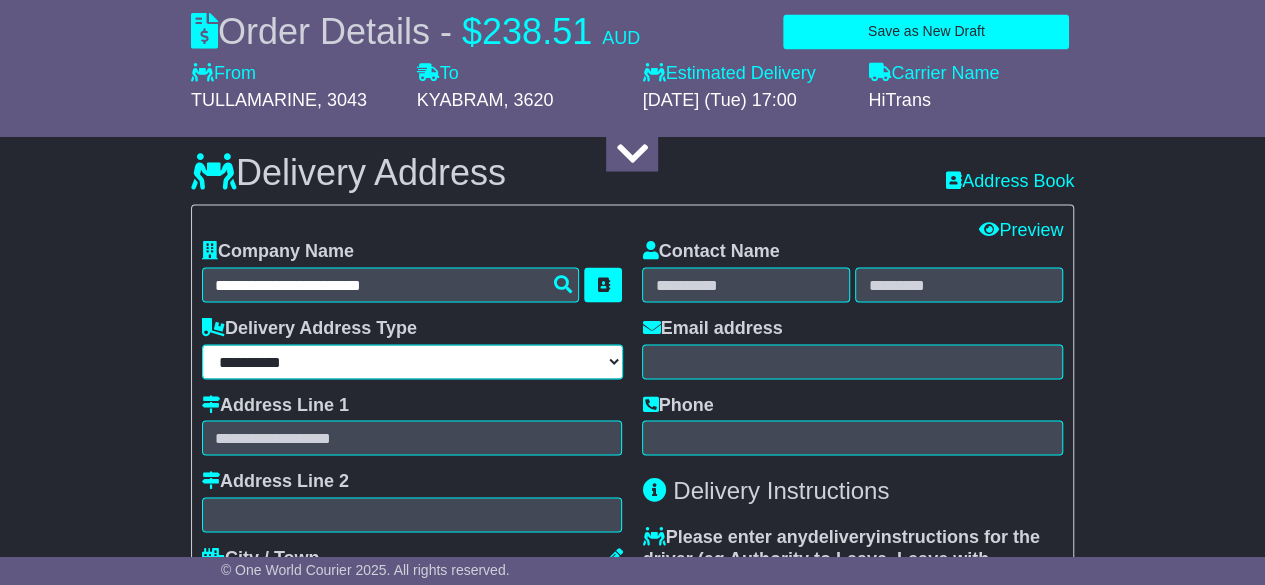 click on "**********" at bounding box center [412, 361] 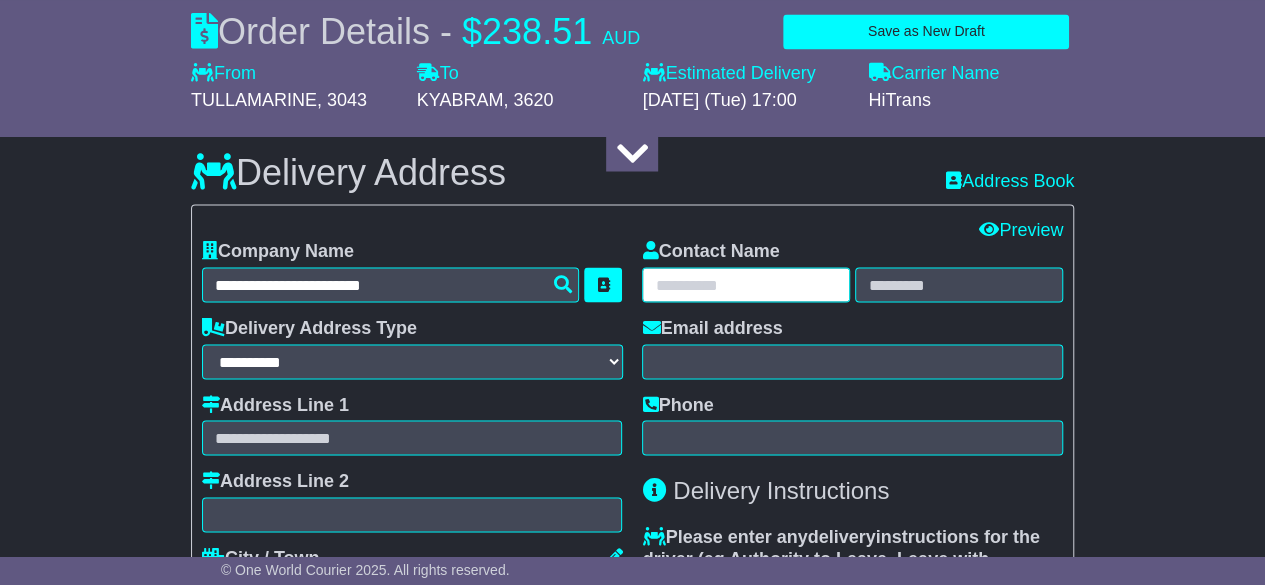 click at bounding box center (746, 284) 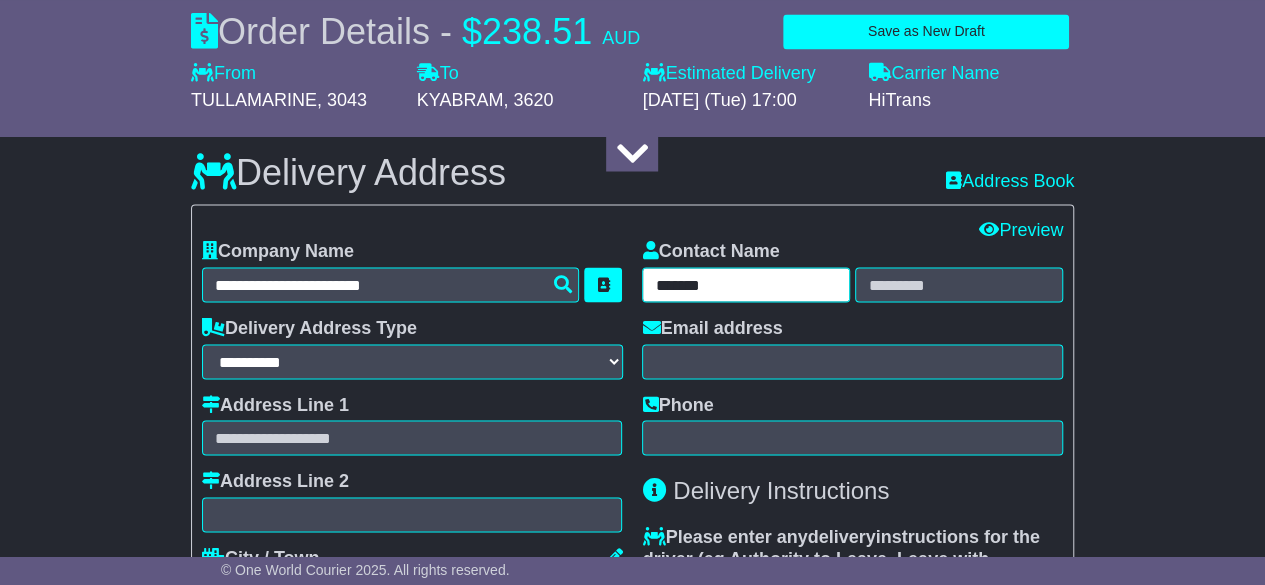 type on "*******" 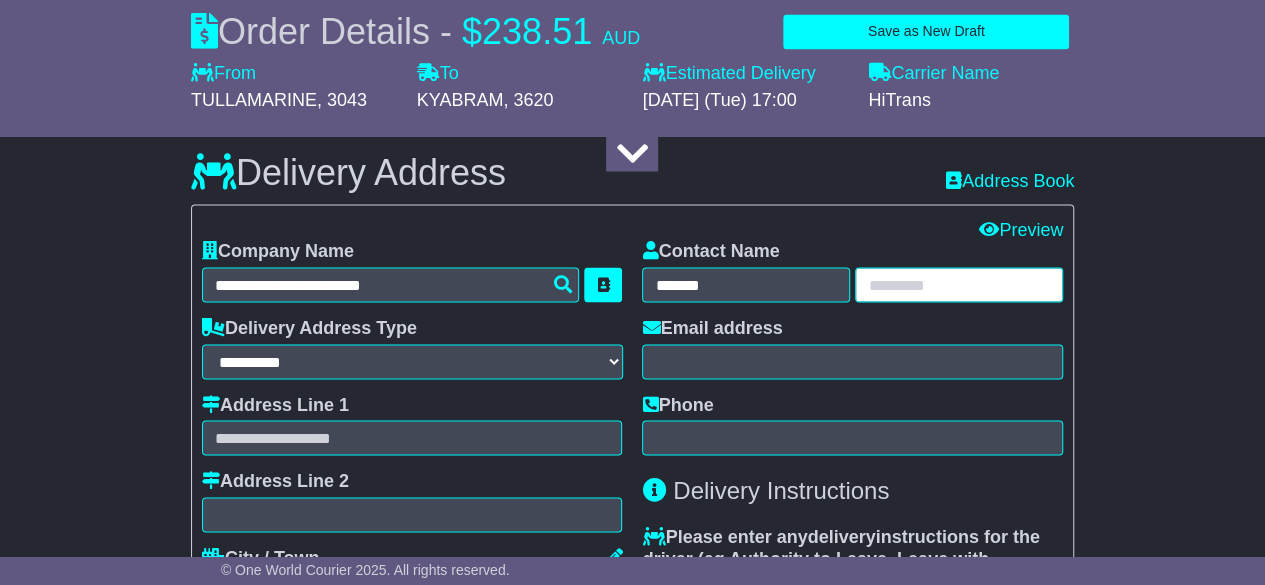 click at bounding box center (959, 284) 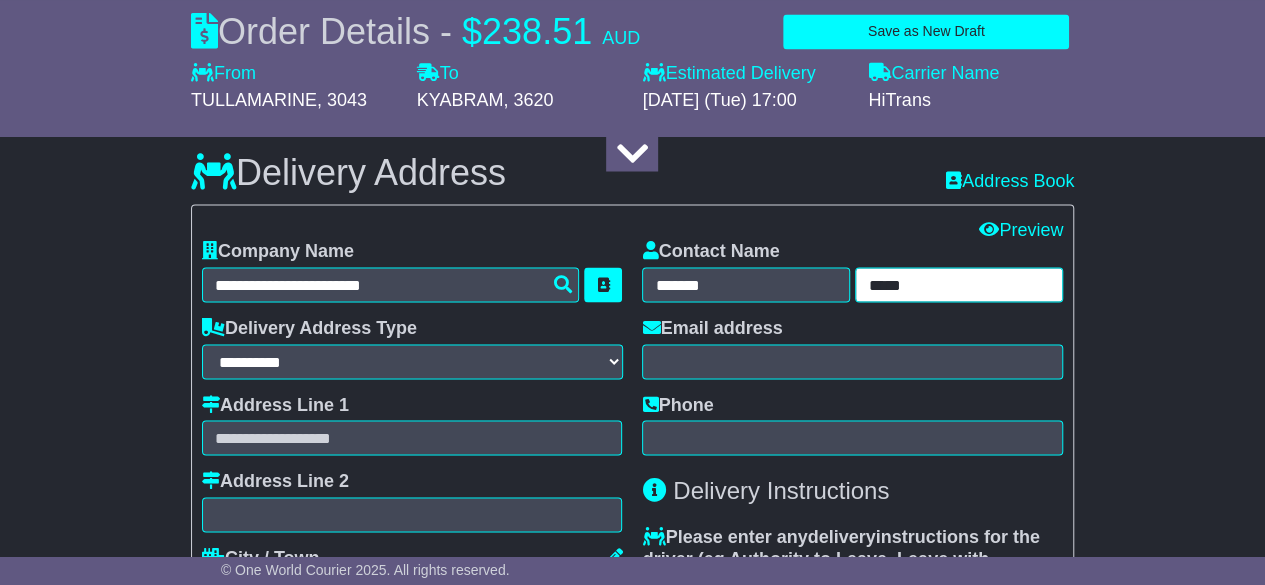 type on "*****" 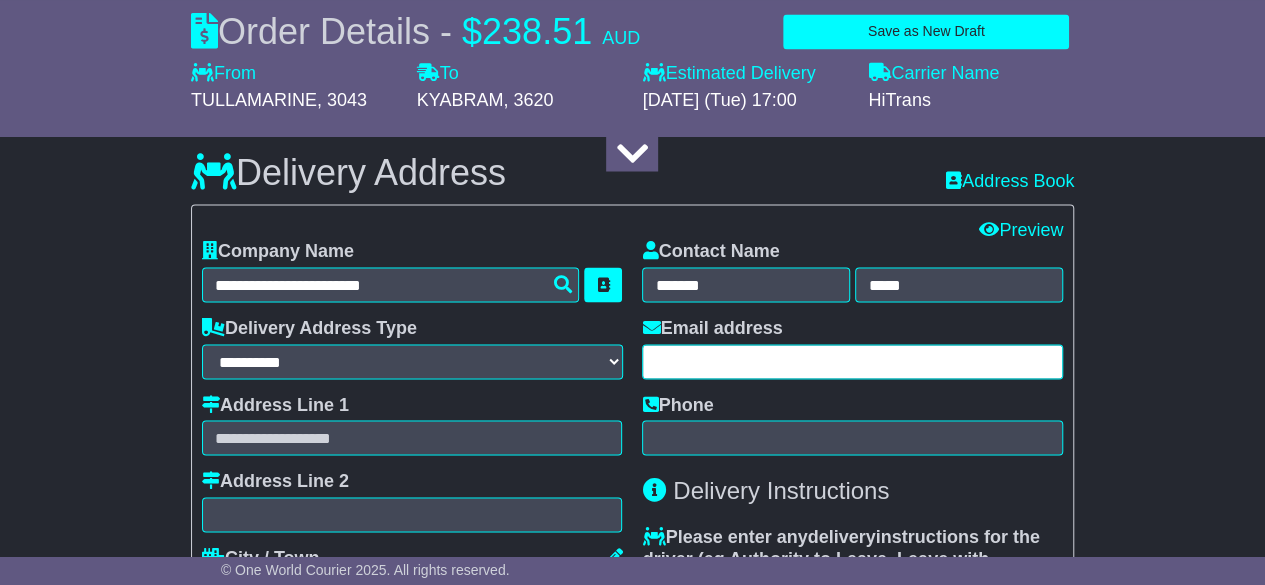 click at bounding box center [852, 361] 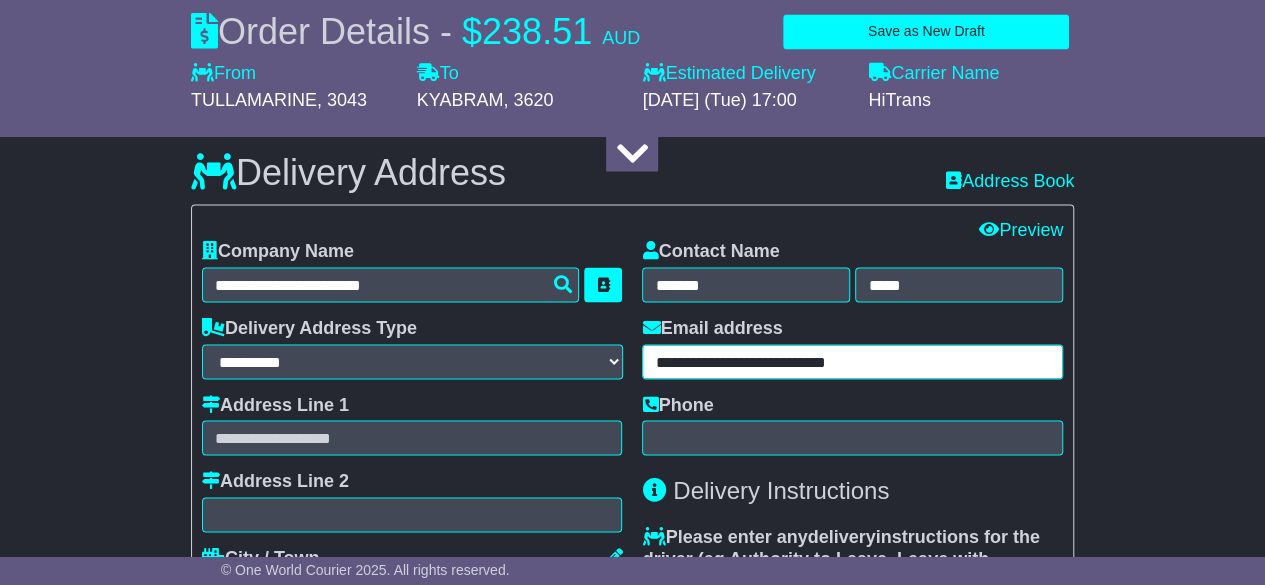 type on "**********" 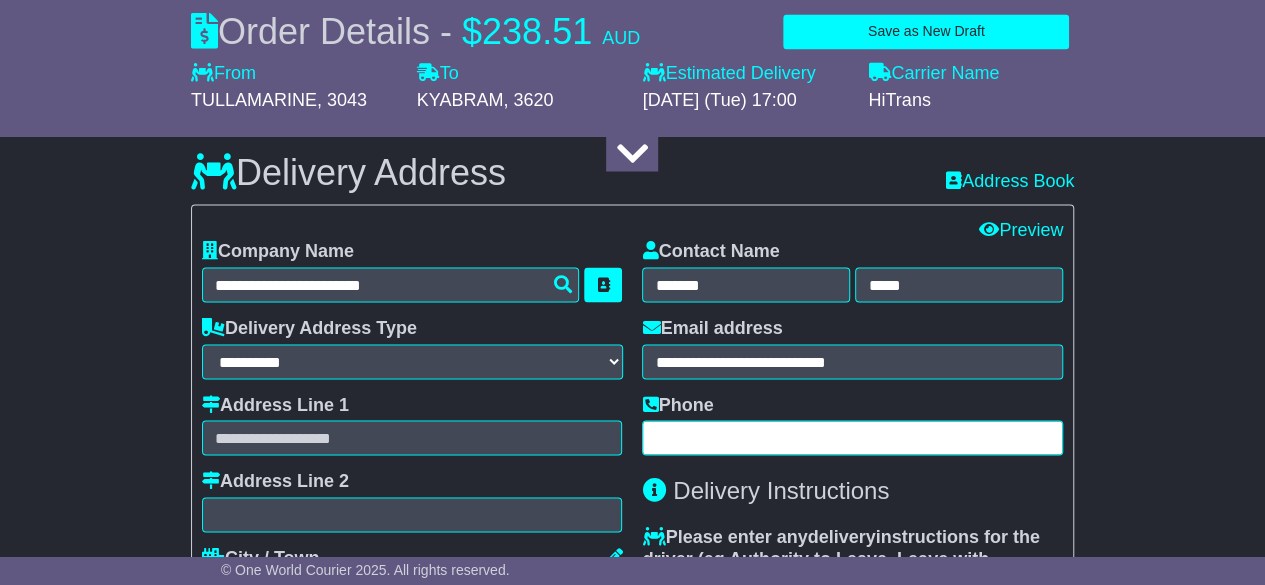 click at bounding box center [852, 437] 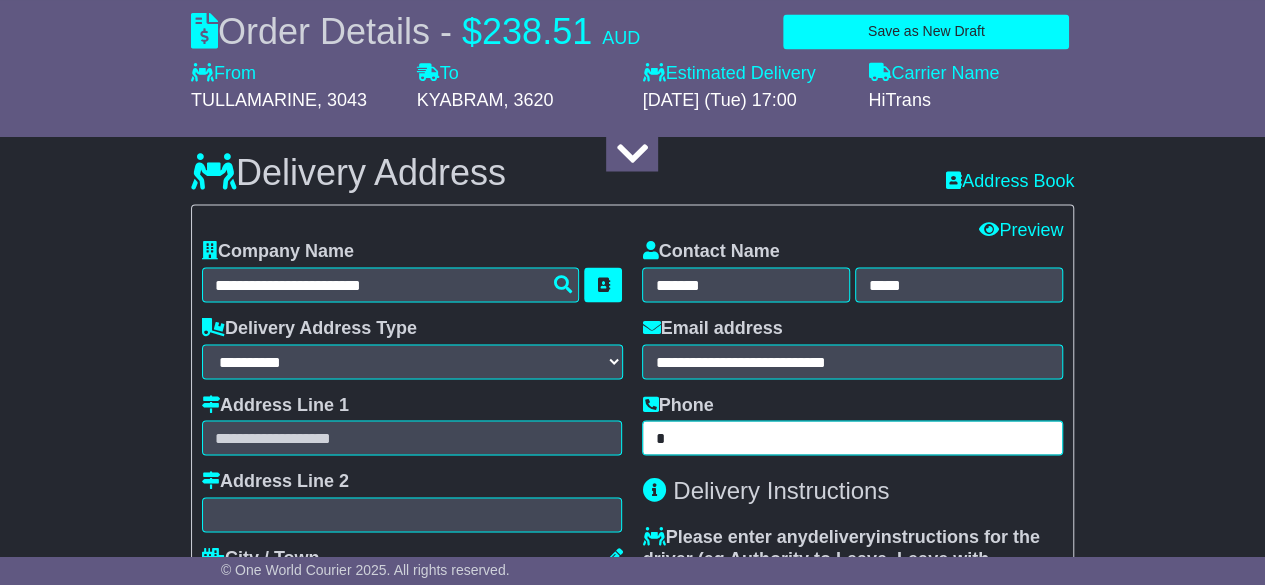 paste on "**********" 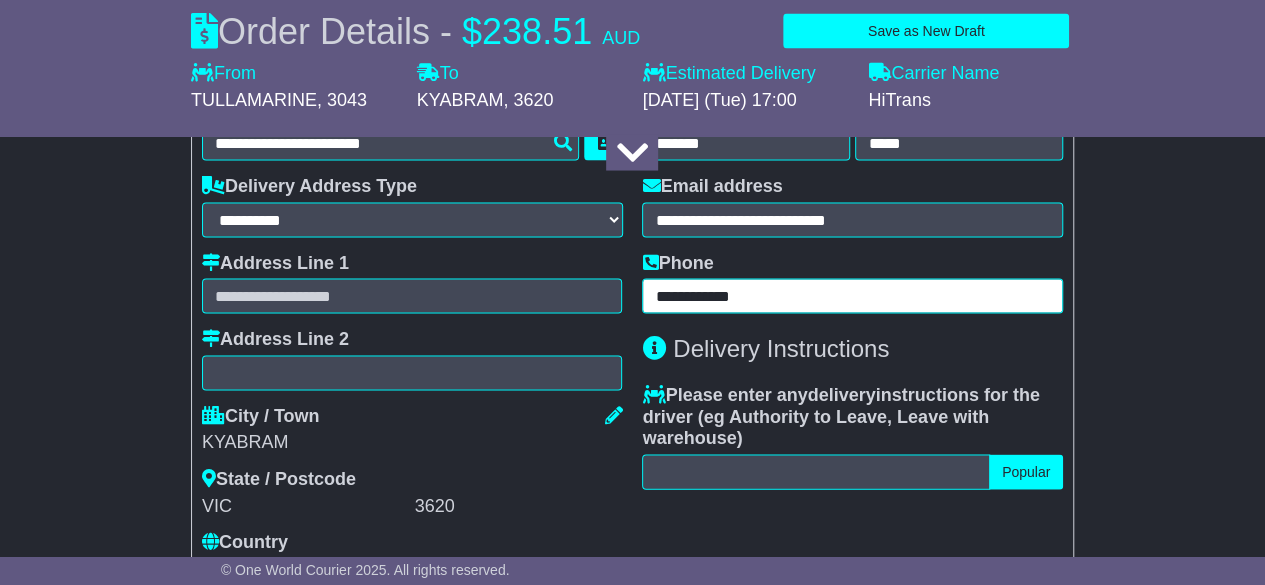 scroll, scrollTop: 1862, scrollLeft: 0, axis: vertical 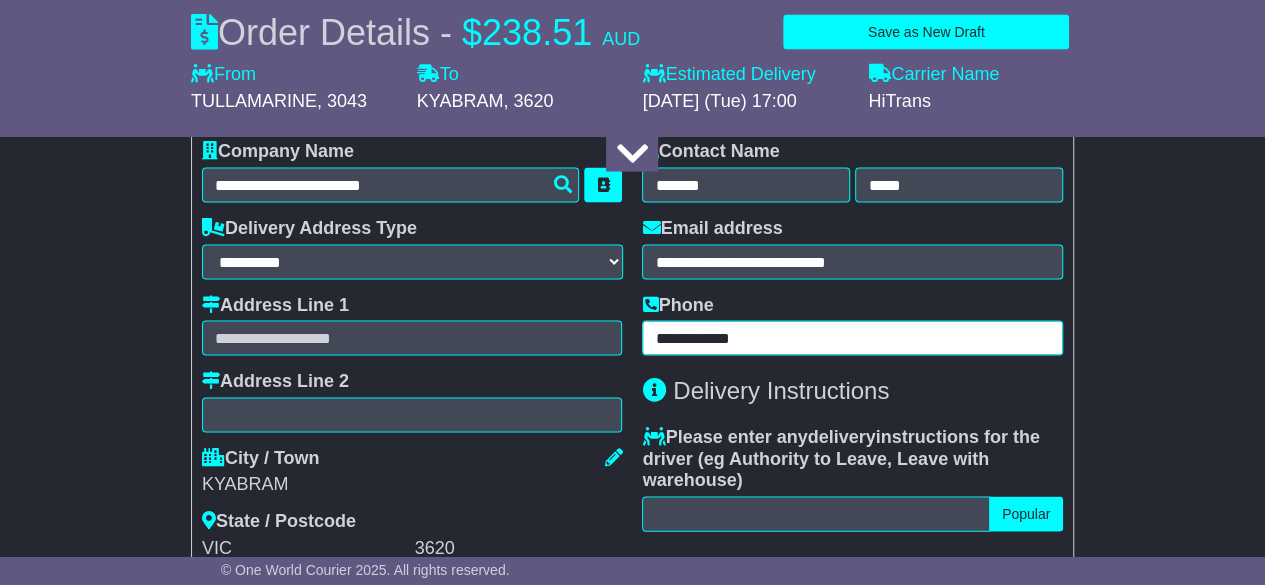 type on "**********" 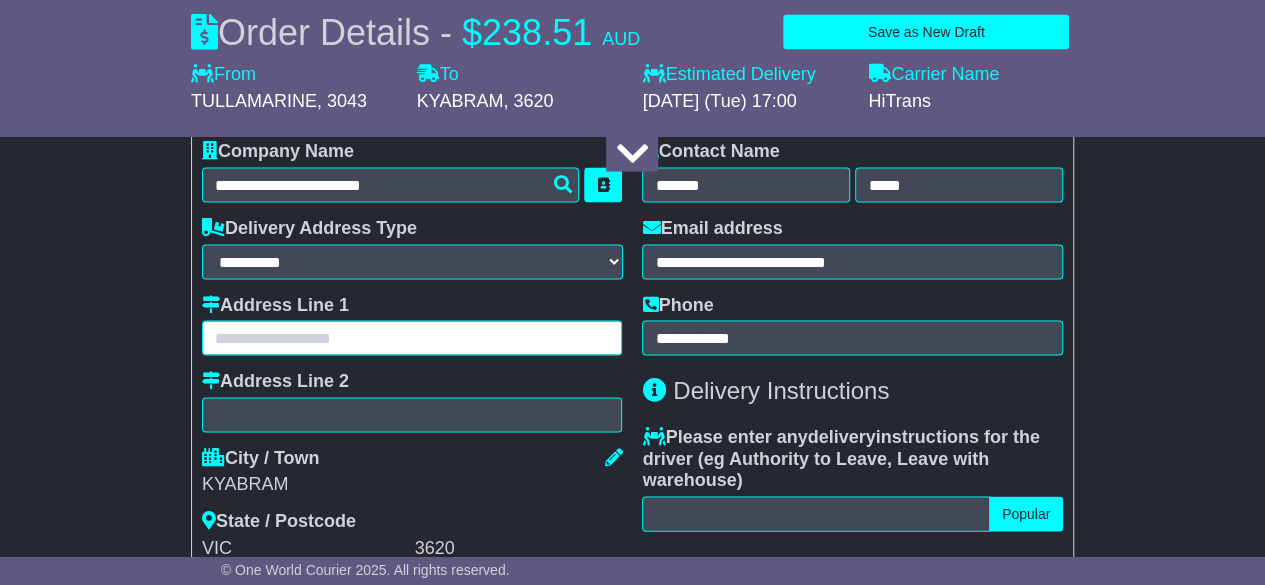 click at bounding box center [412, 337] 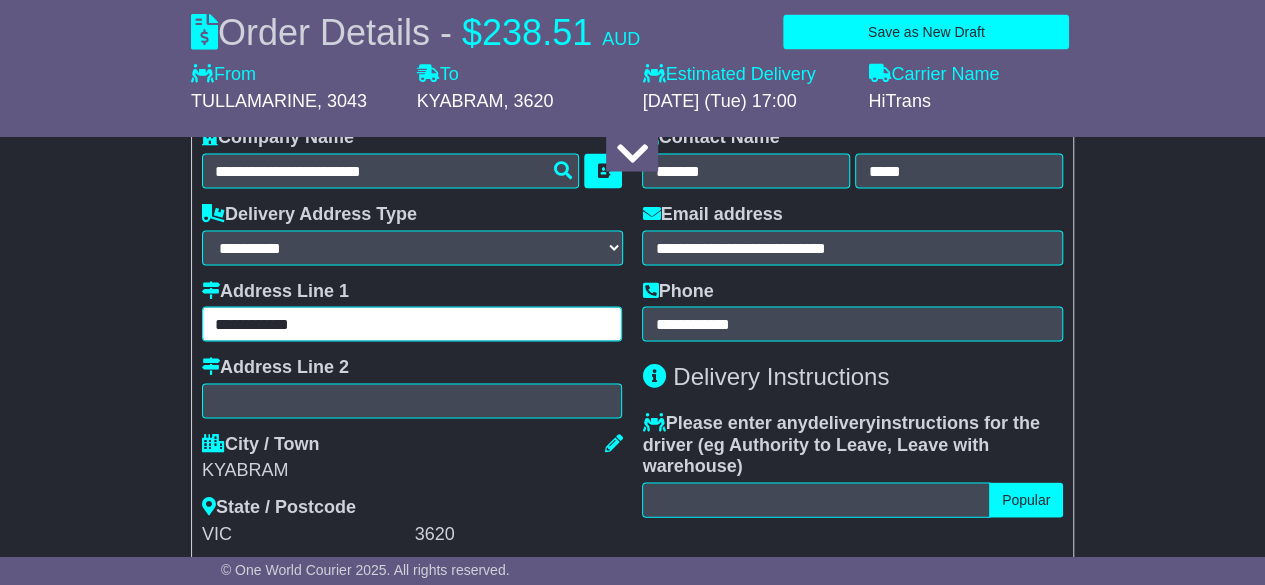 scroll, scrollTop: 1962, scrollLeft: 0, axis: vertical 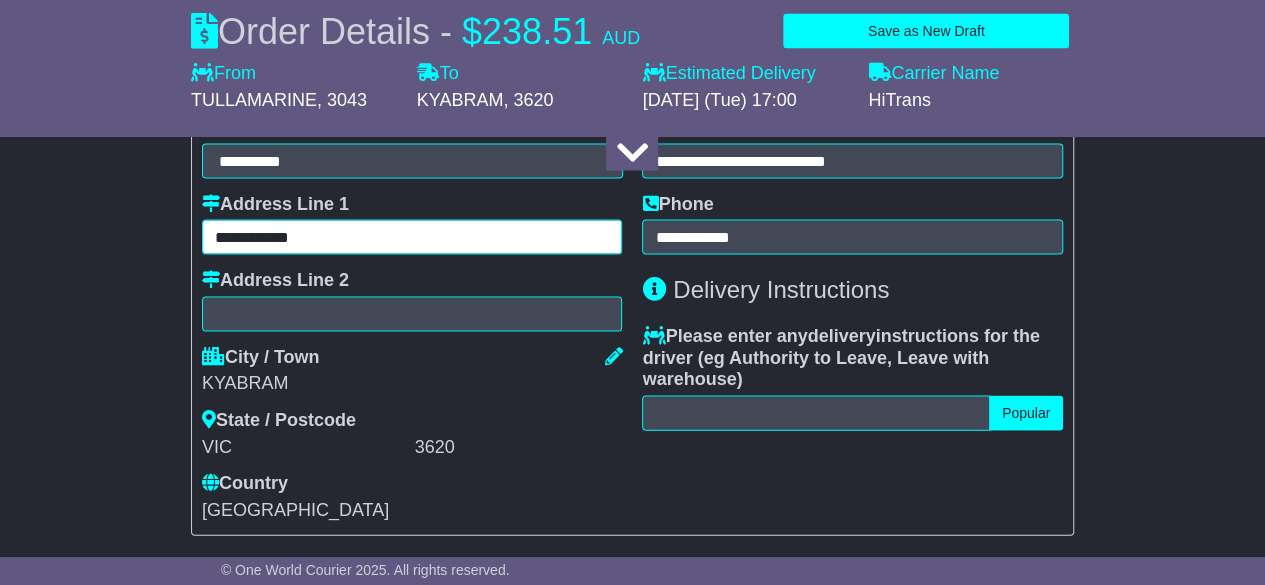 type on "**********" 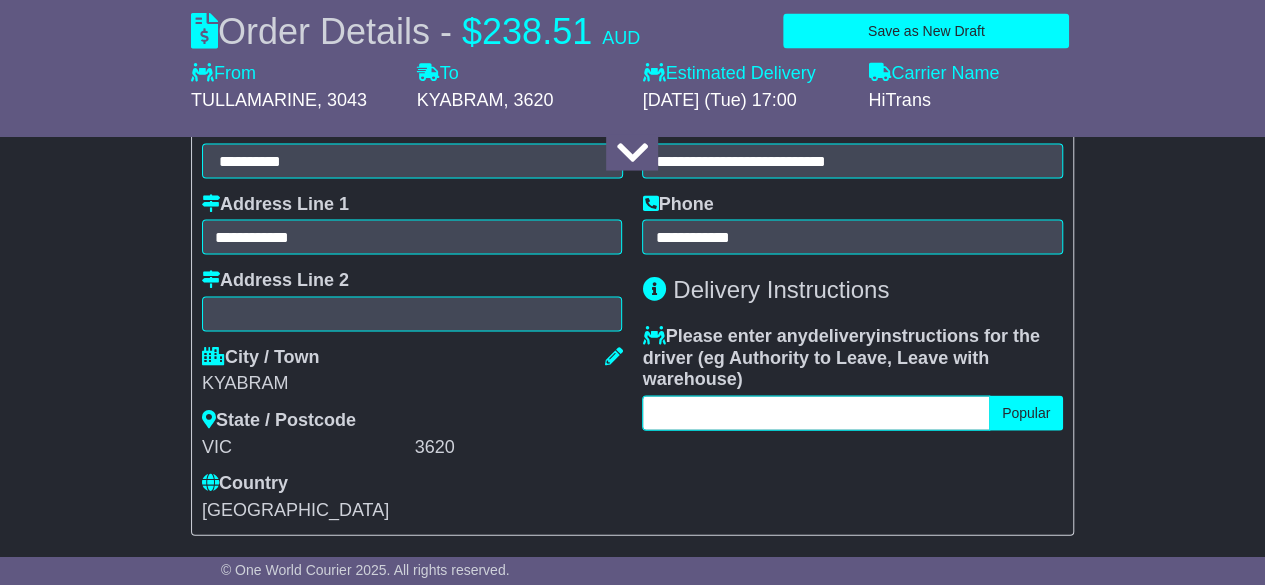 click at bounding box center [815, 413] 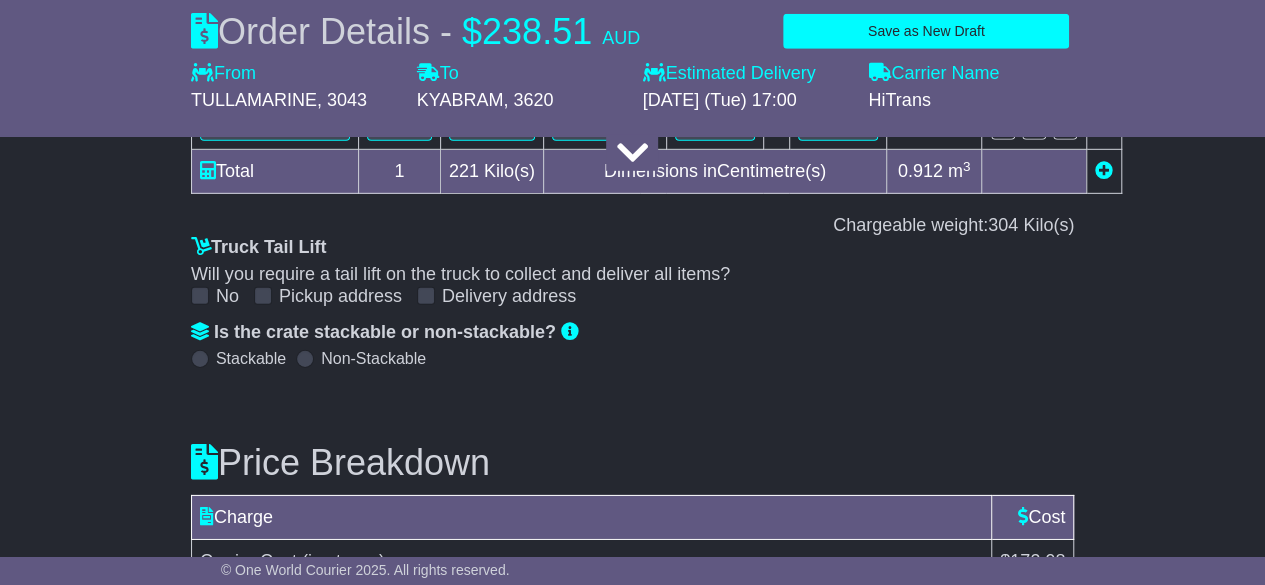 scroll, scrollTop: 3168, scrollLeft: 0, axis: vertical 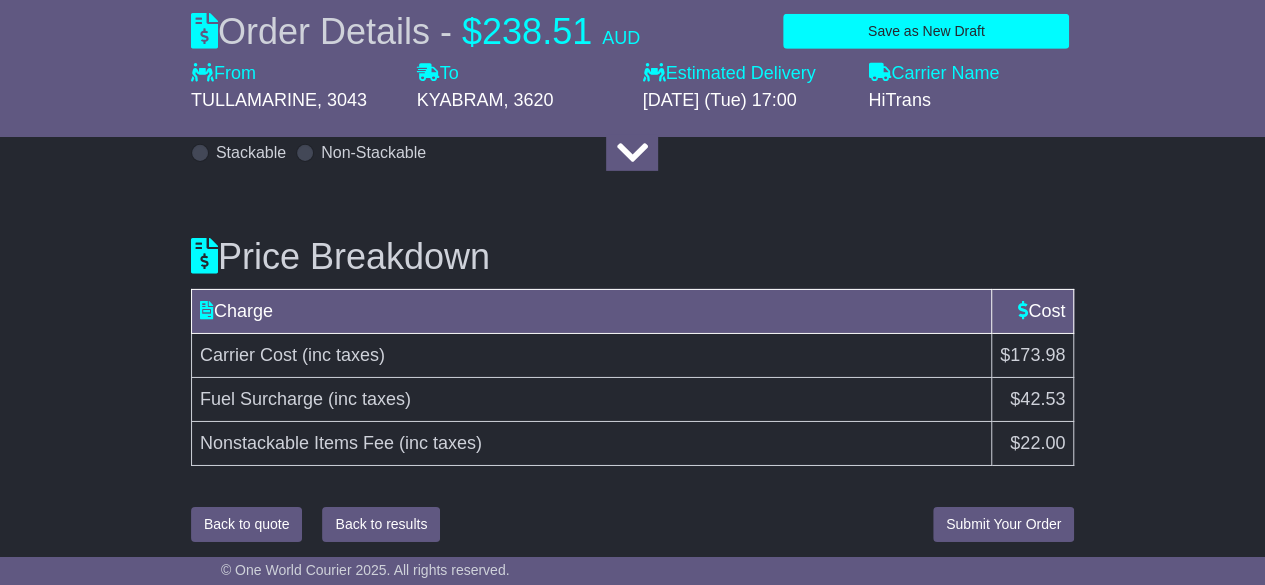 type on "**********" 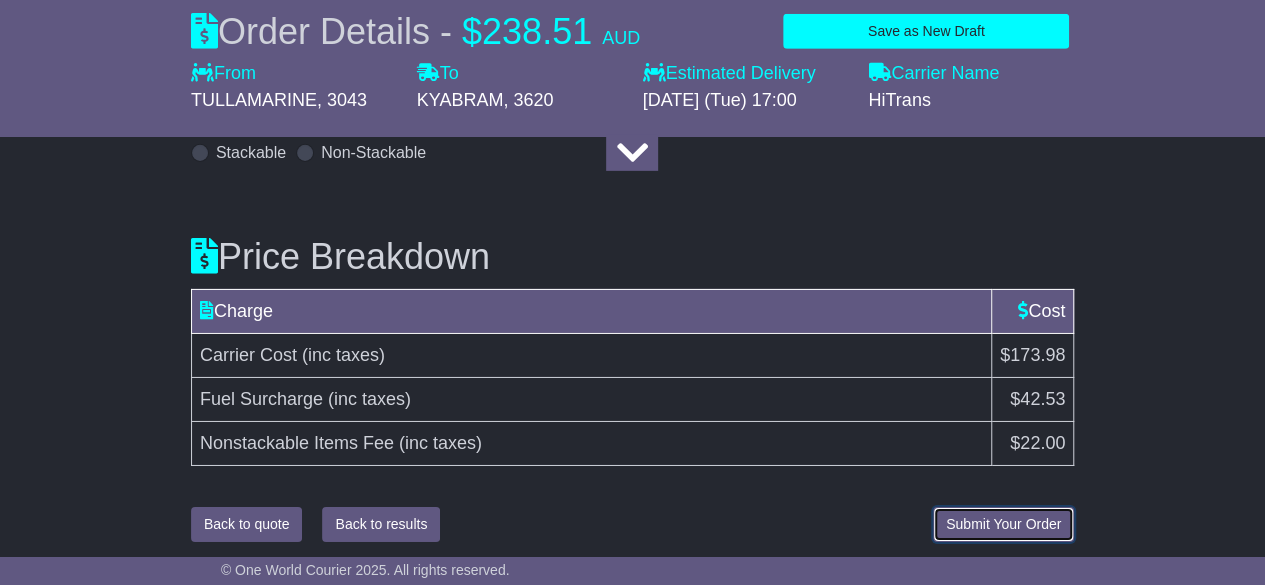 click on "Submit Your Order" at bounding box center (1003, 524) 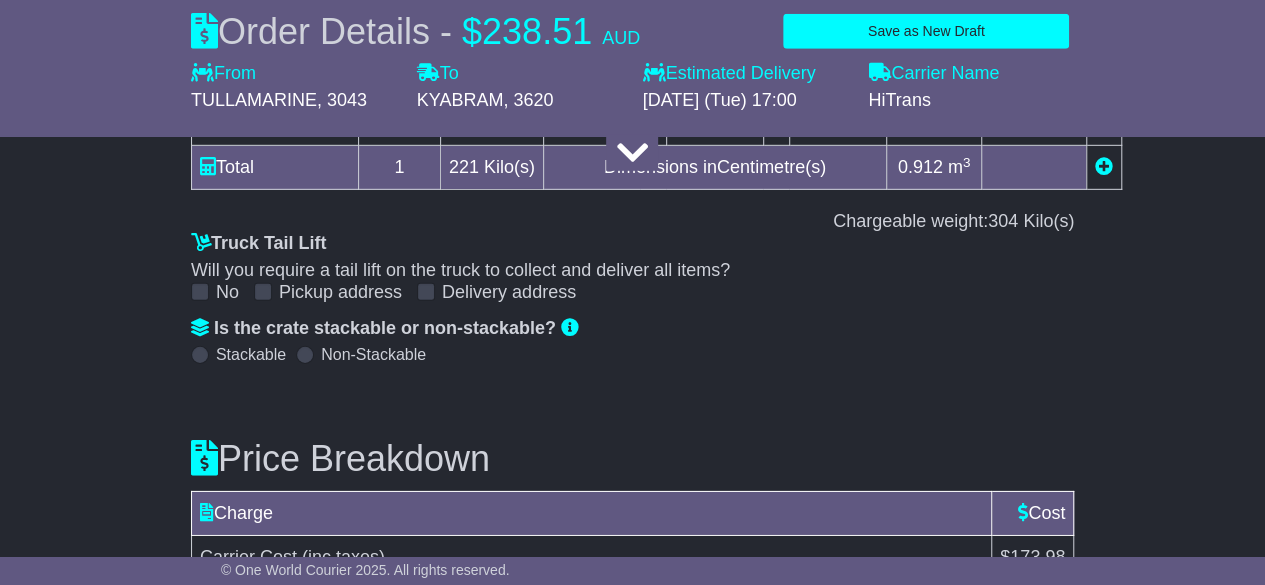 scroll, scrollTop: 3168, scrollLeft: 0, axis: vertical 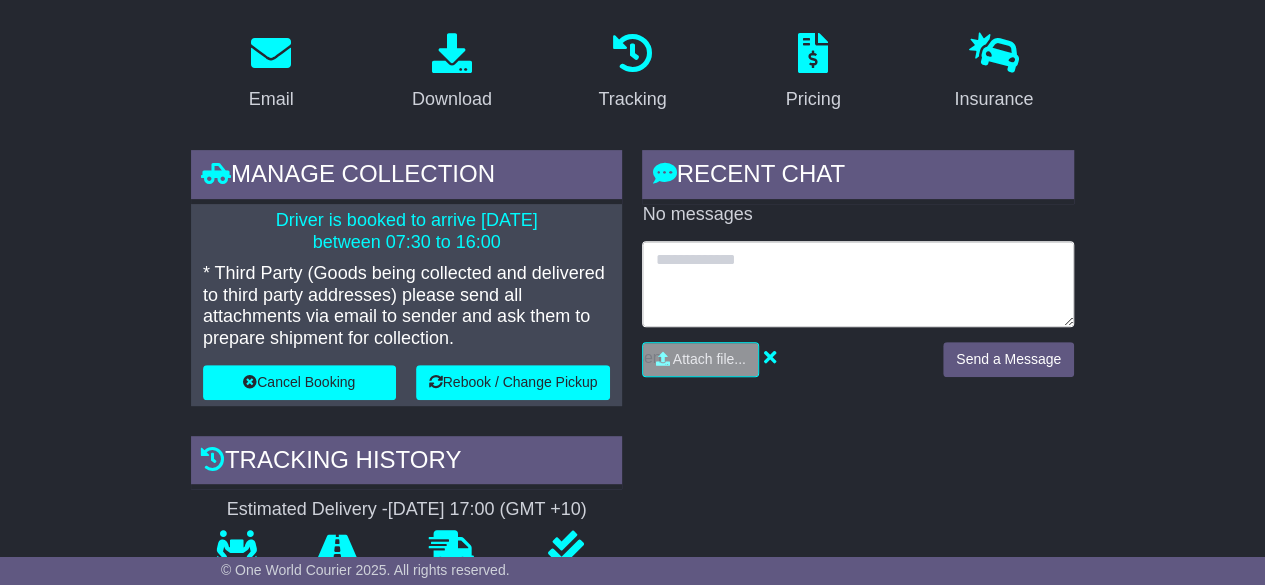 click at bounding box center (858, 284) 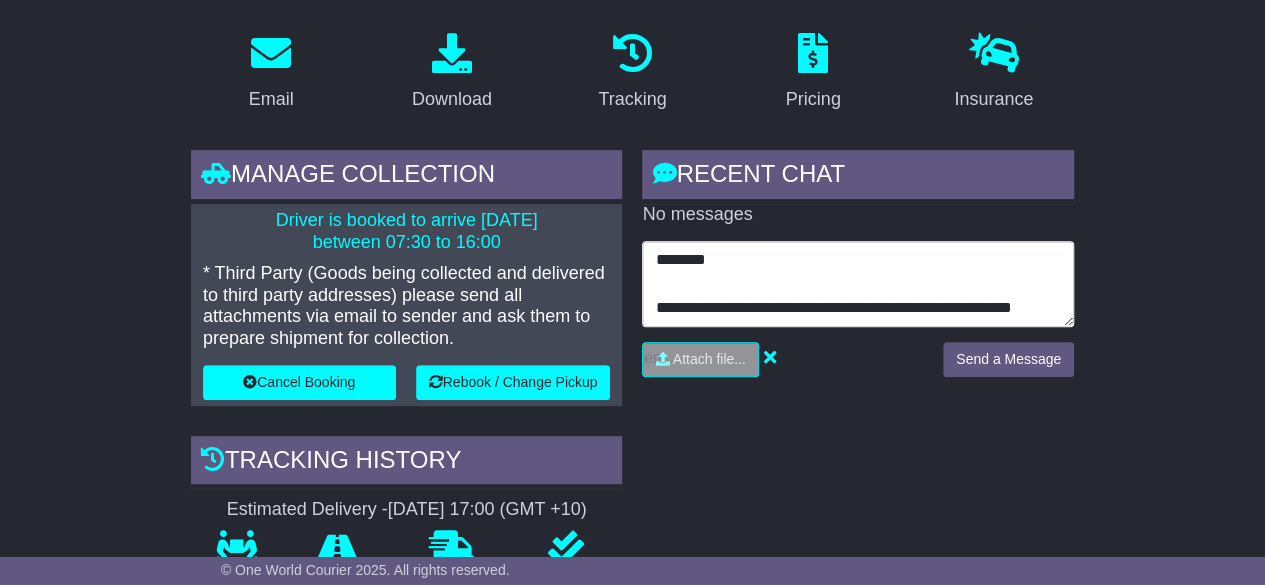 scroll, scrollTop: 14, scrollLeft: 0, axis: vertical 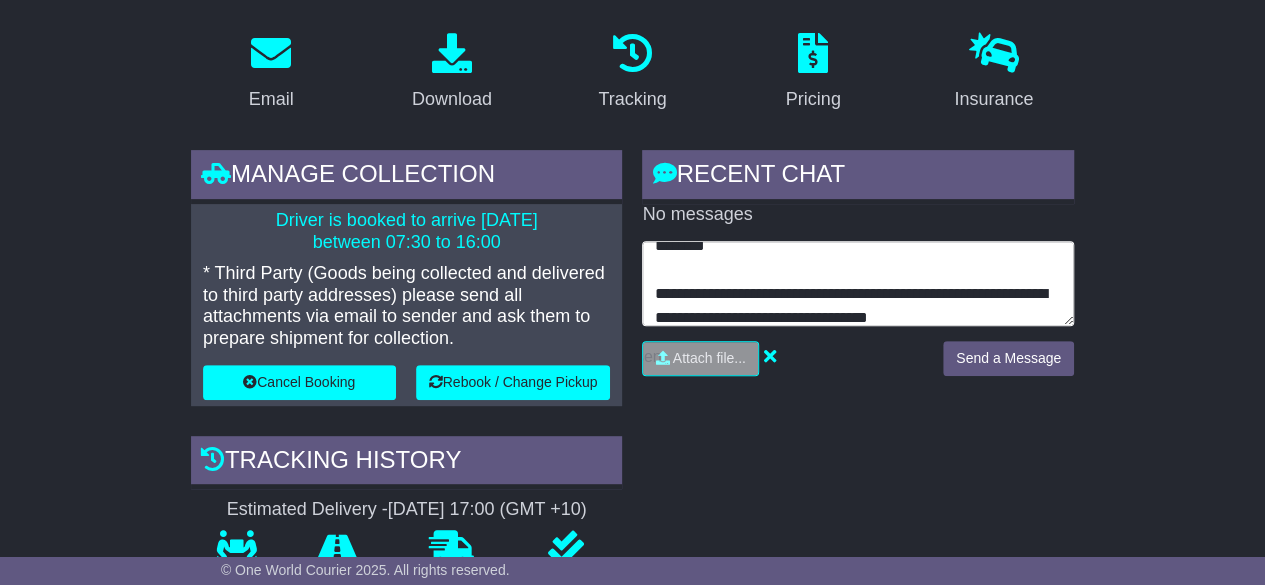 click on "**********" at bounding box center [858, 283] 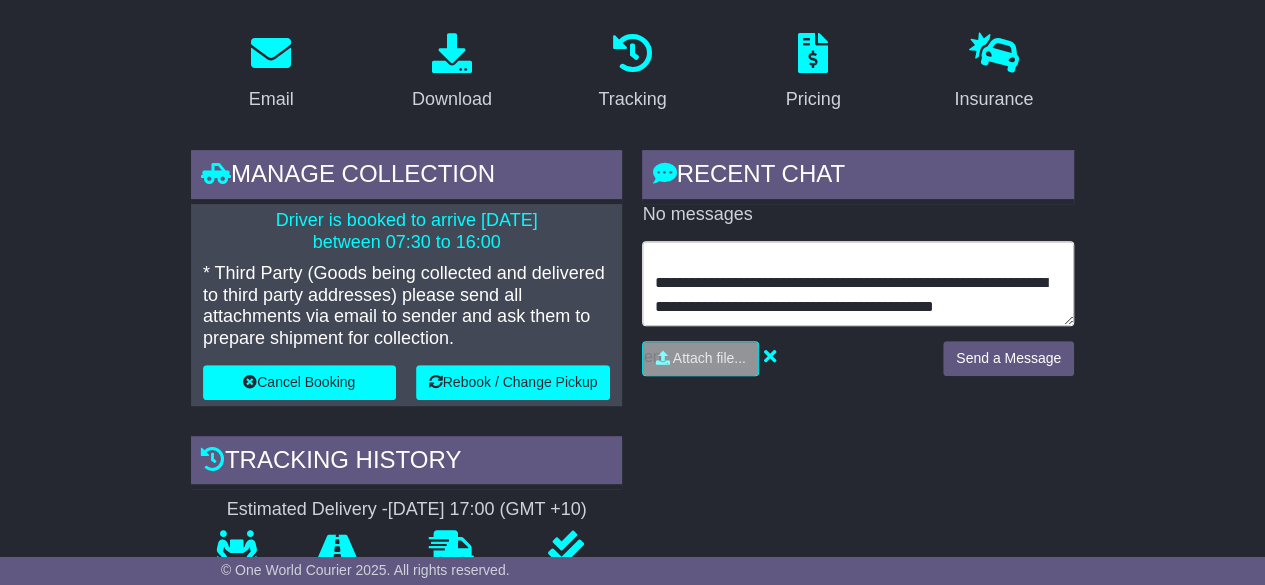 scroll, scrollTop: 48, scrollLeft: 0, axis: vertical 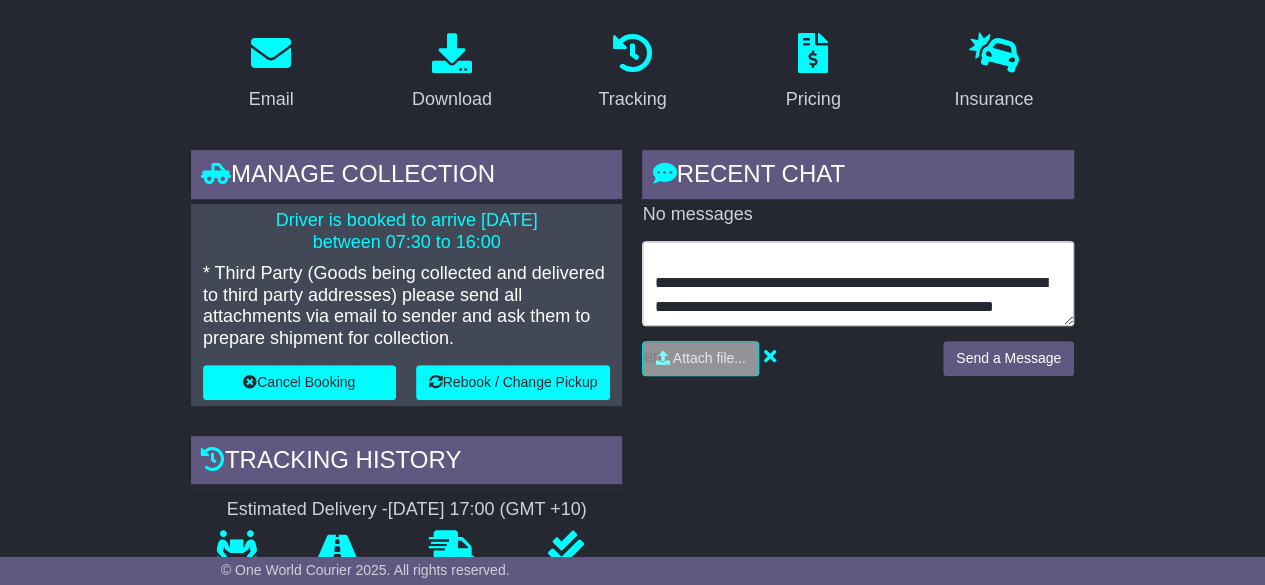 click on "**********" at bounding box center (858, 283) 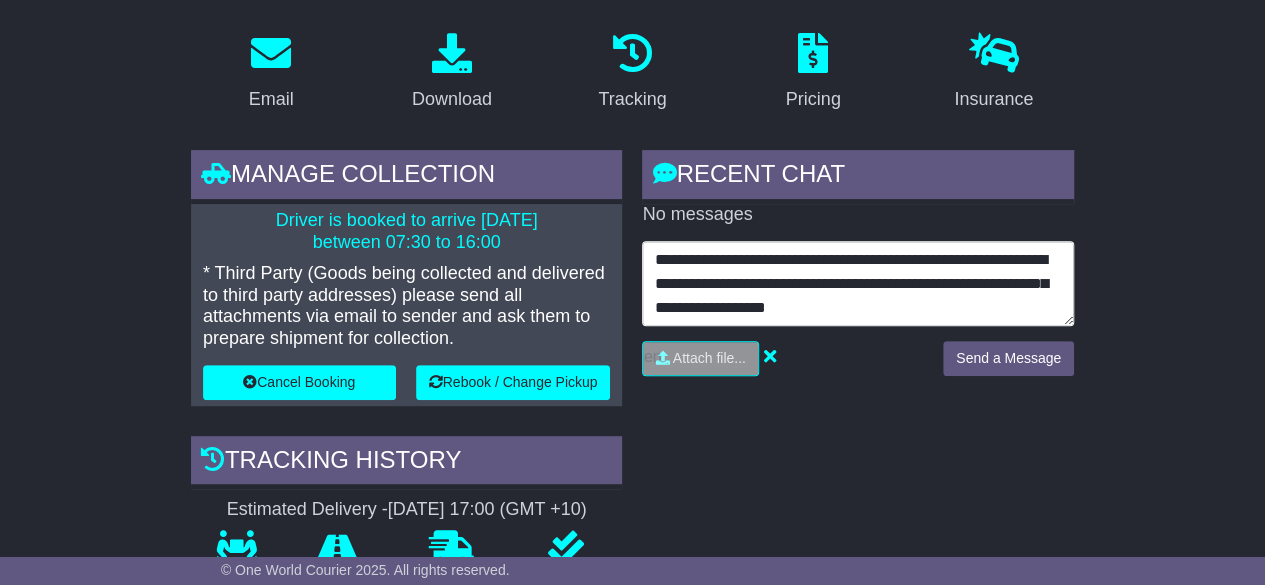 scroll, scrollTop: 62, scrollLeft: 0, axis: vertical 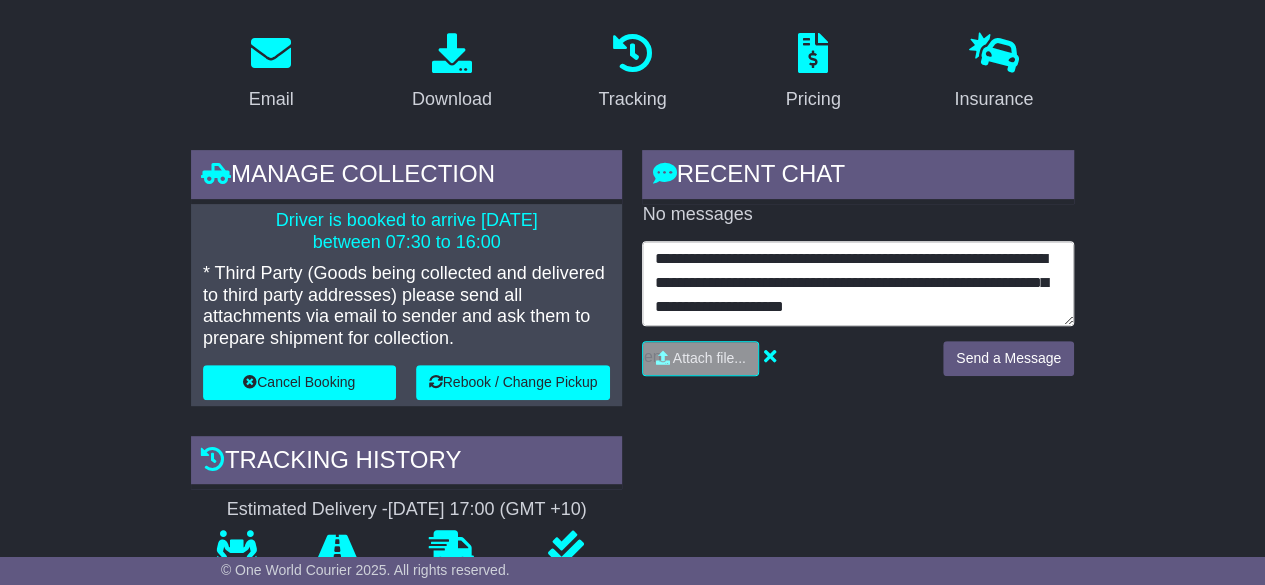 type on "**********" 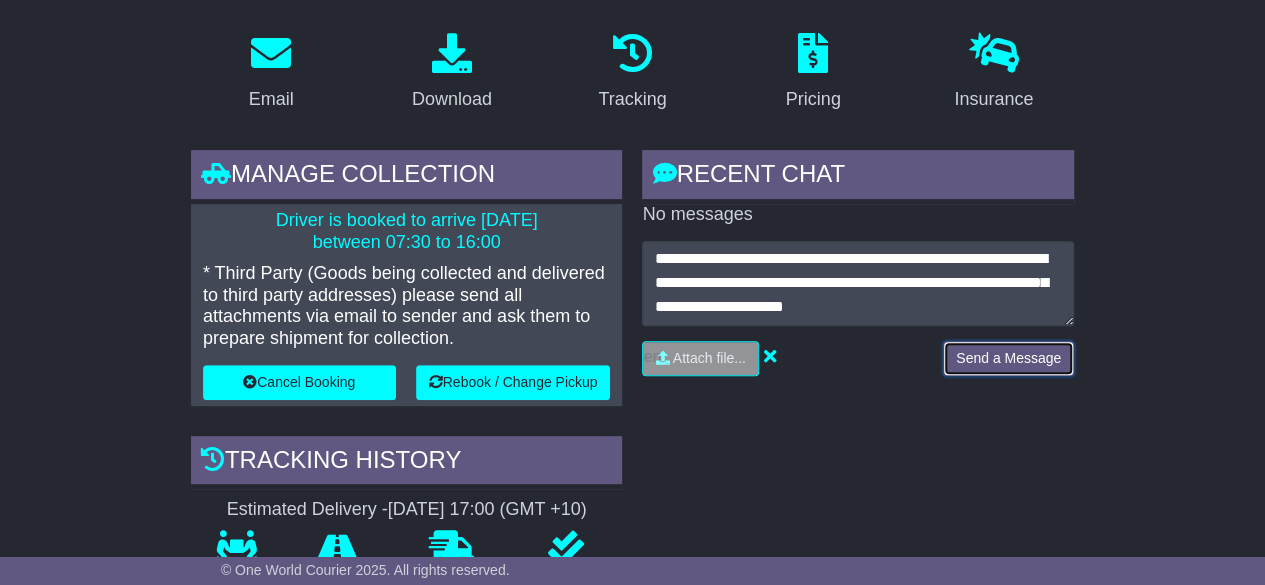 click on "Send a Message" at bounding box center [1008, 358] 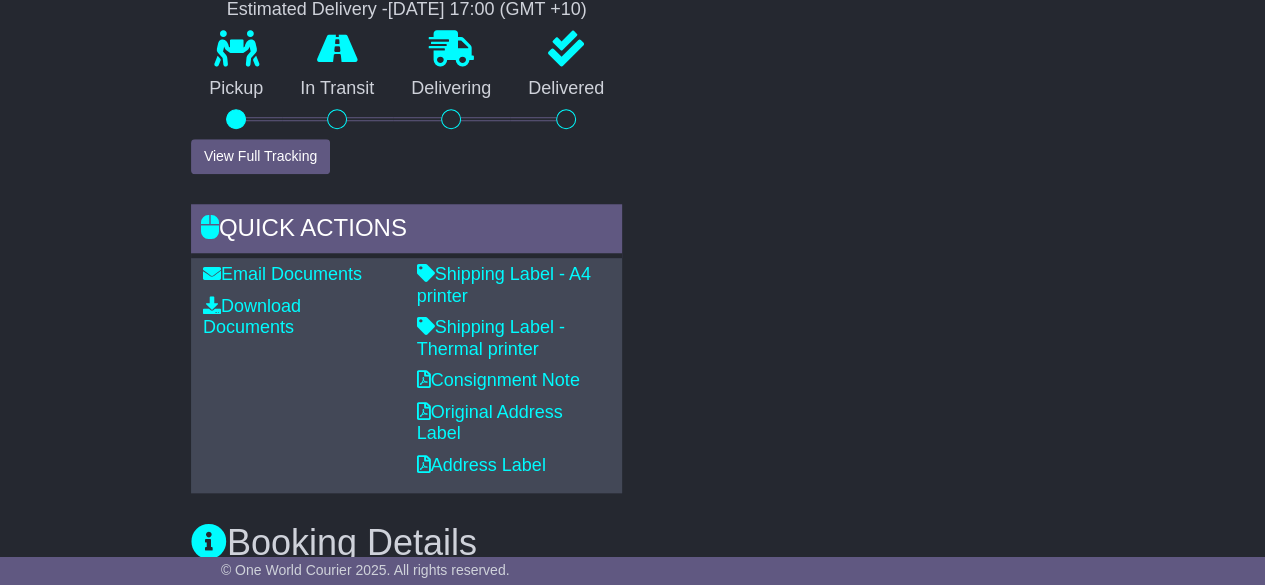 scroll, scrollTop: 400, scrollLeft: 0, axis: vertical 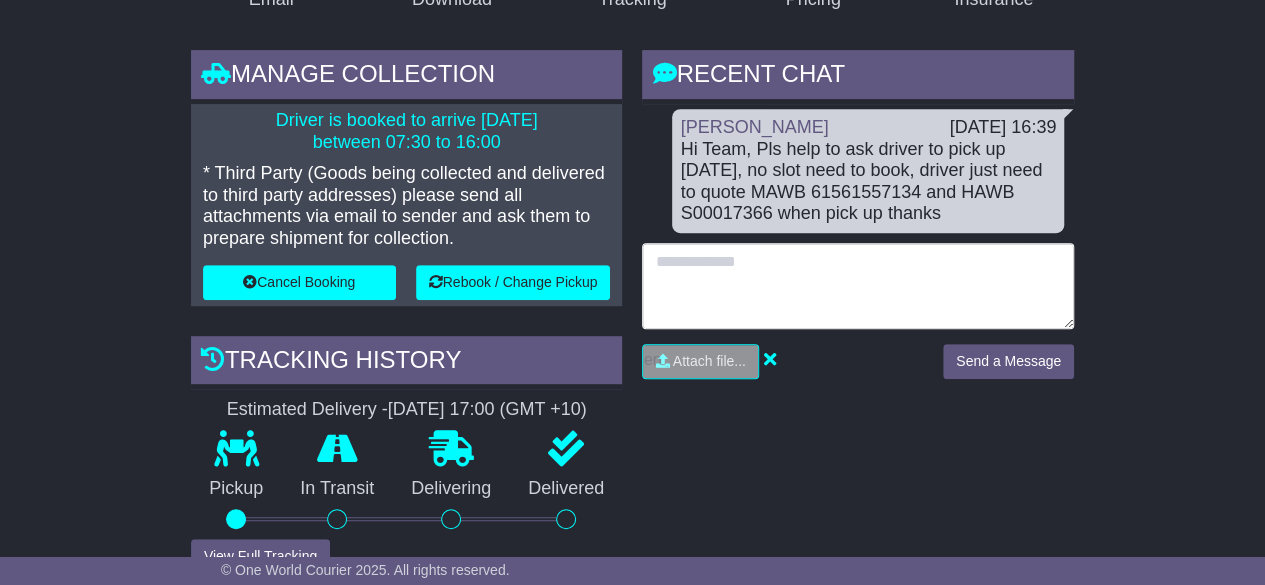 click at bounding box center (858, 286) 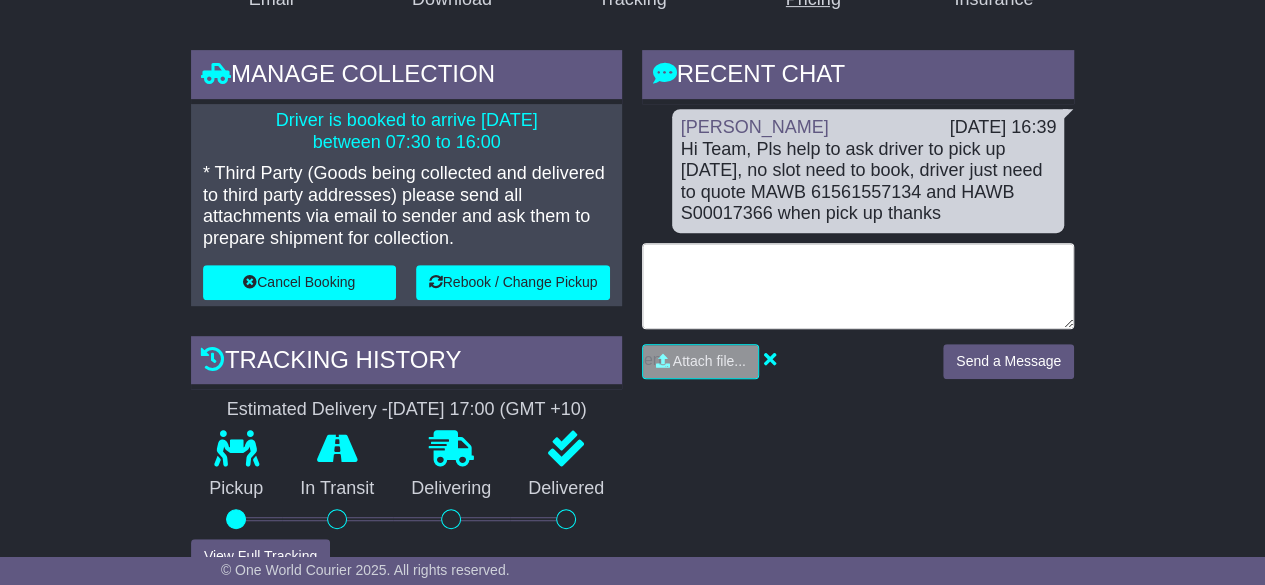type 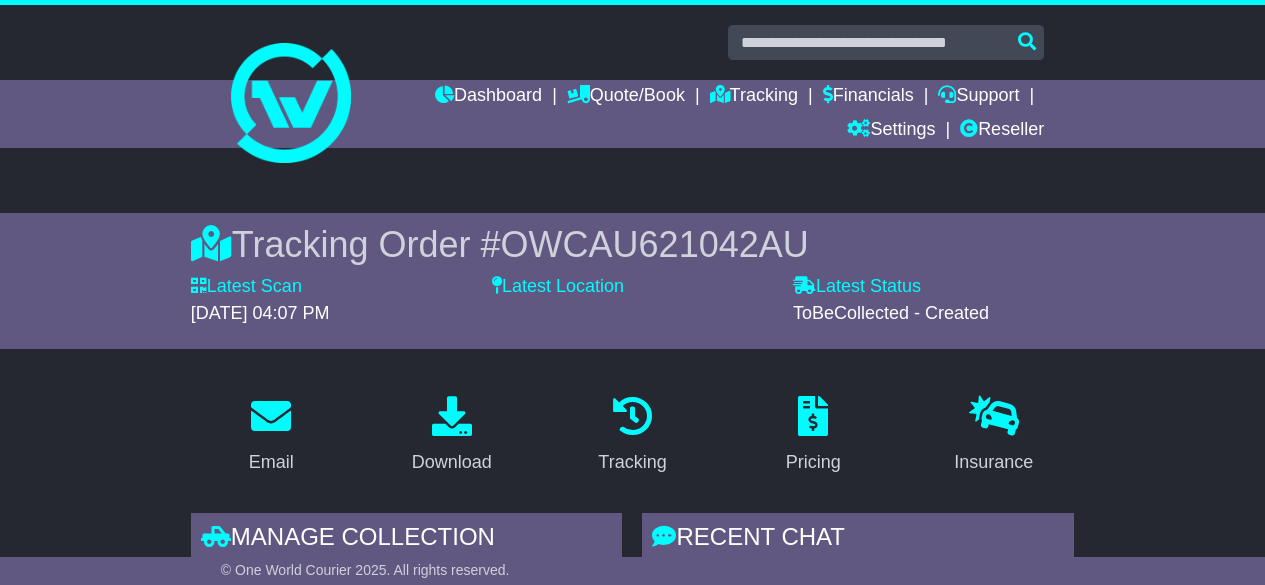 scroll, scrollTop: 0, scrollLeft: 0, axis: both 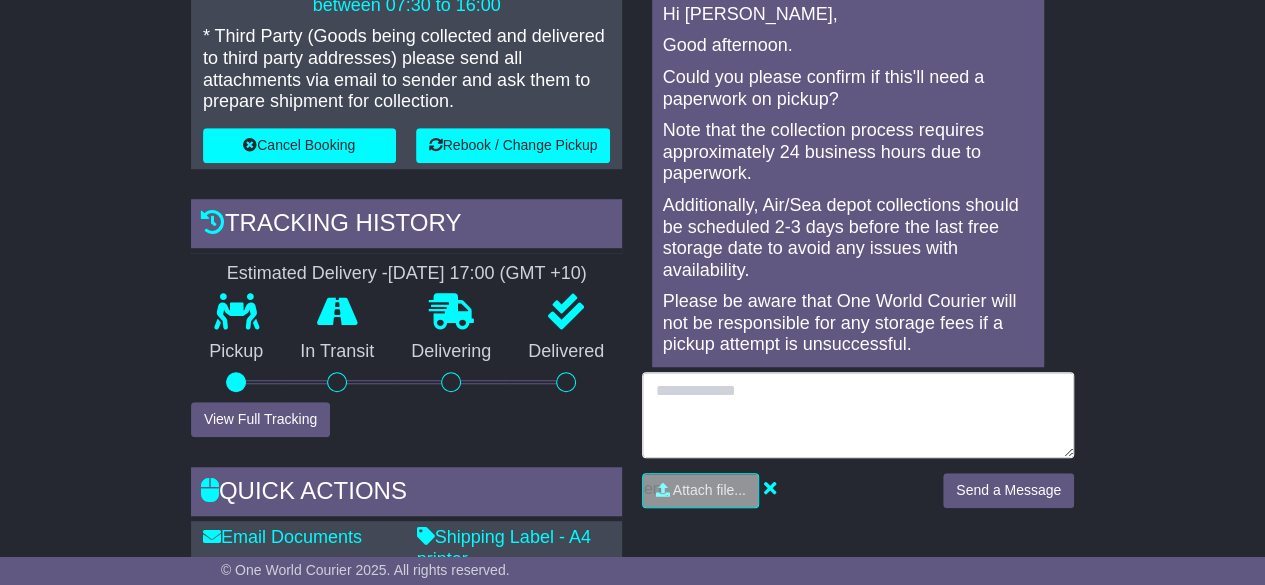 click at bounding box center (858, 415) 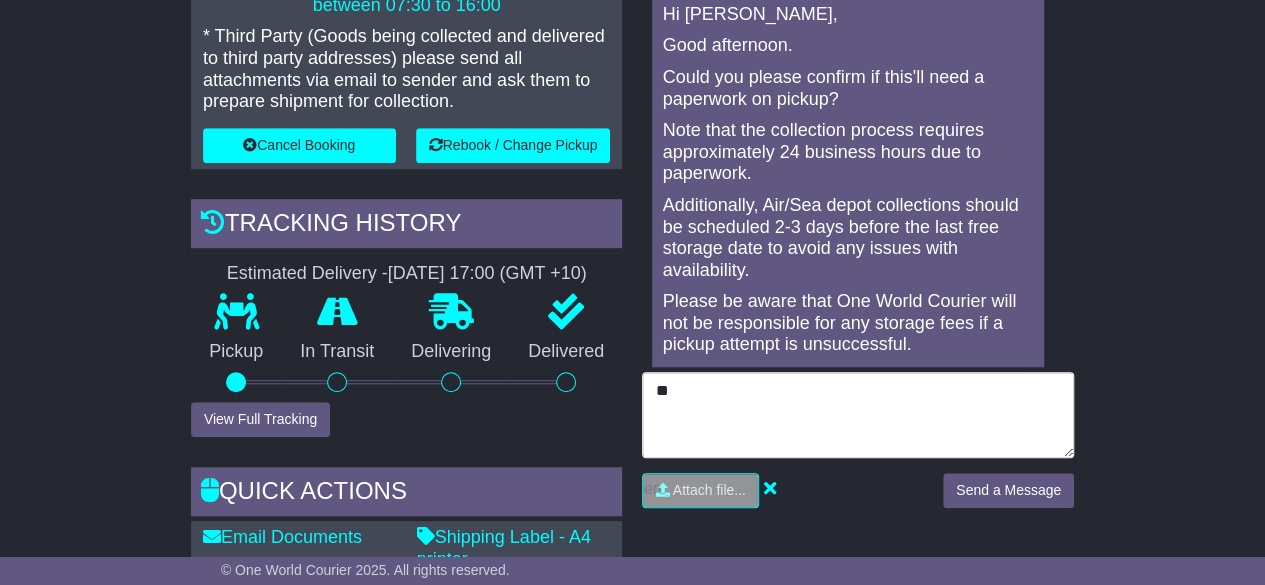 type on "*" 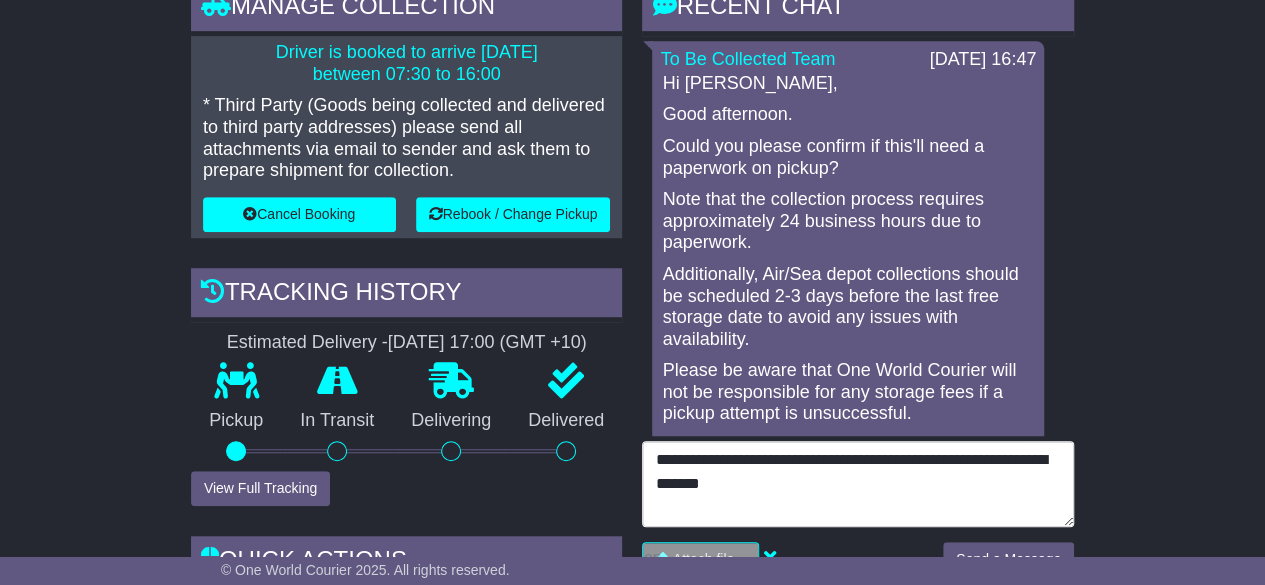scroll, scrollTop: 500, scrollLeft: 0, axis: vertical 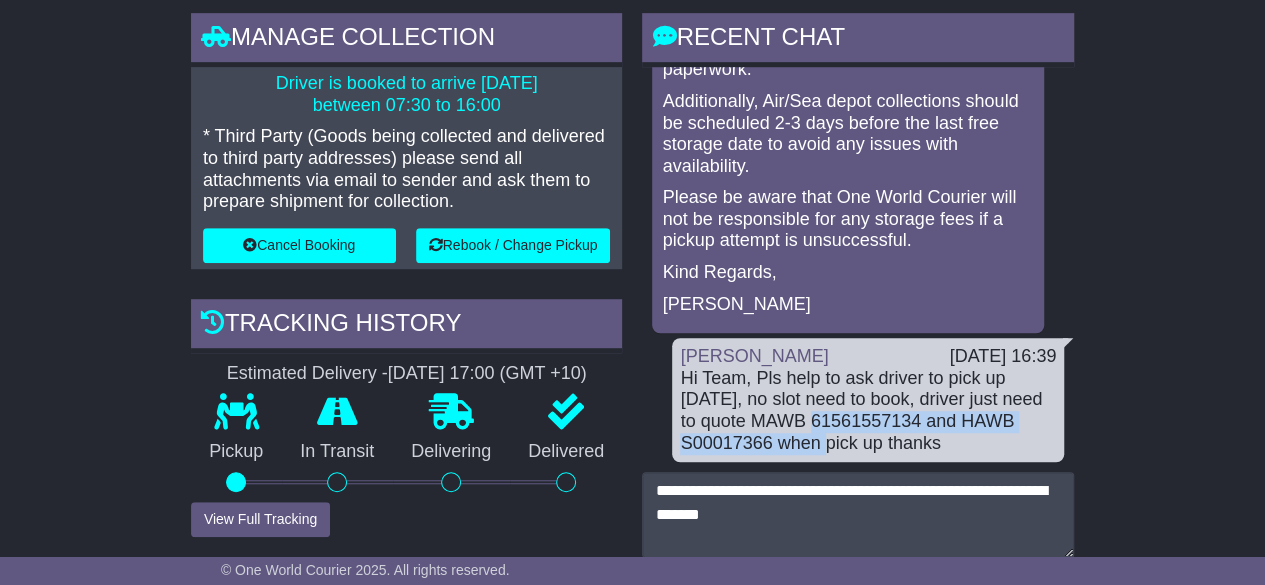 drag, startPoint x: 793, startPoint y: 419, endPoint x: 834, endPoint y: 441, distance: 46.52956 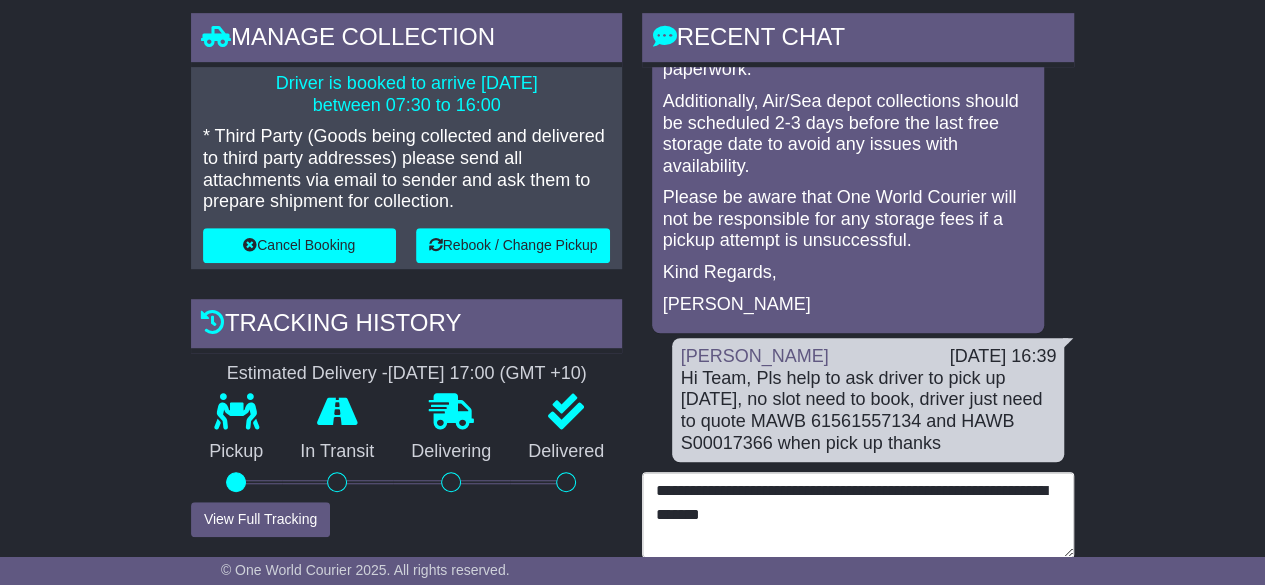 click on "**********" at bounding box center [858, 515] 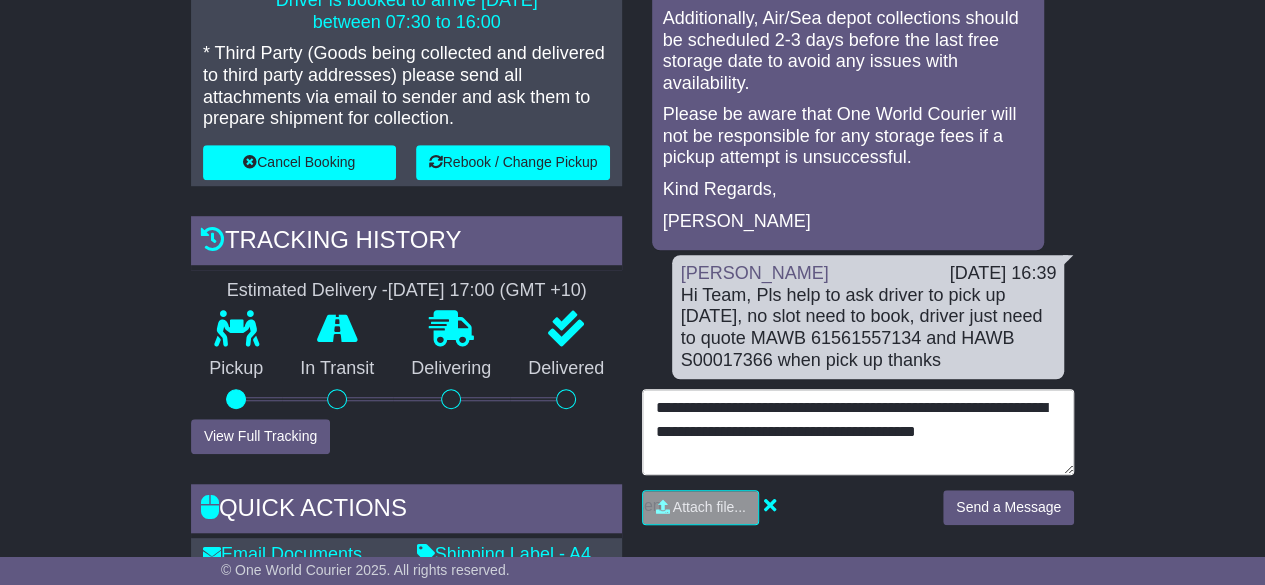 scroll, scrollTop: 700, scrollLeft: 0, axis: vertical 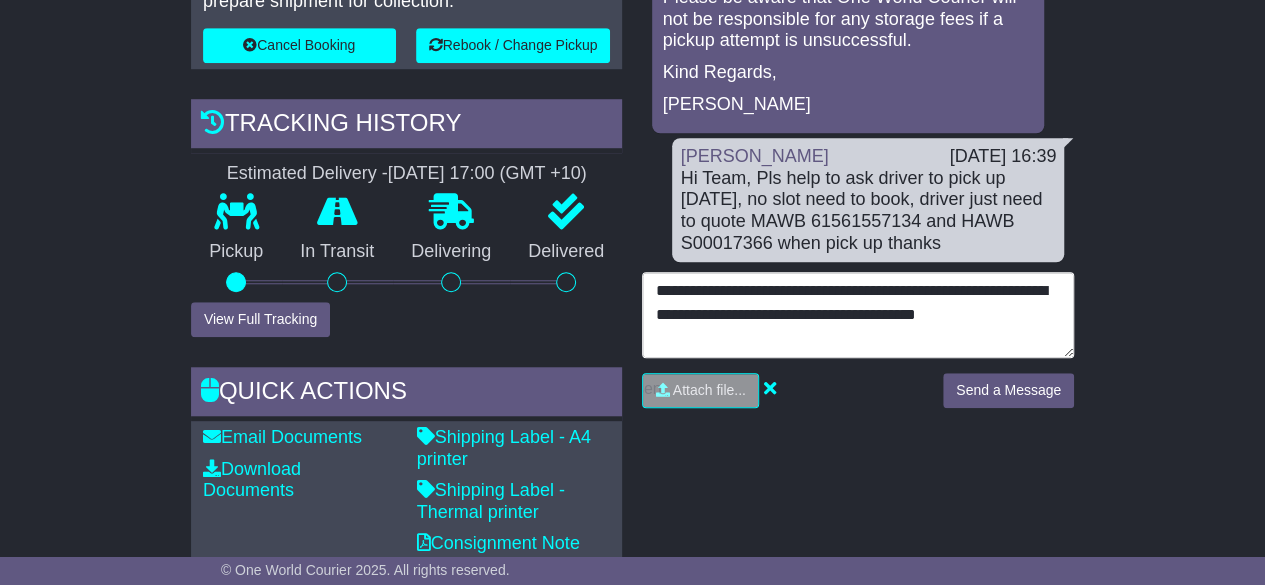 type on "**********" 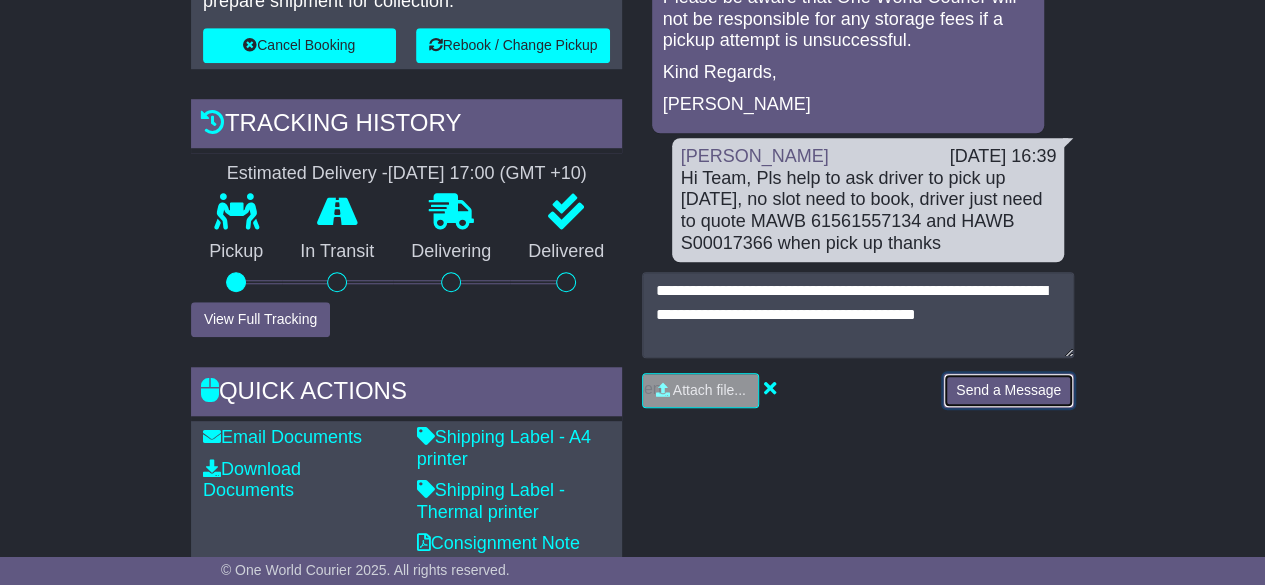 click on "Send a Message" at bounding box center (1008, 390) 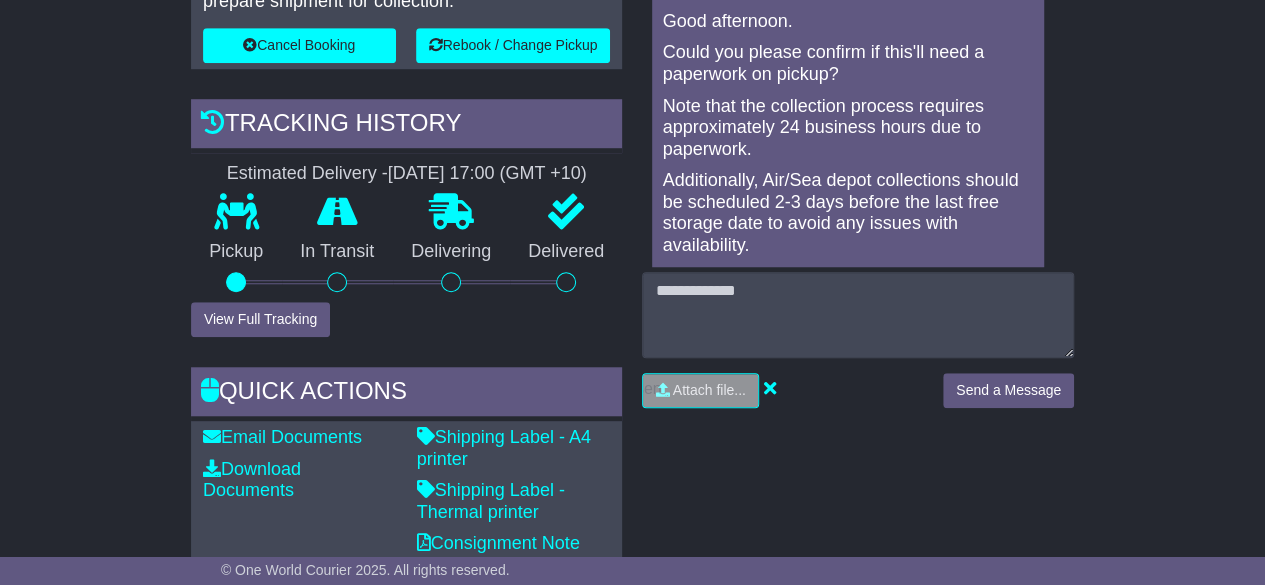 scroll, scrollTop: 4, scrollLeft: 0, axis: vertical 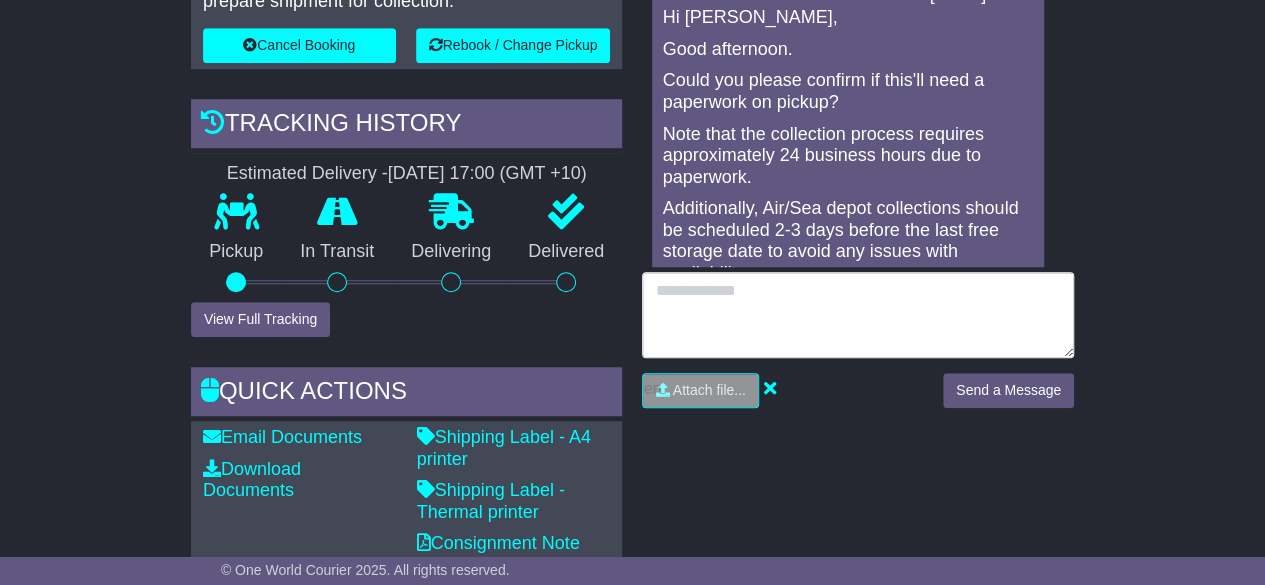 click at bounding box center [858, 315] 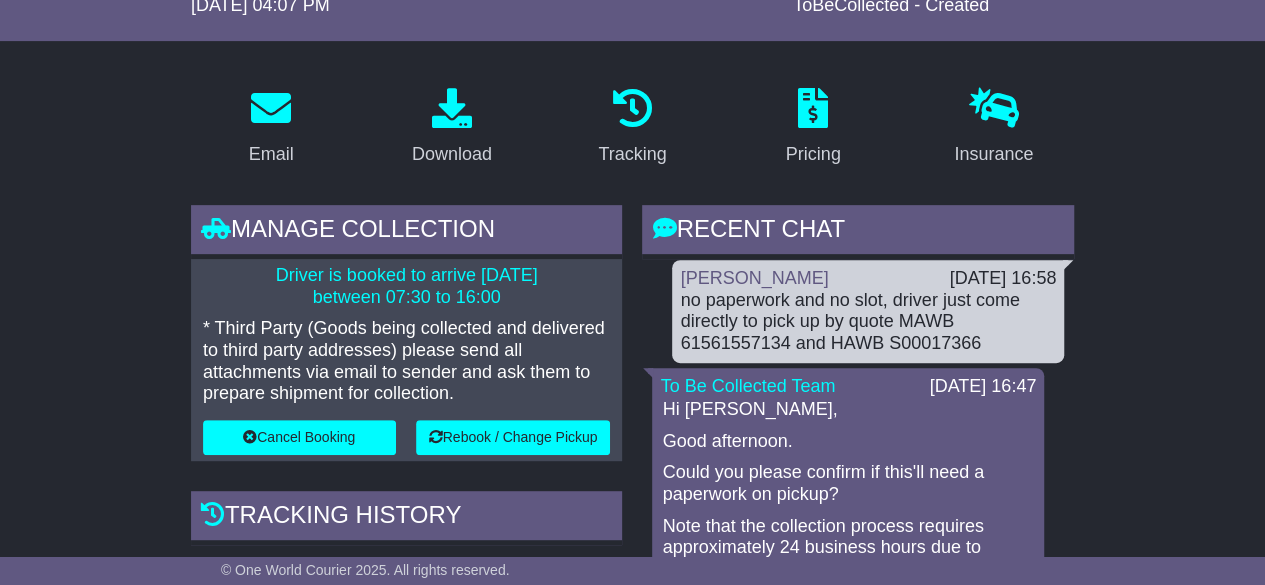 scroll, scrollTop: 95, scrollLeft: 0, axis: vertical 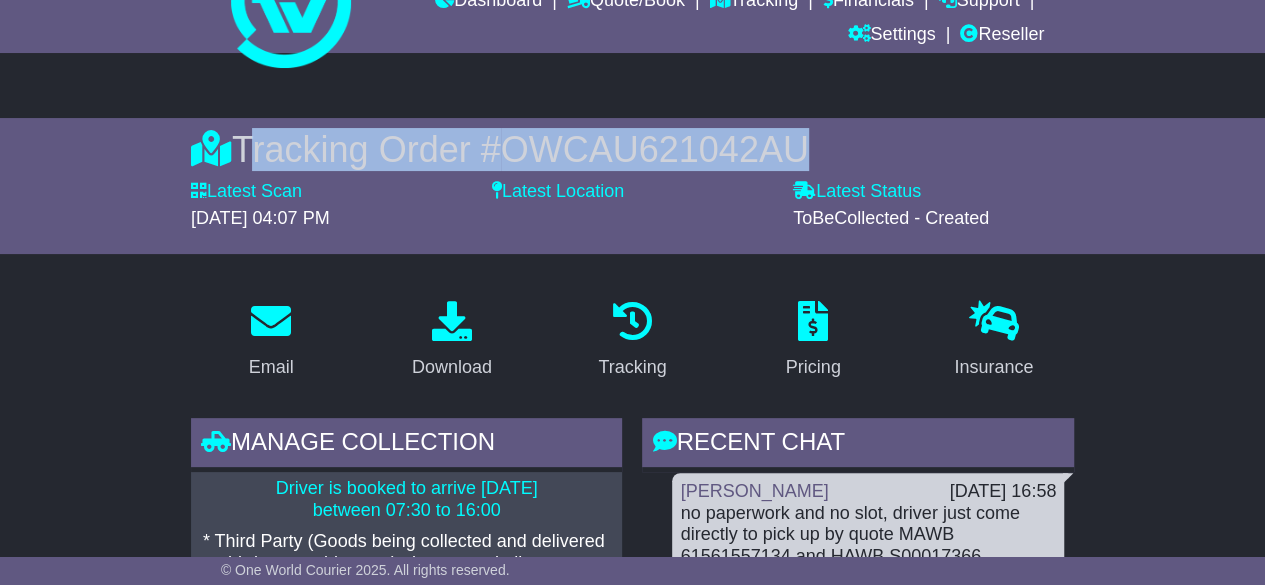 drag, startPoint x: 248, startPoint y: 144, endPoint x: 812, endPoint y: 163, distance: 564.31995 